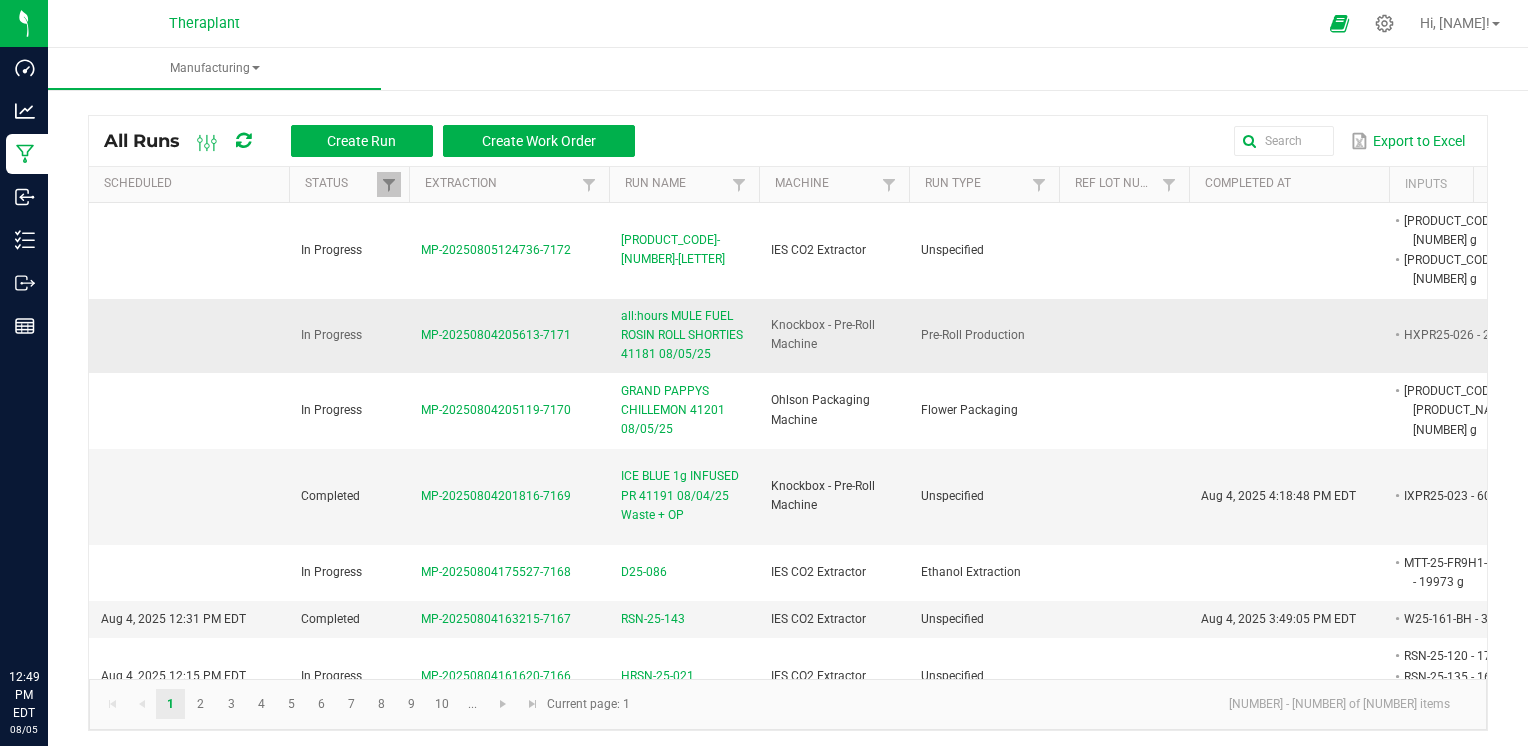 scroll, scrollTop: 0, scrollLeft: 0, axis: both 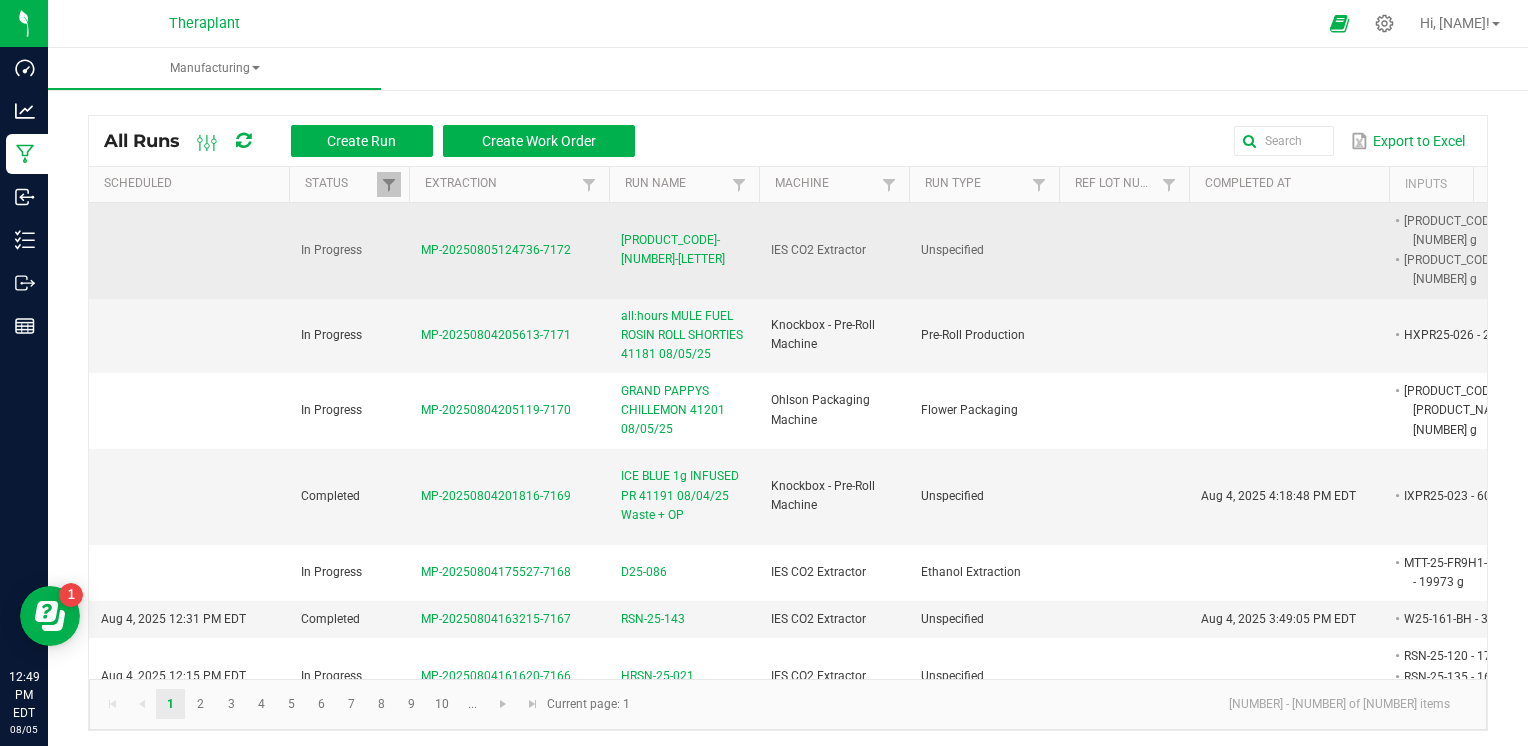 click on "[PRODUCT_CODE]" at bounding box center [684, 250] 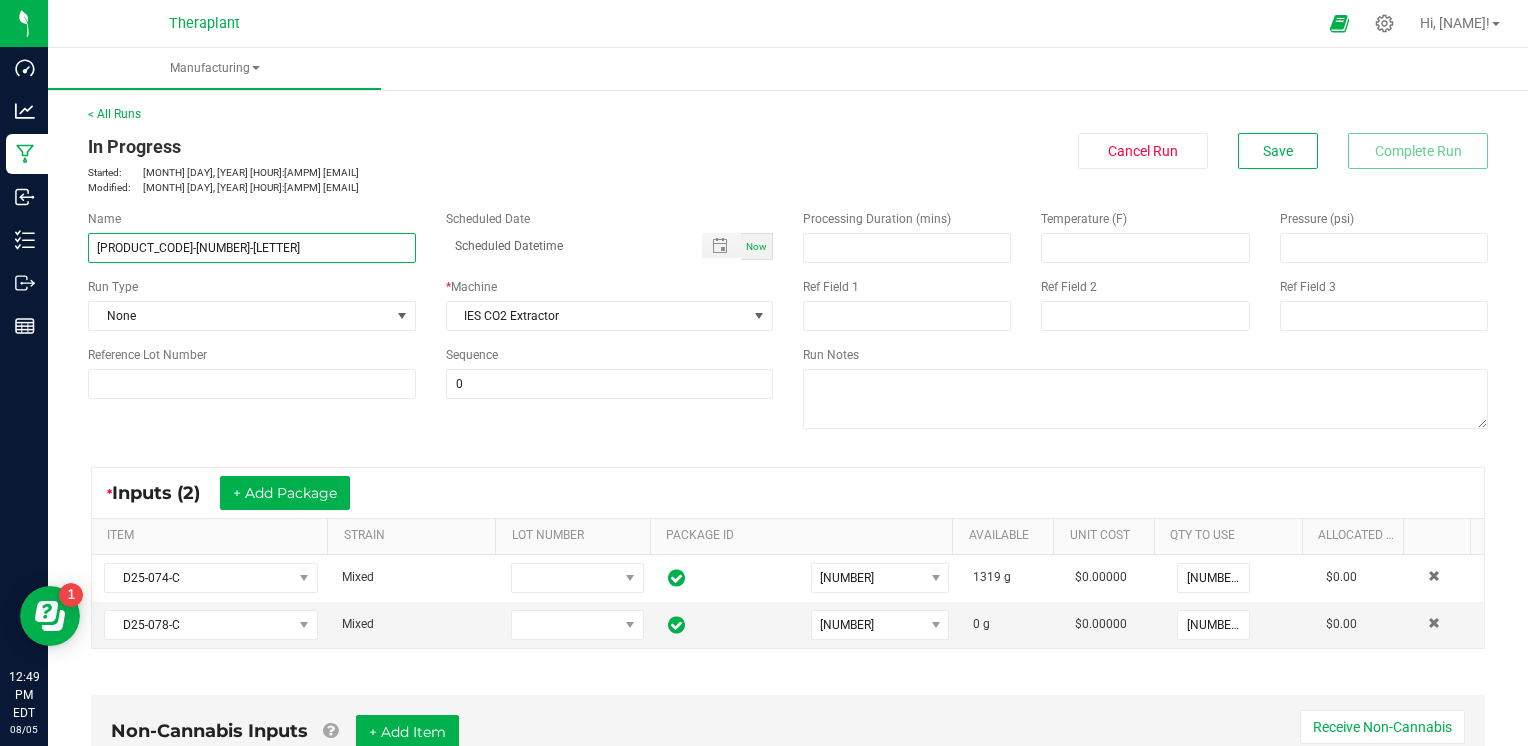 click on "[PRODUCT_CODE]" at bounding box center (252, 248) 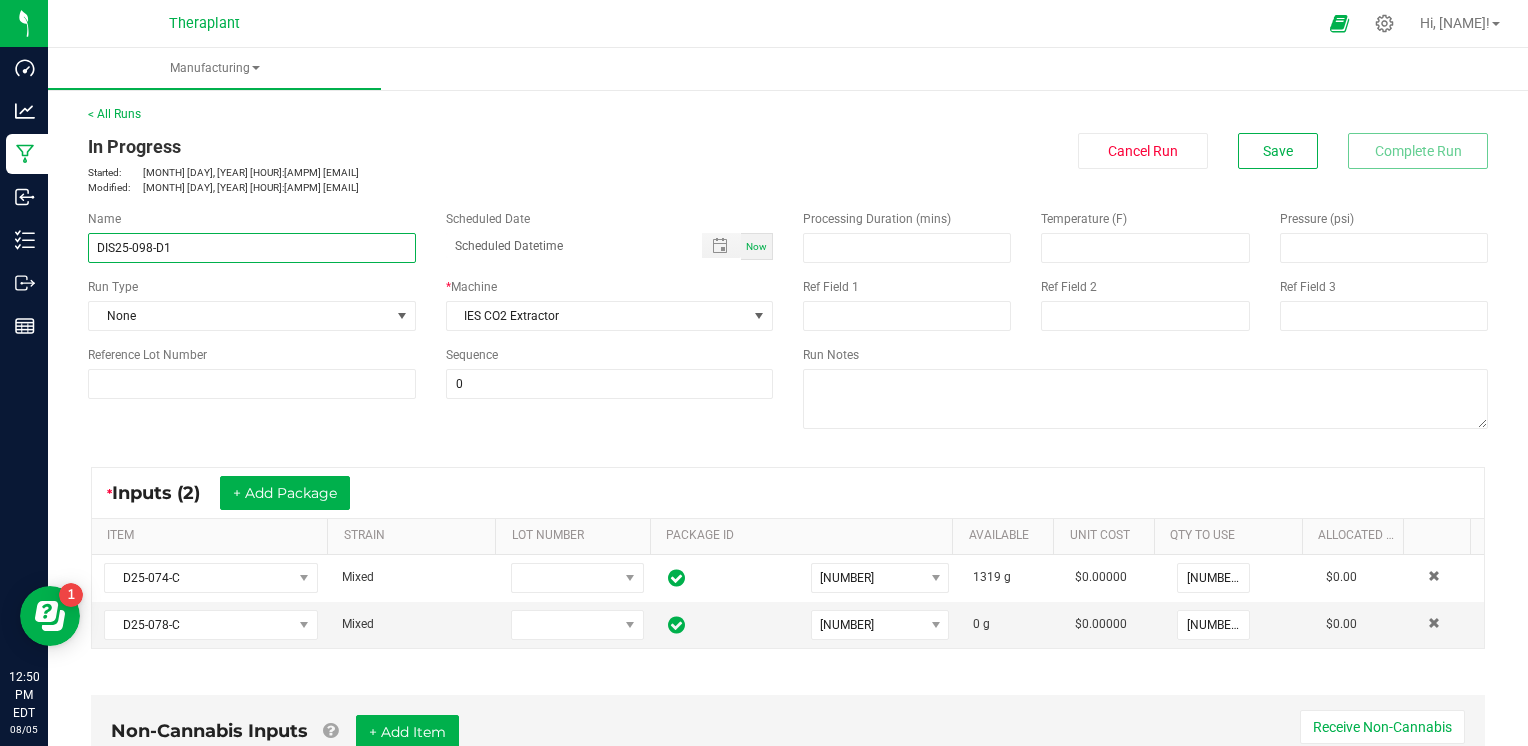 type on "DIS25-098-D1" 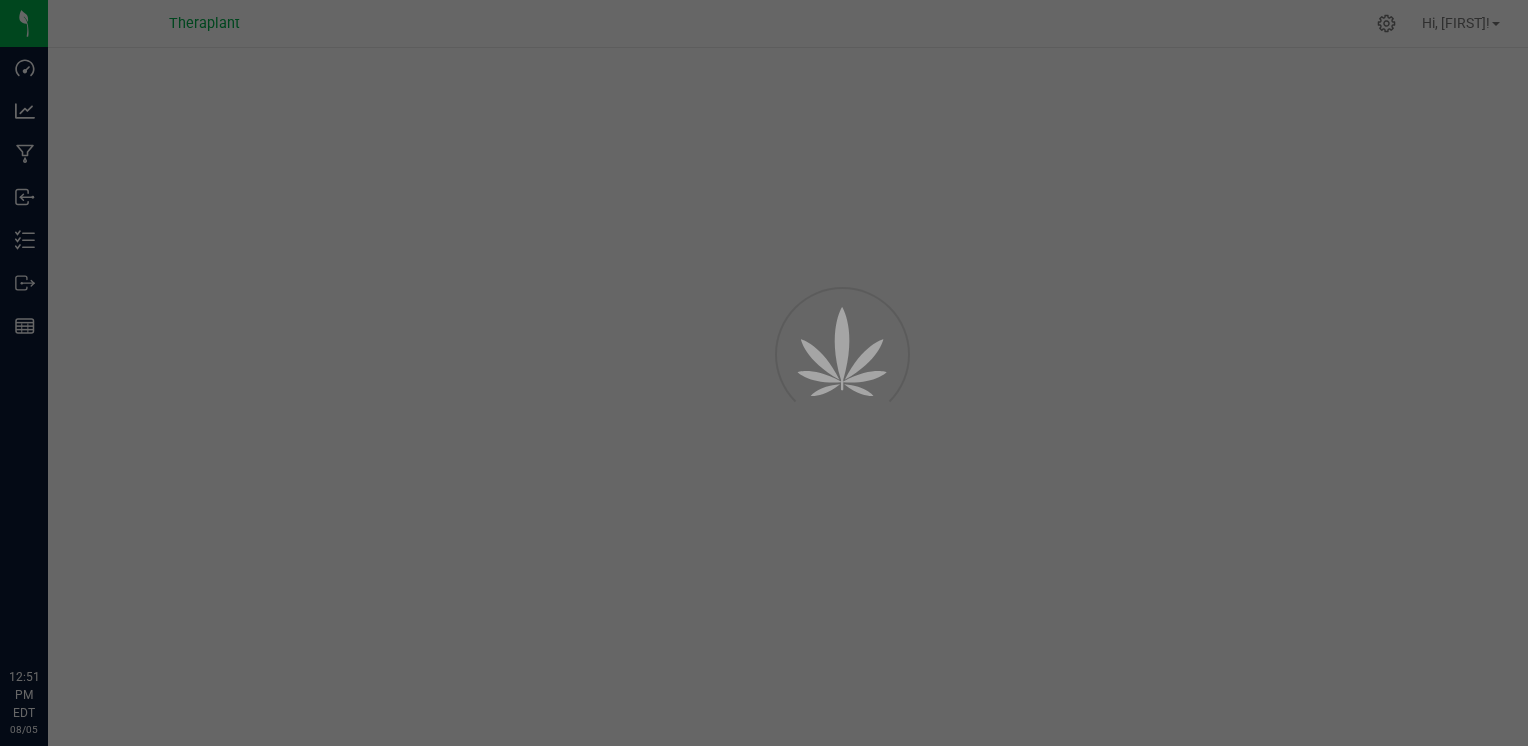 scroll, scrollTop: 0, scrollLeft: 0, axis: both 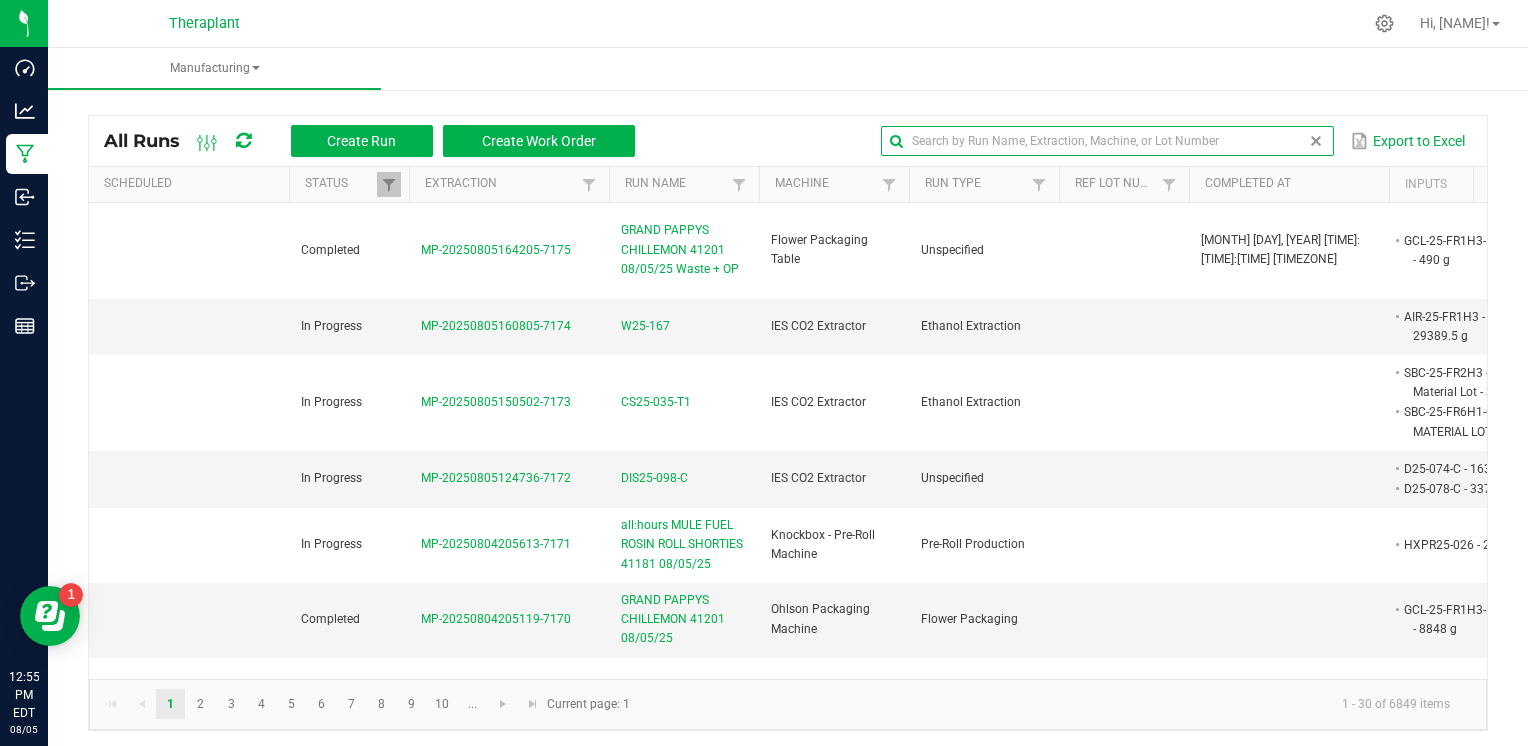 click at bounding box center (1107, 141) 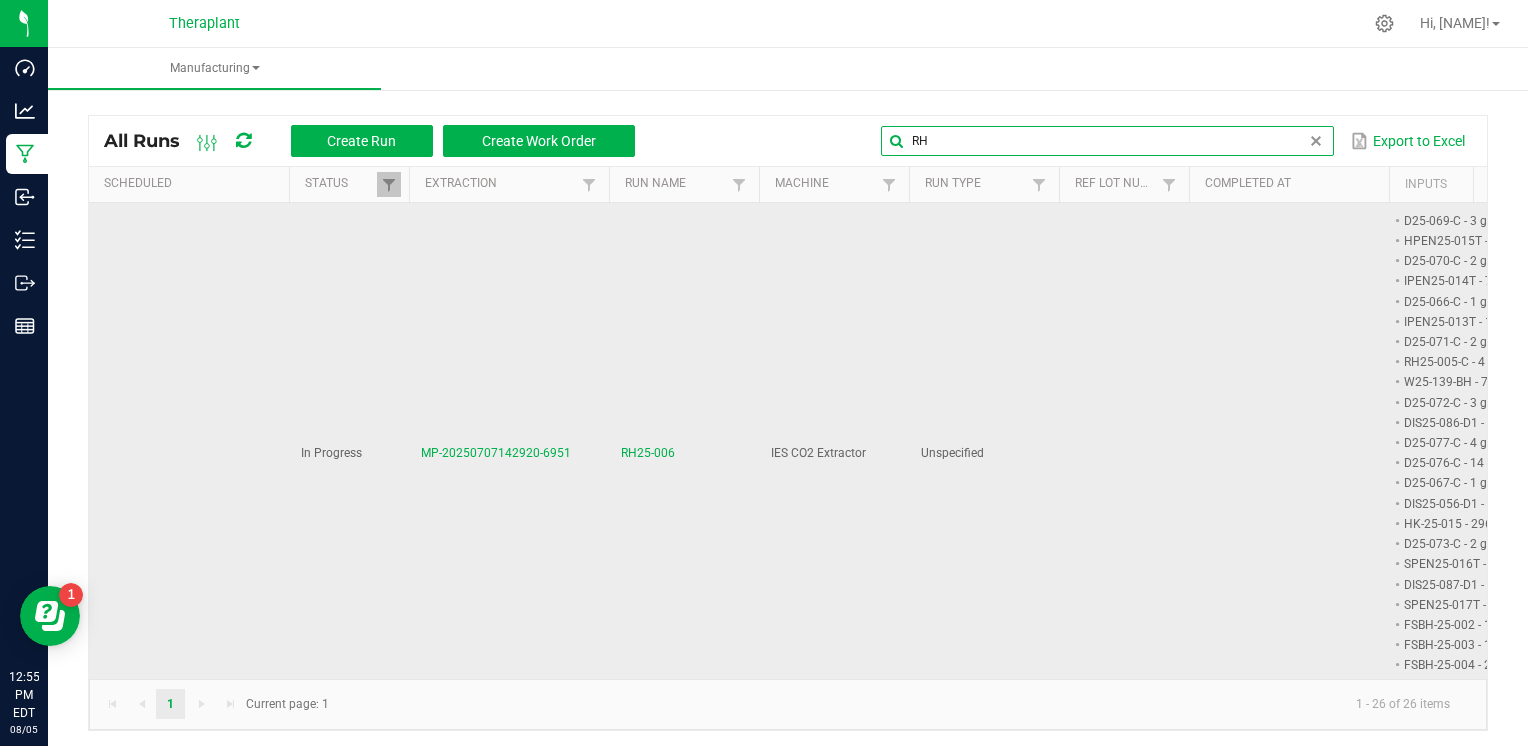 type on "RH" 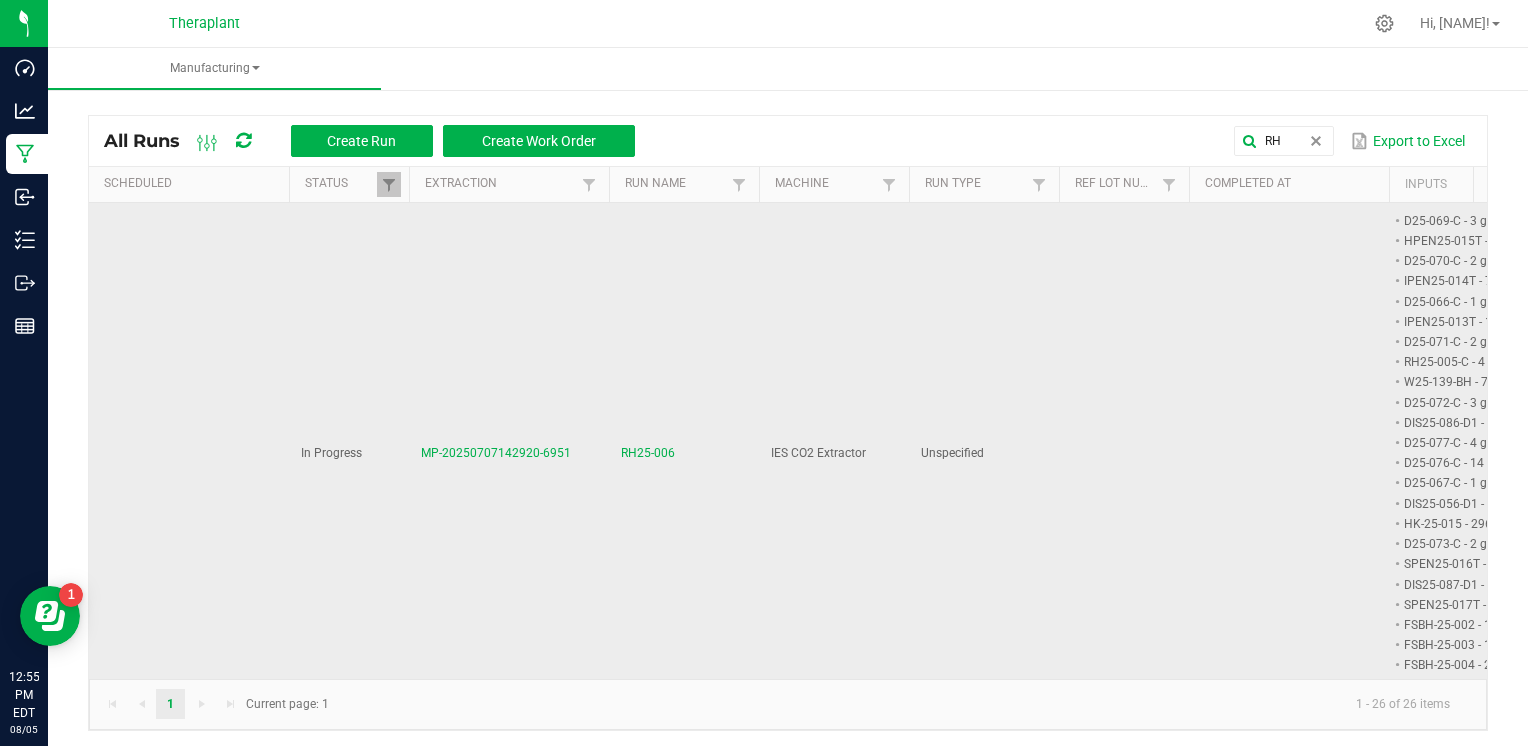 click on "RH25-006" at bounding box center (648, 453) 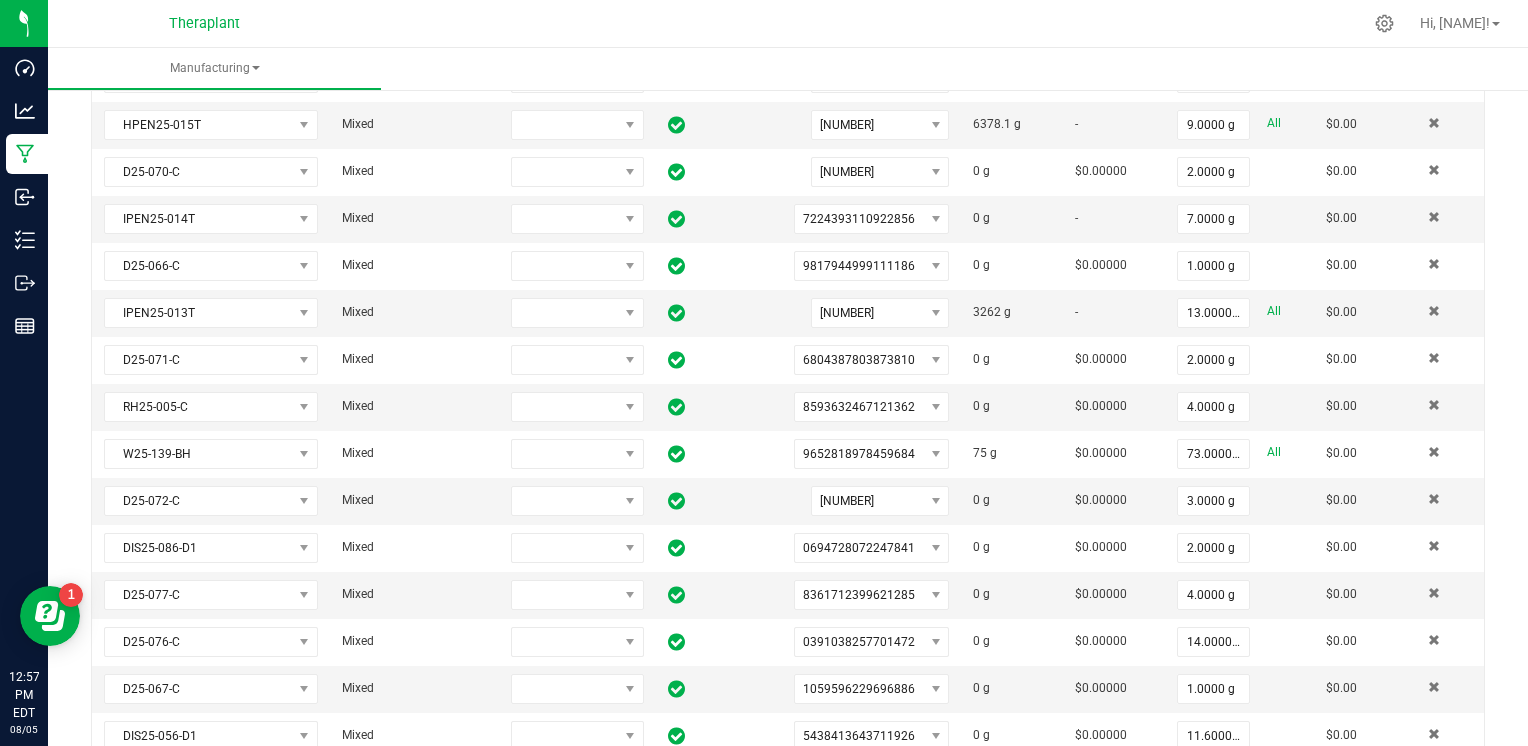 scroll, scrollTop: 100, scrollLeft: 0, axis: vertical 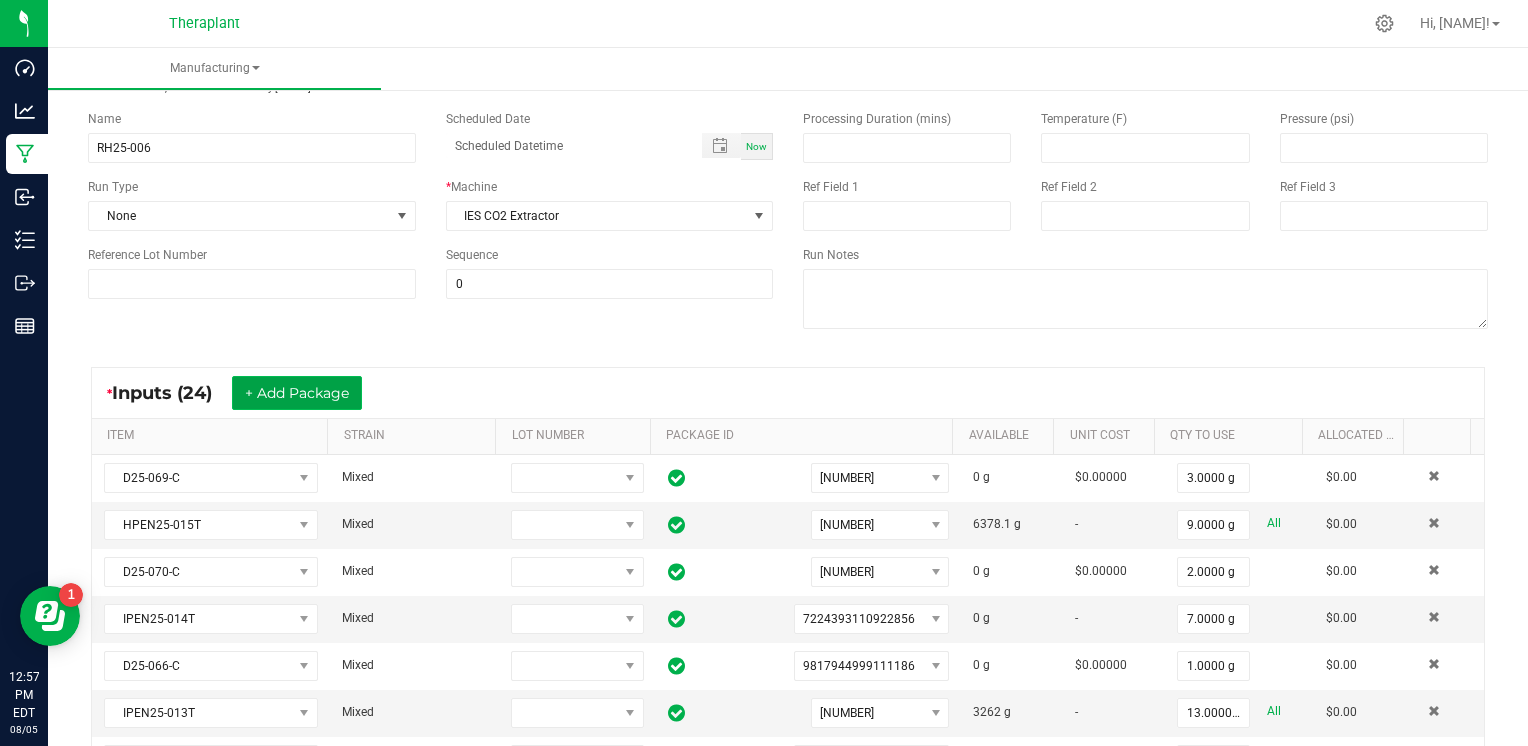 click on "+ Add Package" at bounding box center (297, 393) 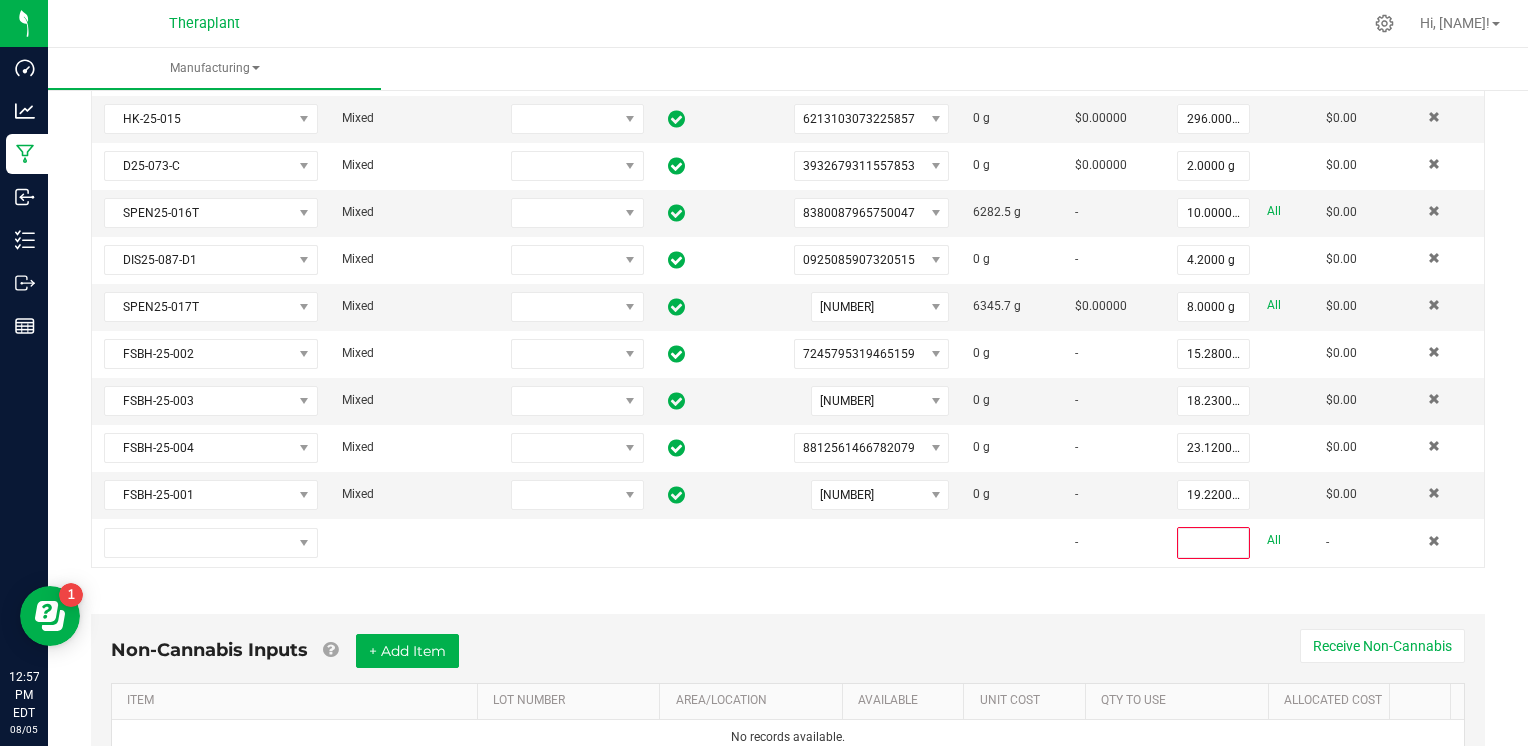 scroll, scrollTop: 1200, scrollLeft: 0, axis: vertical 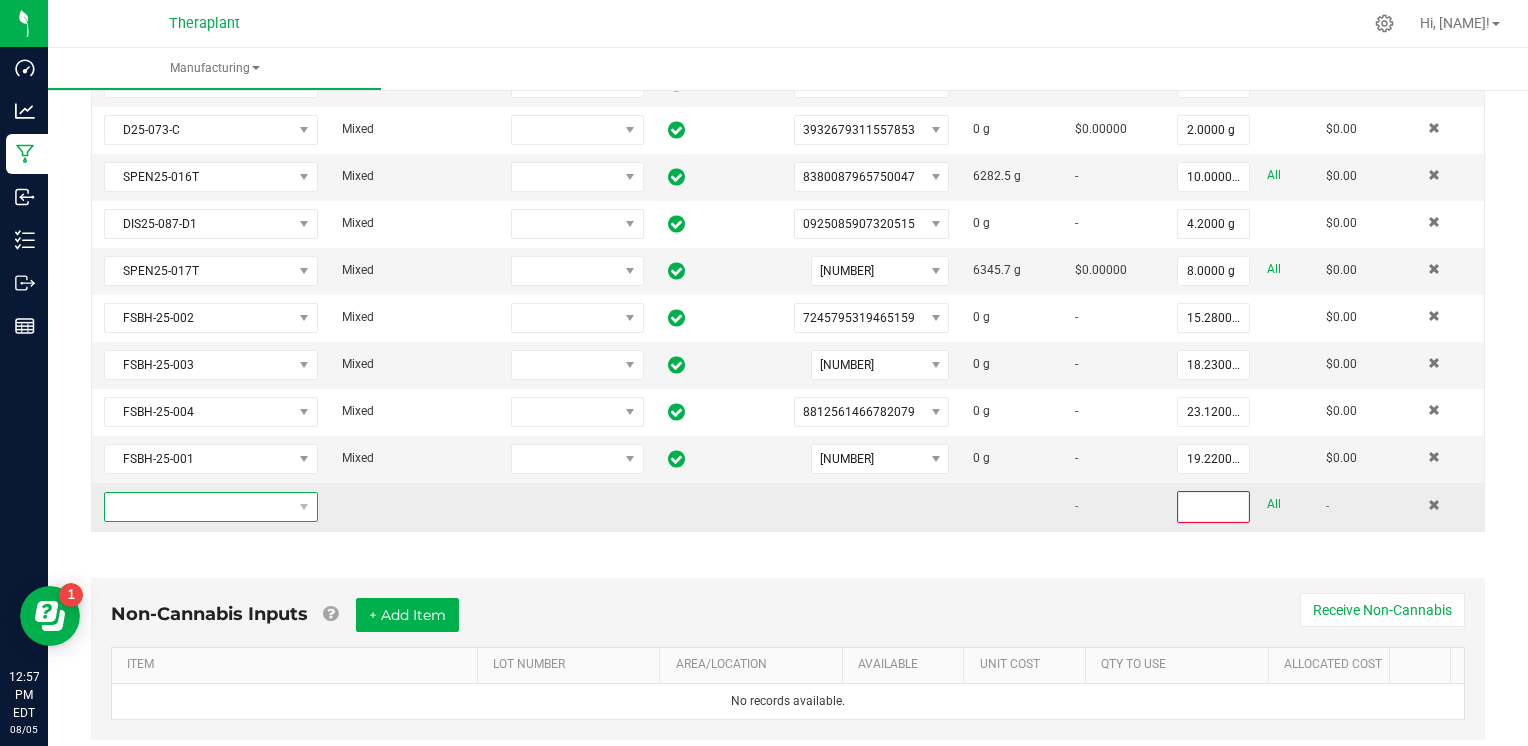 click at bounding box center (198, 507) 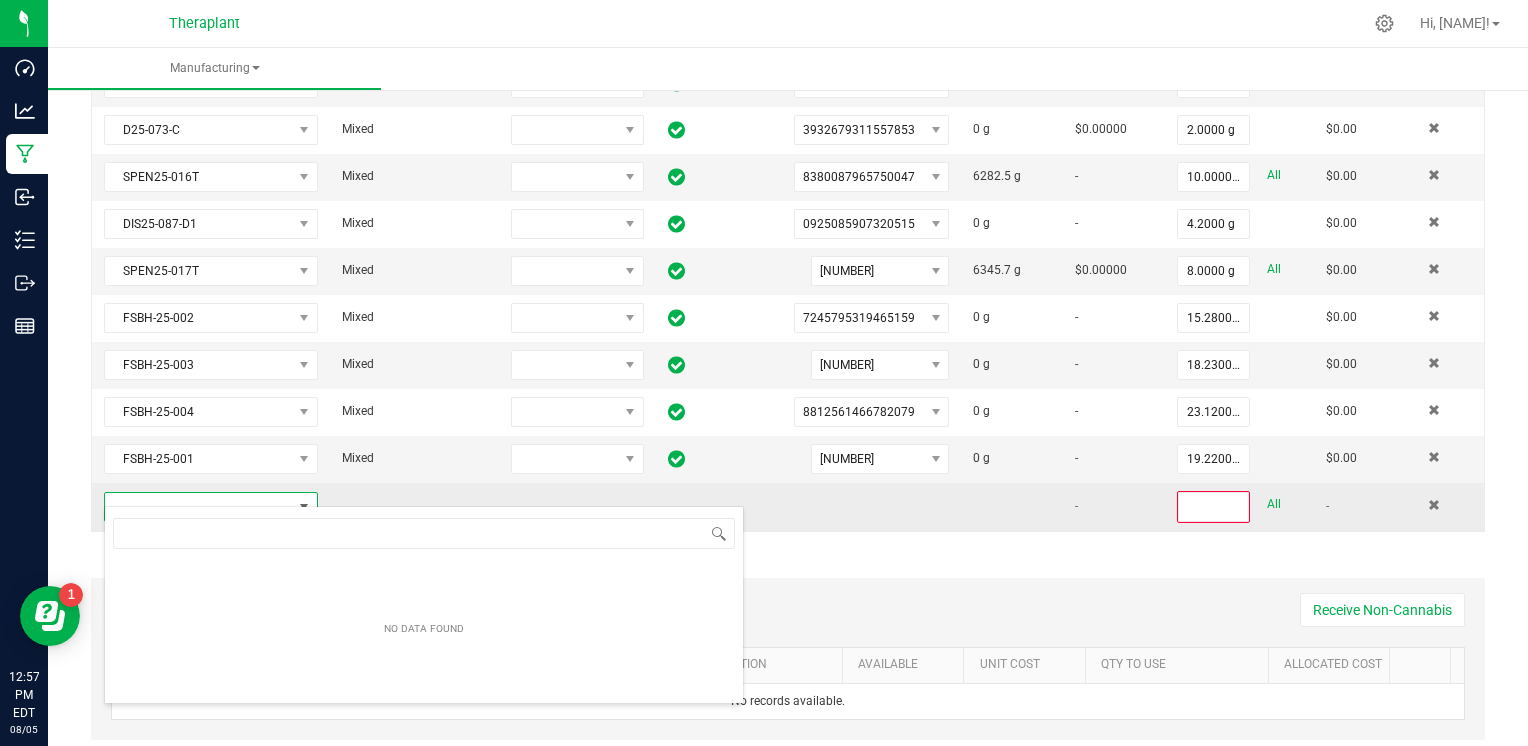 scroll, scrollTop: 99970, scrollLeft: 99791, axis: both 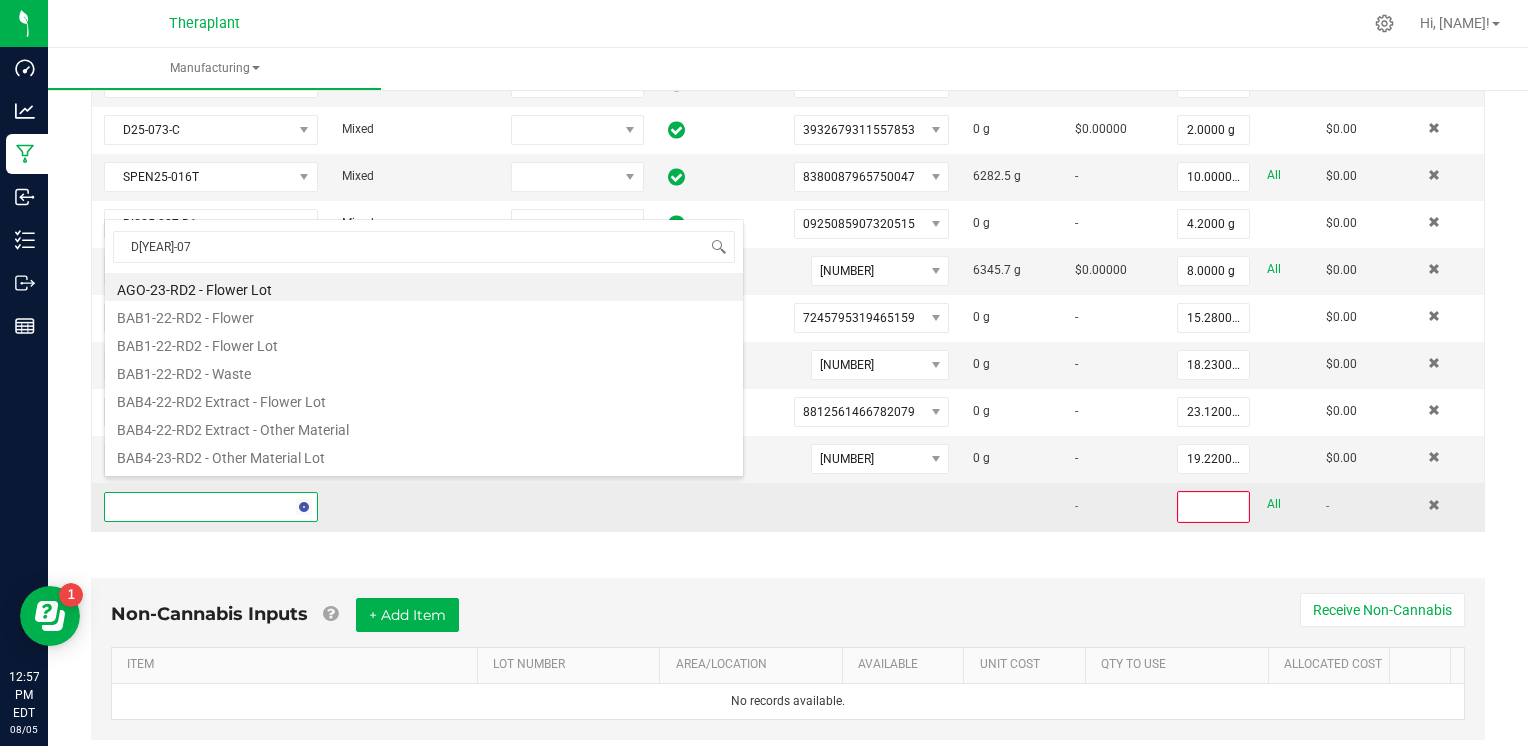 type on "D25-074" 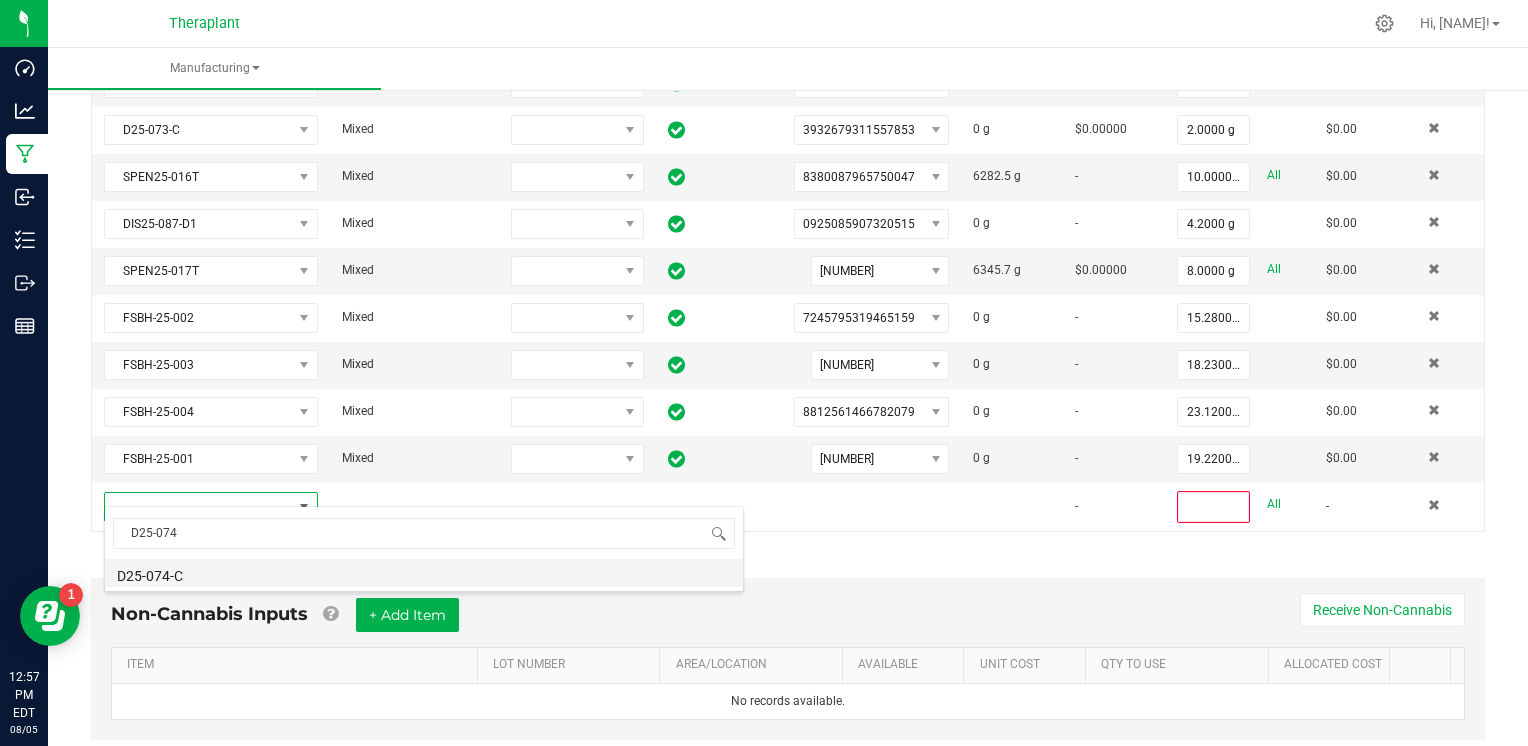 click on "D25-074-C" at bounding box center [424, 573] 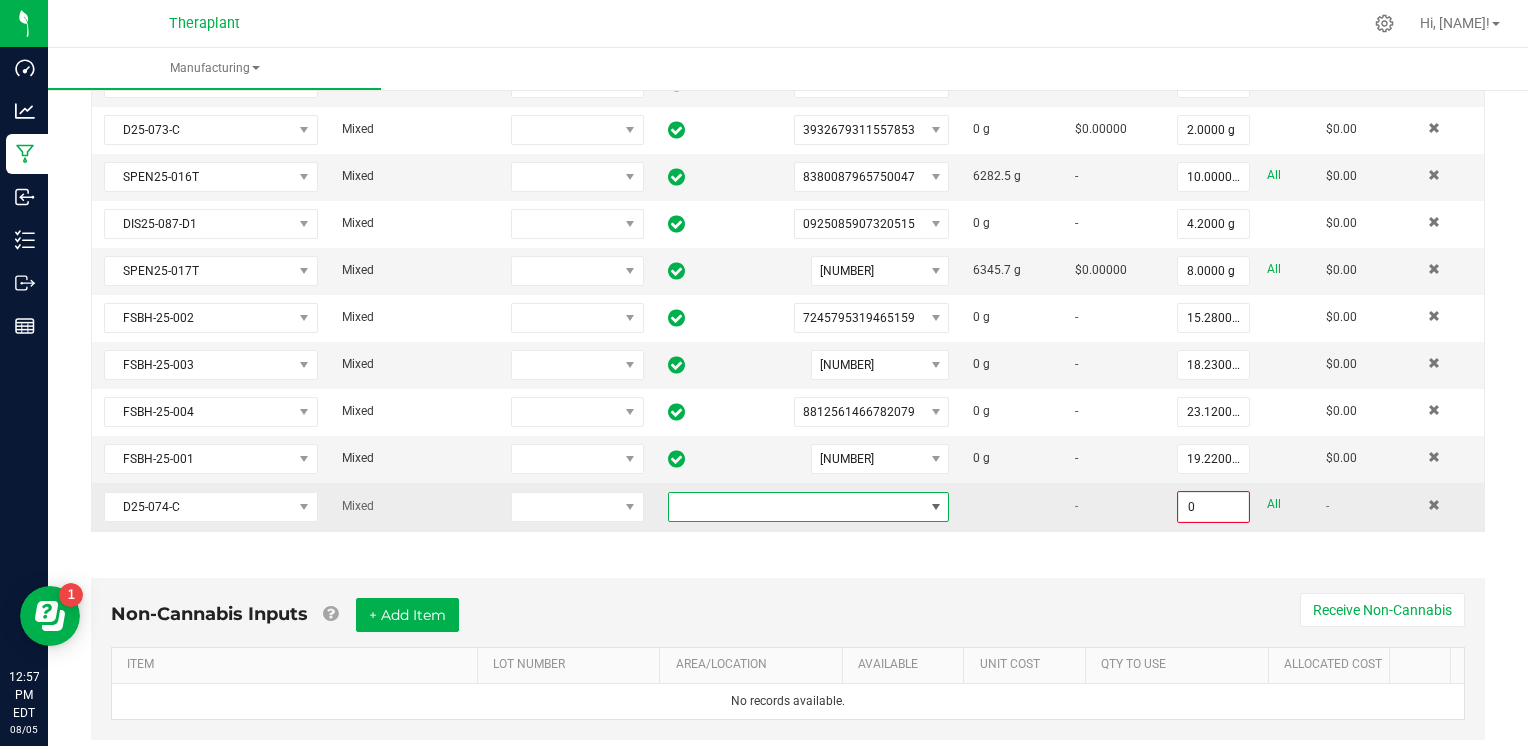 click at bounding box center (796, 507) 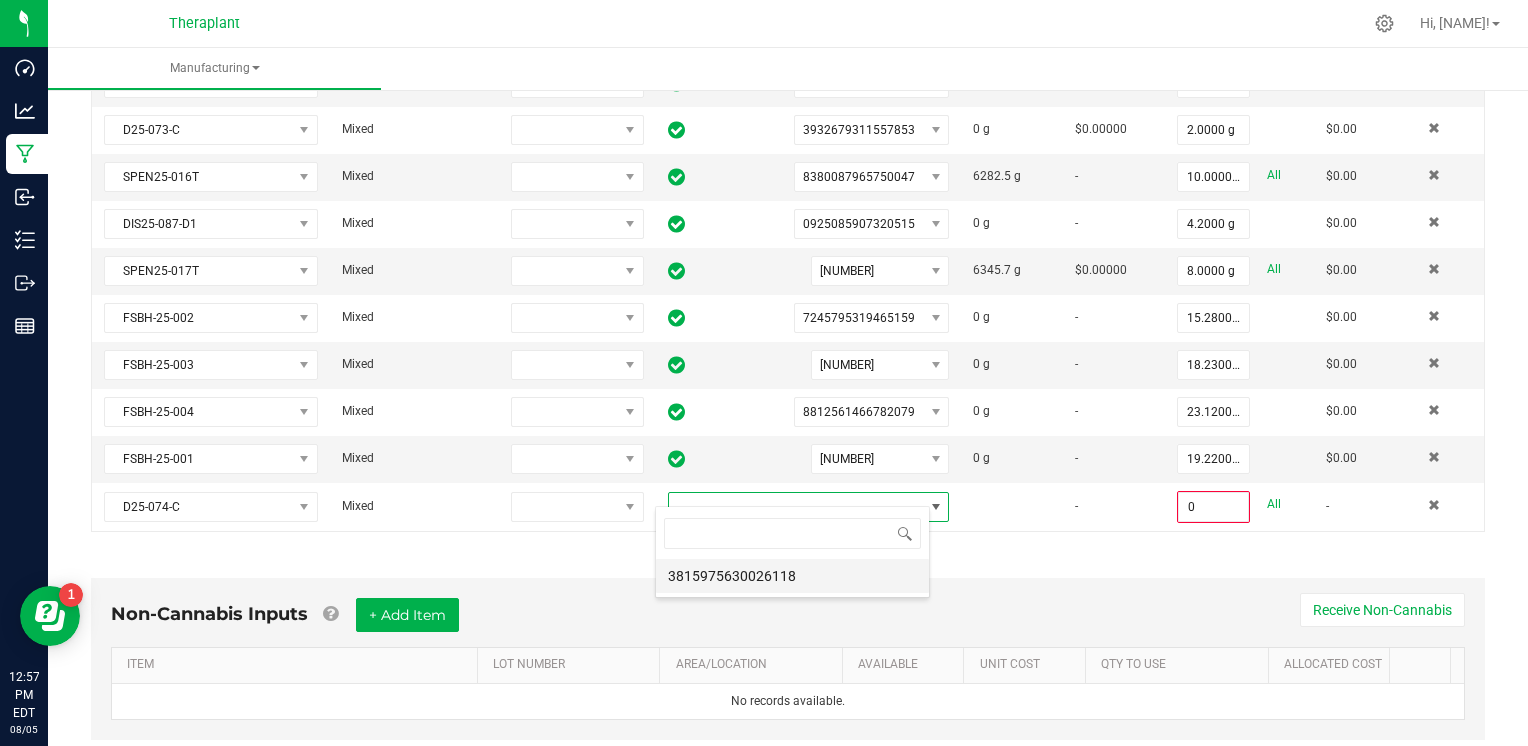 scroll, scrollTop: 99970, scrollLeft: 99724, axis: both 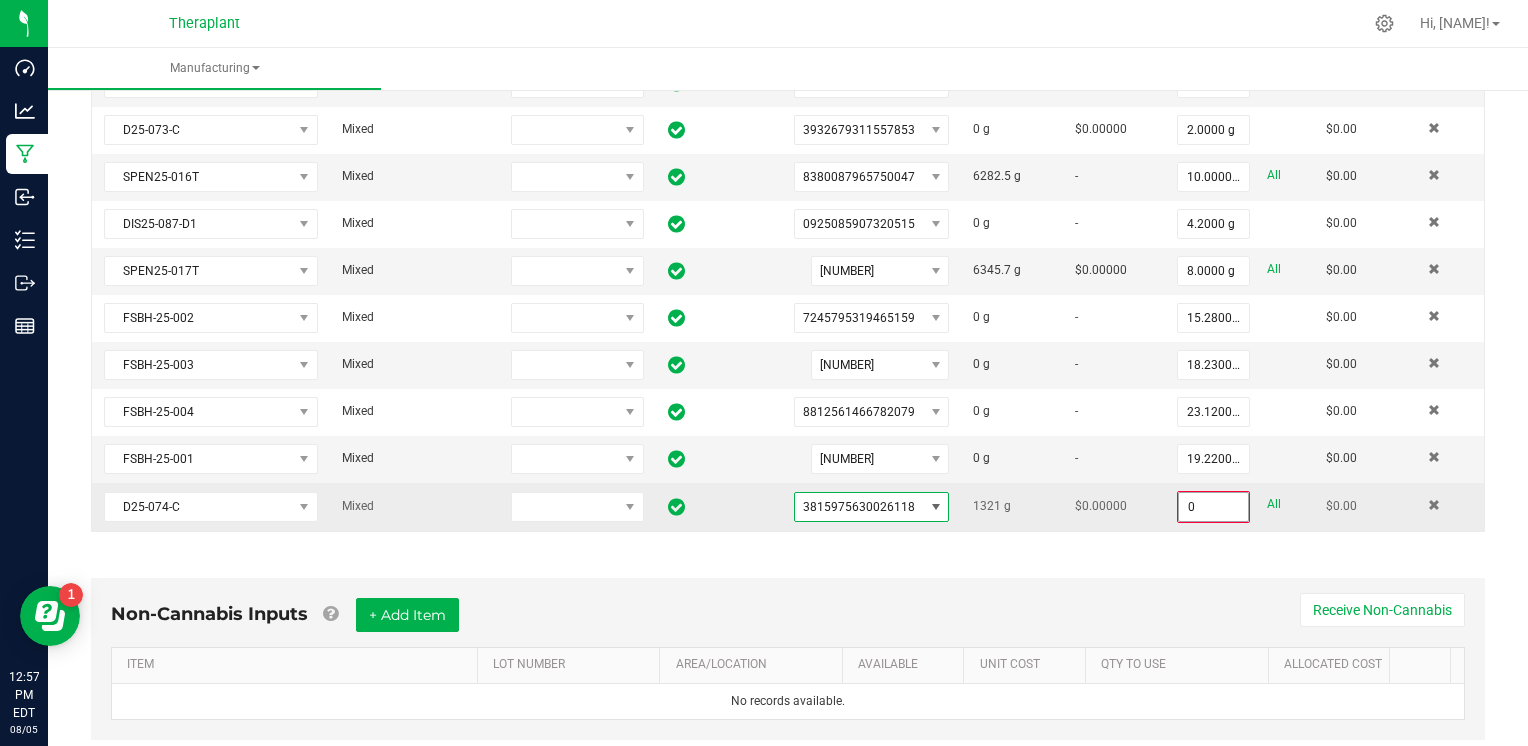 click on "0" at bounding box center [1213, 507] 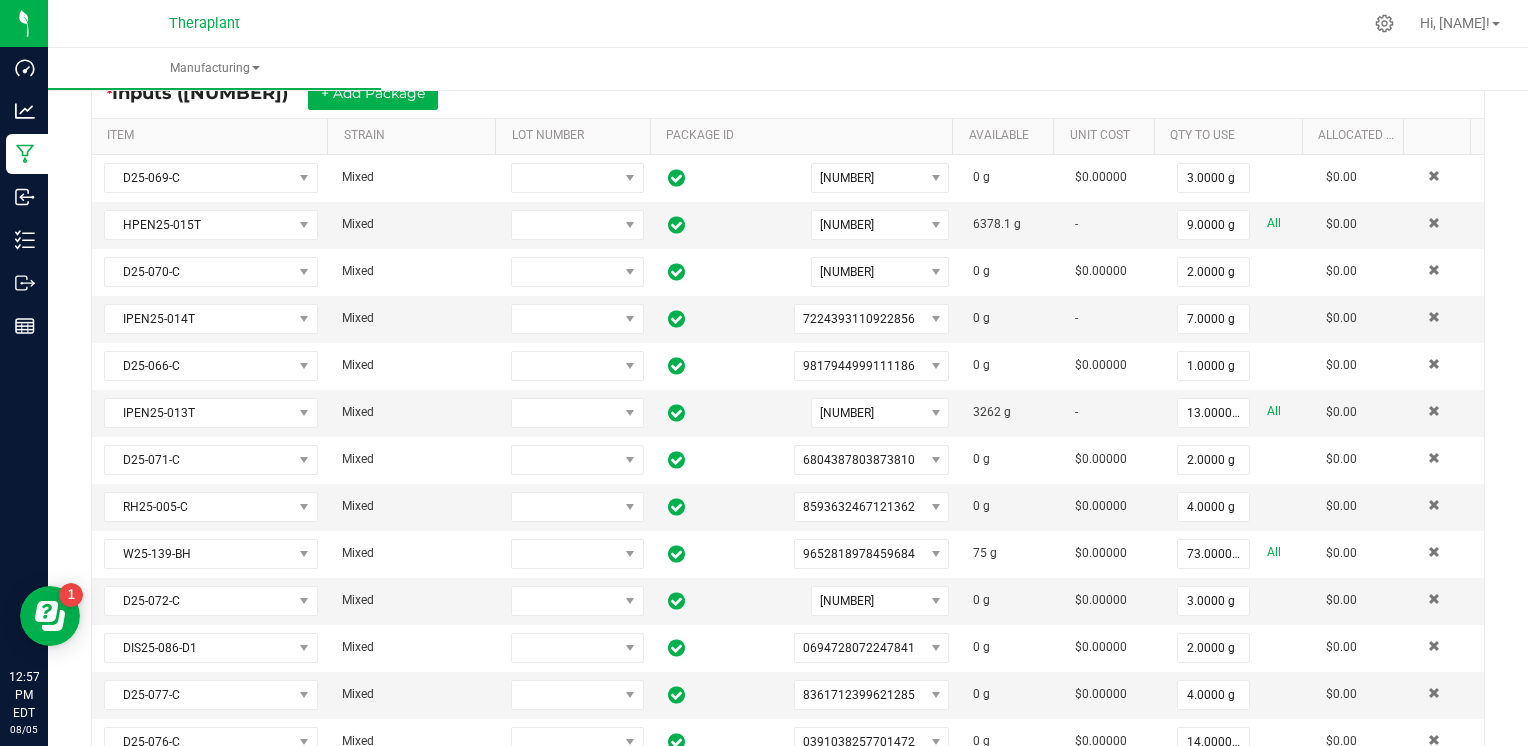 scroll, scrollTop: 0, scrollLeft: 0, axis: both 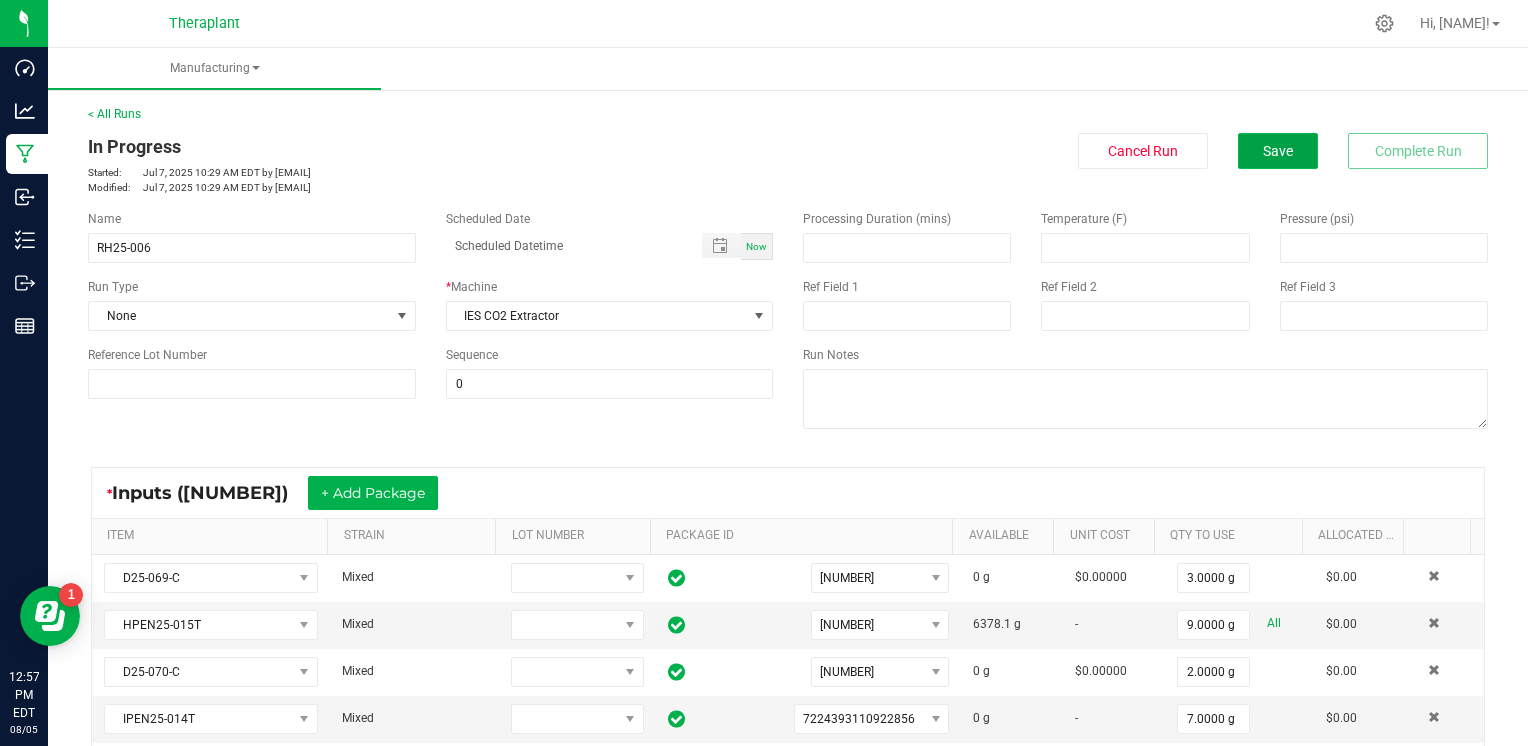 type on "2.0000 g" 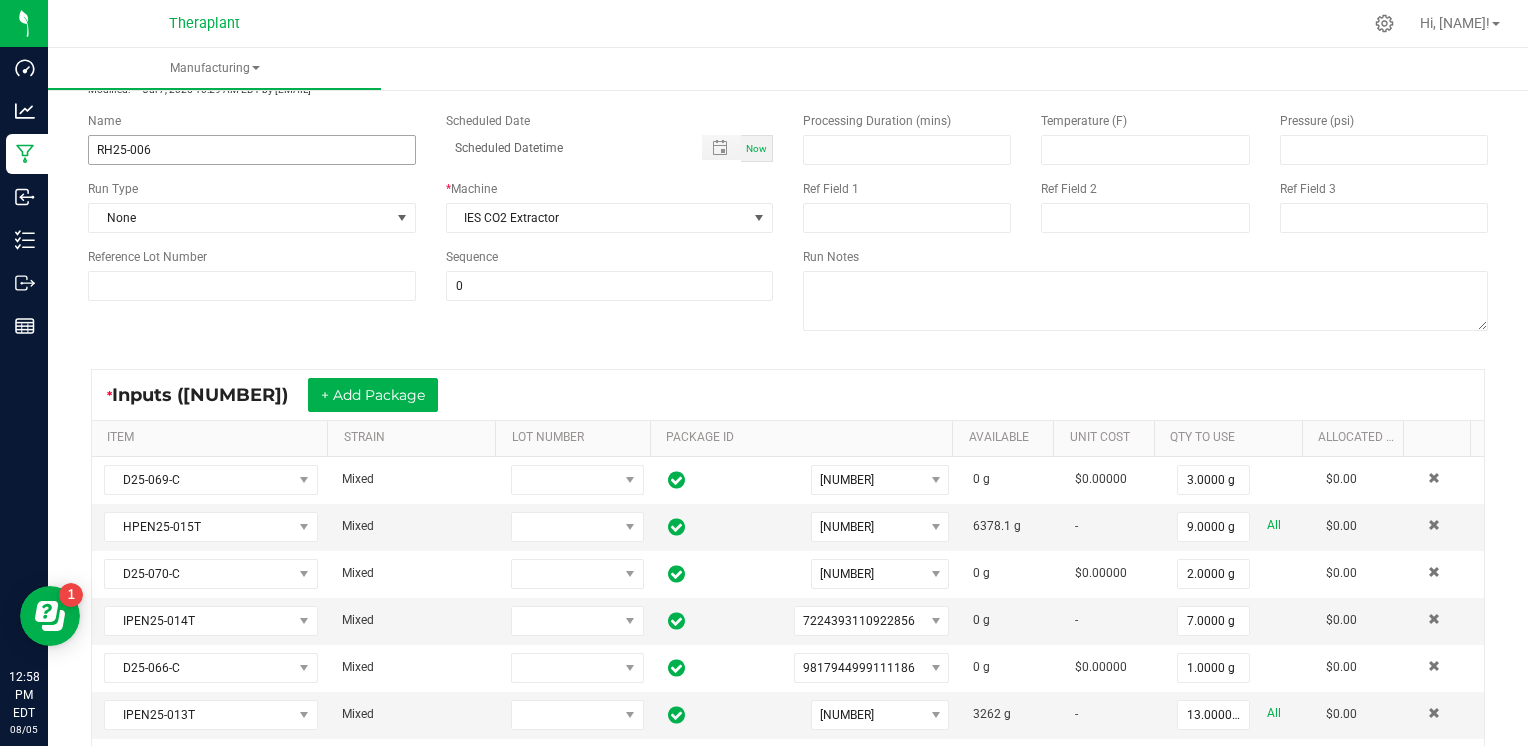 scroll, scrollTop: 0, scrollLeft: 0, axis: both 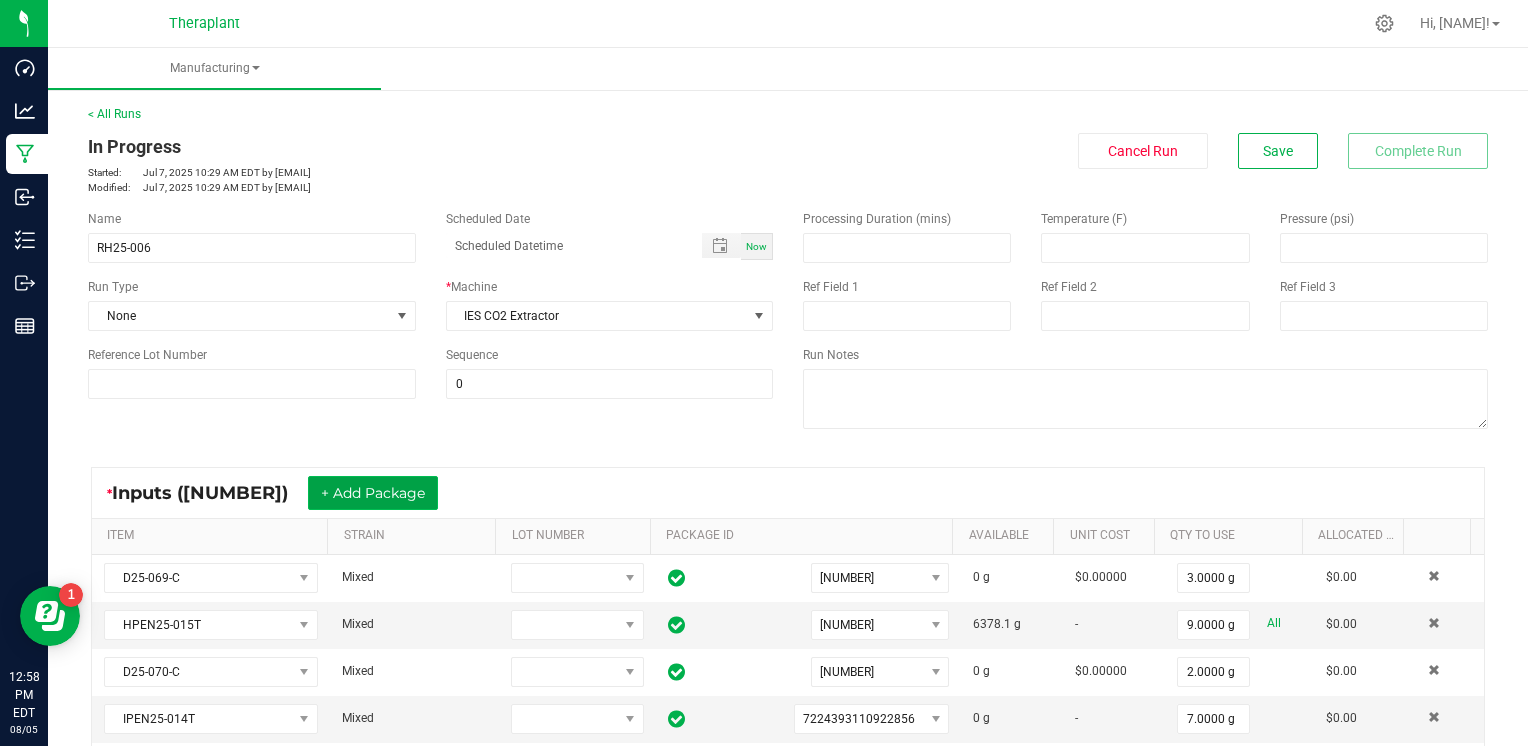 click on "+ Add Package" at bounding box center [373, 493] 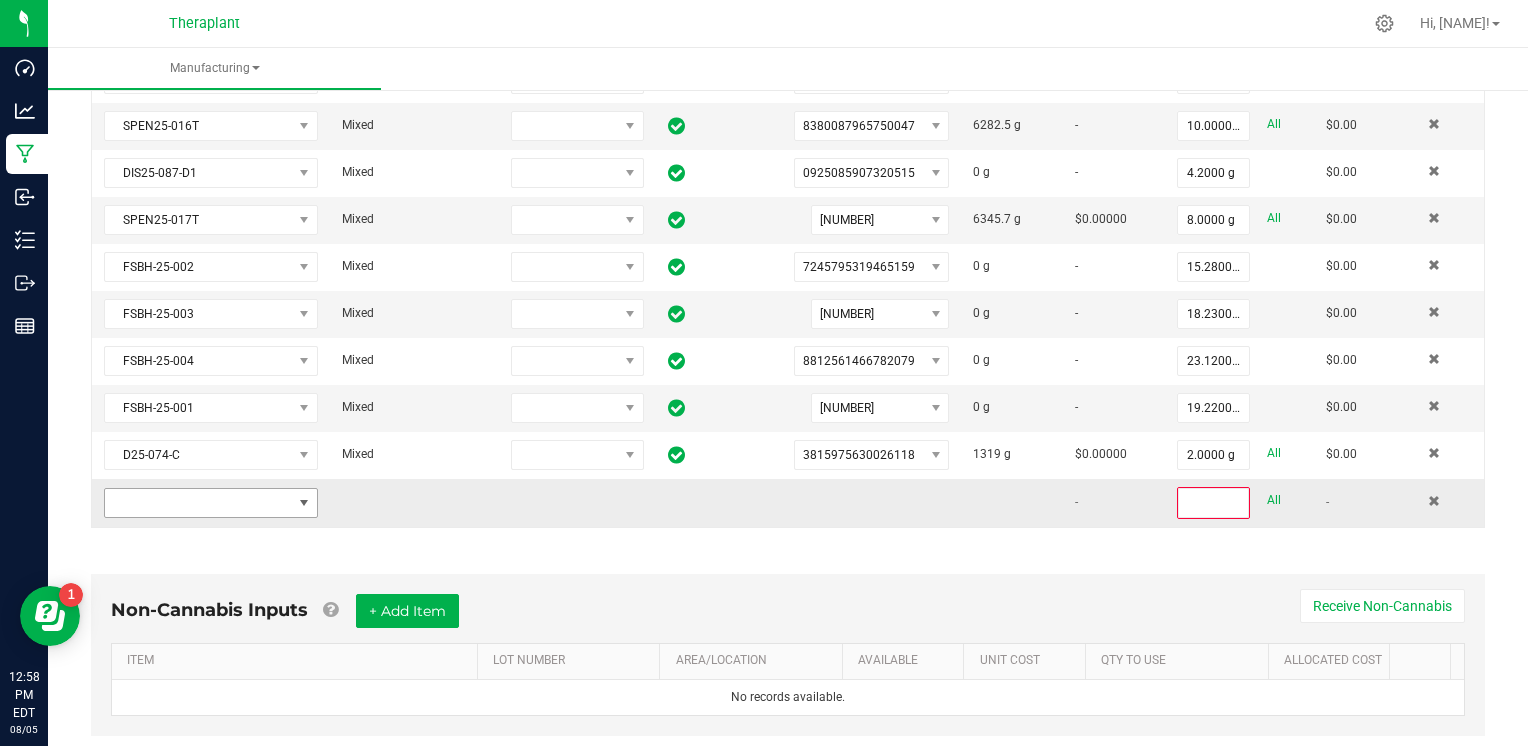 scroll, scrollTop: 1300, scrollLeft: 0, axis: vertical 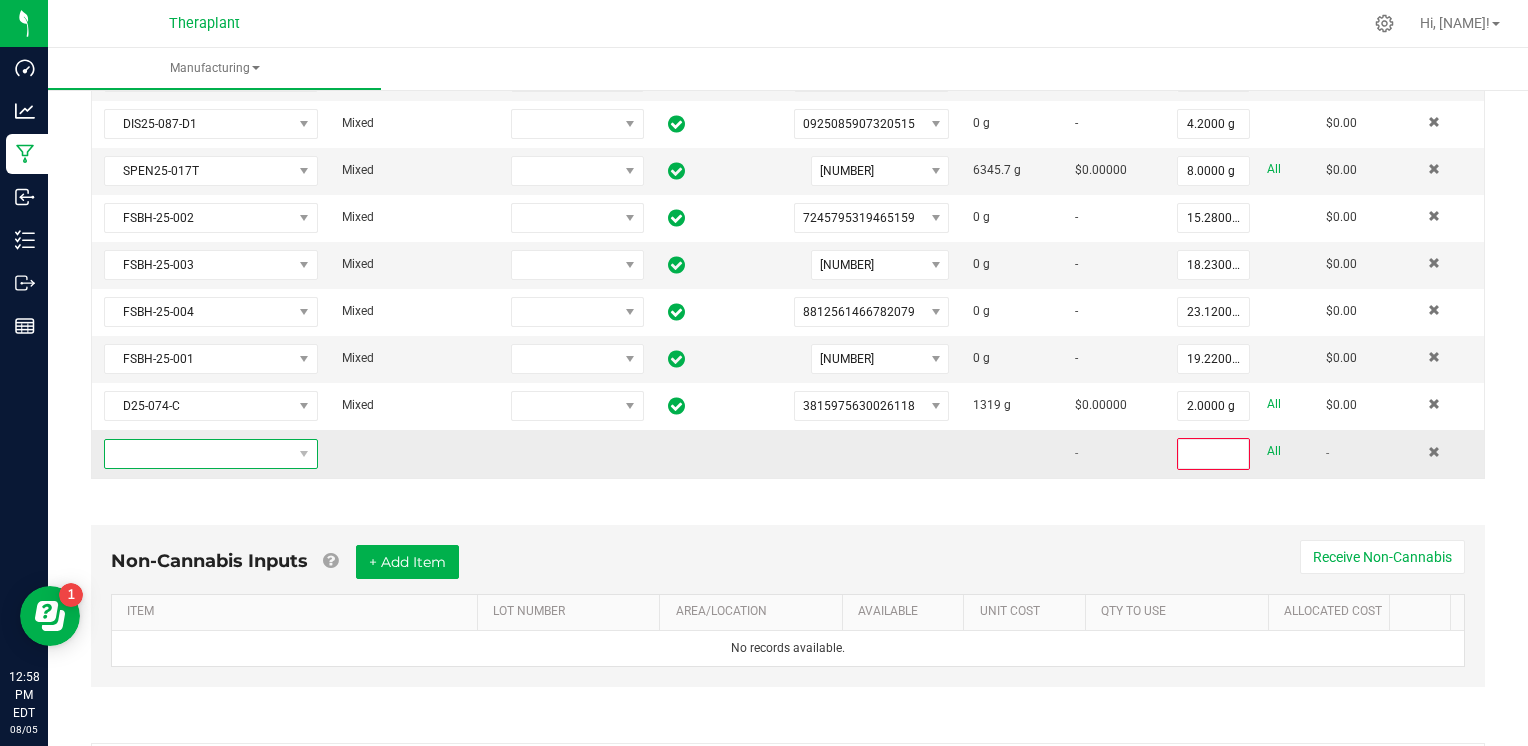 click at bounding box center [198, 454] 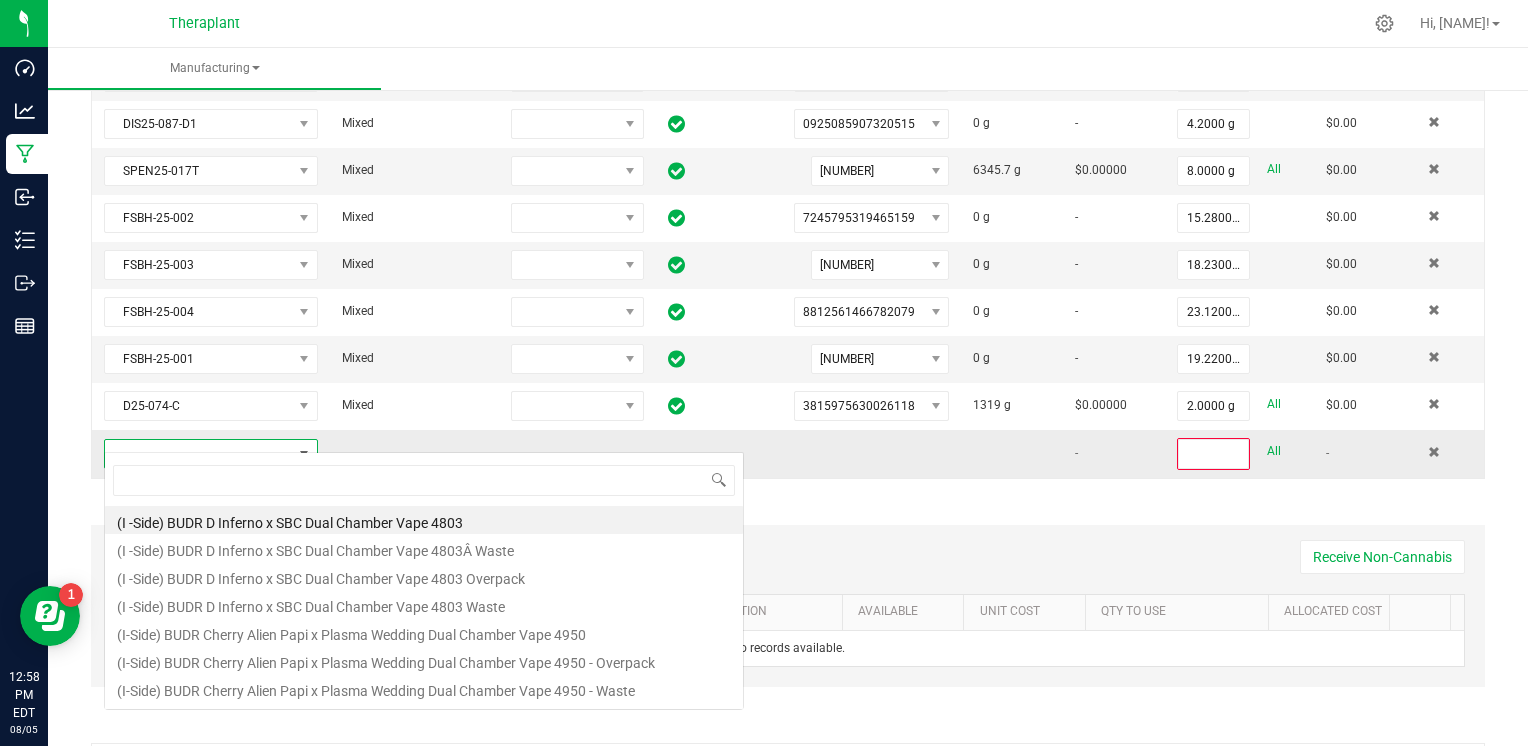 scroll, scrollTop: 99970, scrollLeft: 99791, axis: both 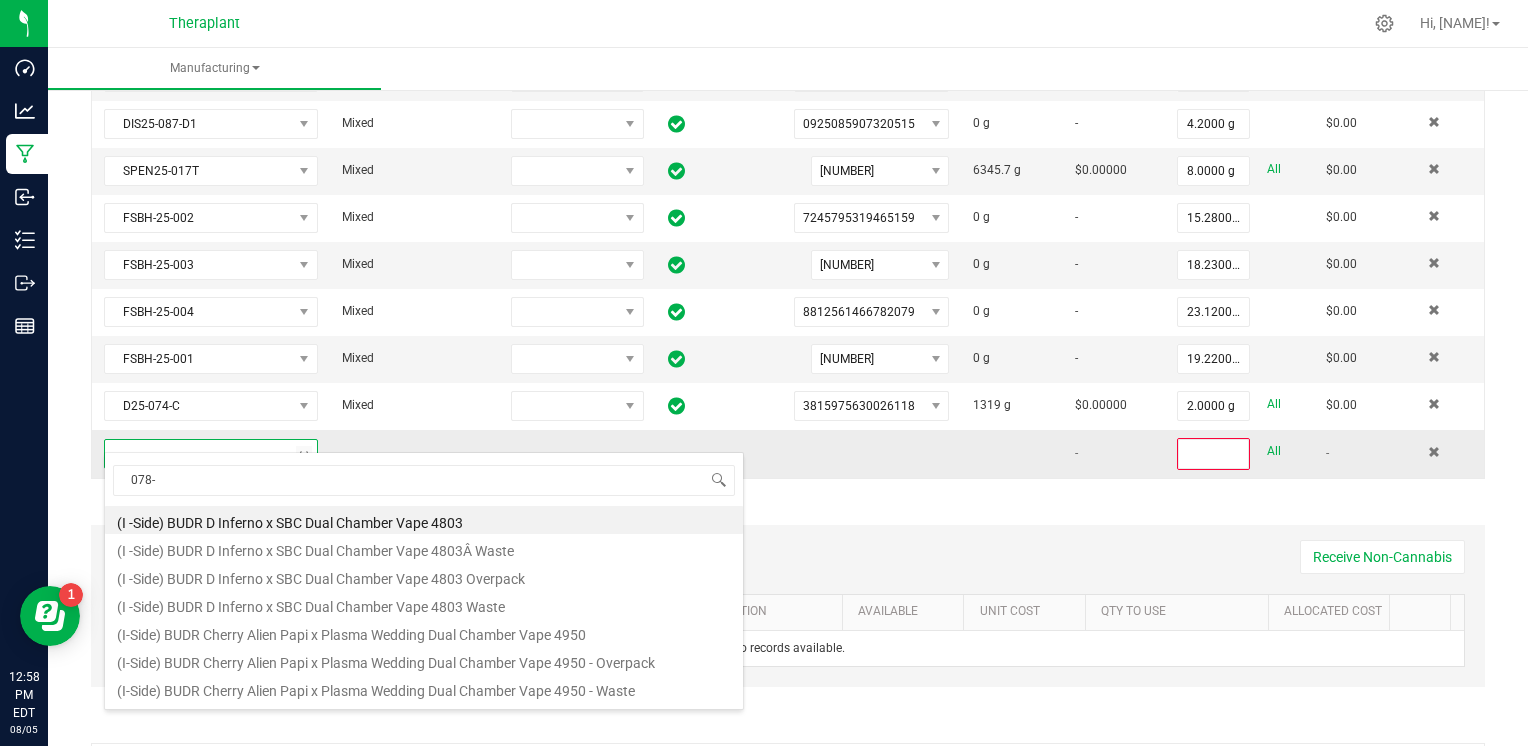 type on "078-C" 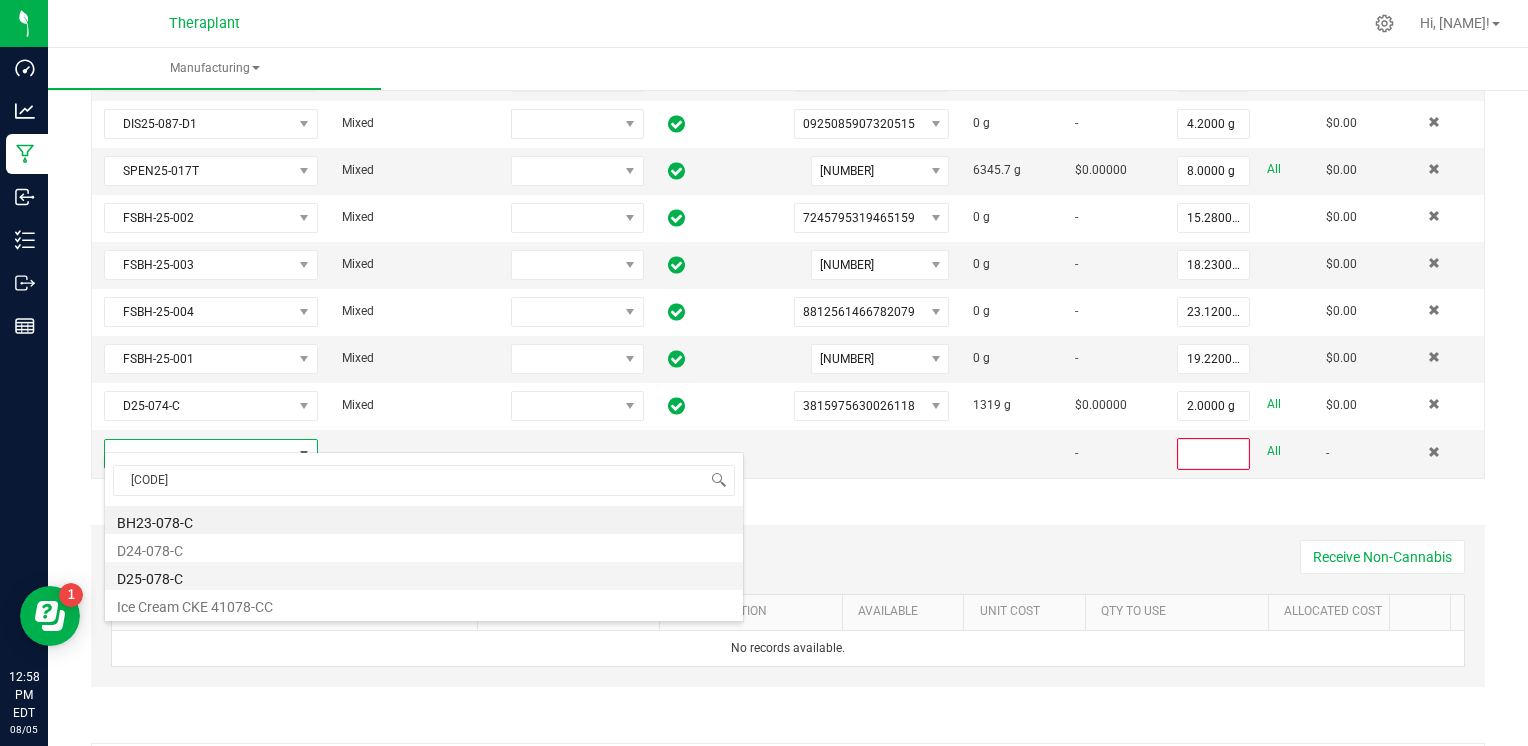 click on "D25-078-C" at bounding box center (424, 576) 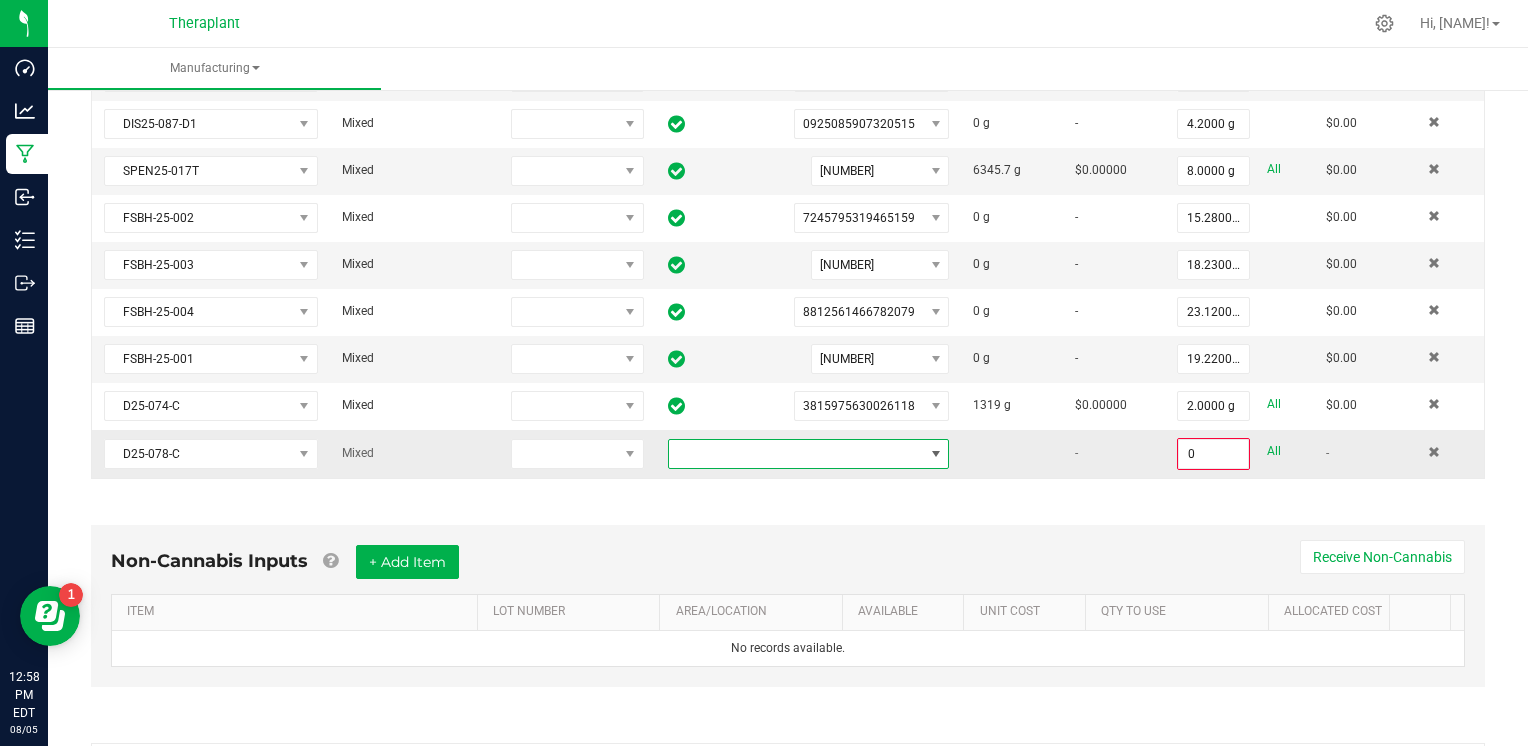 click at bounding box center (796, 454) 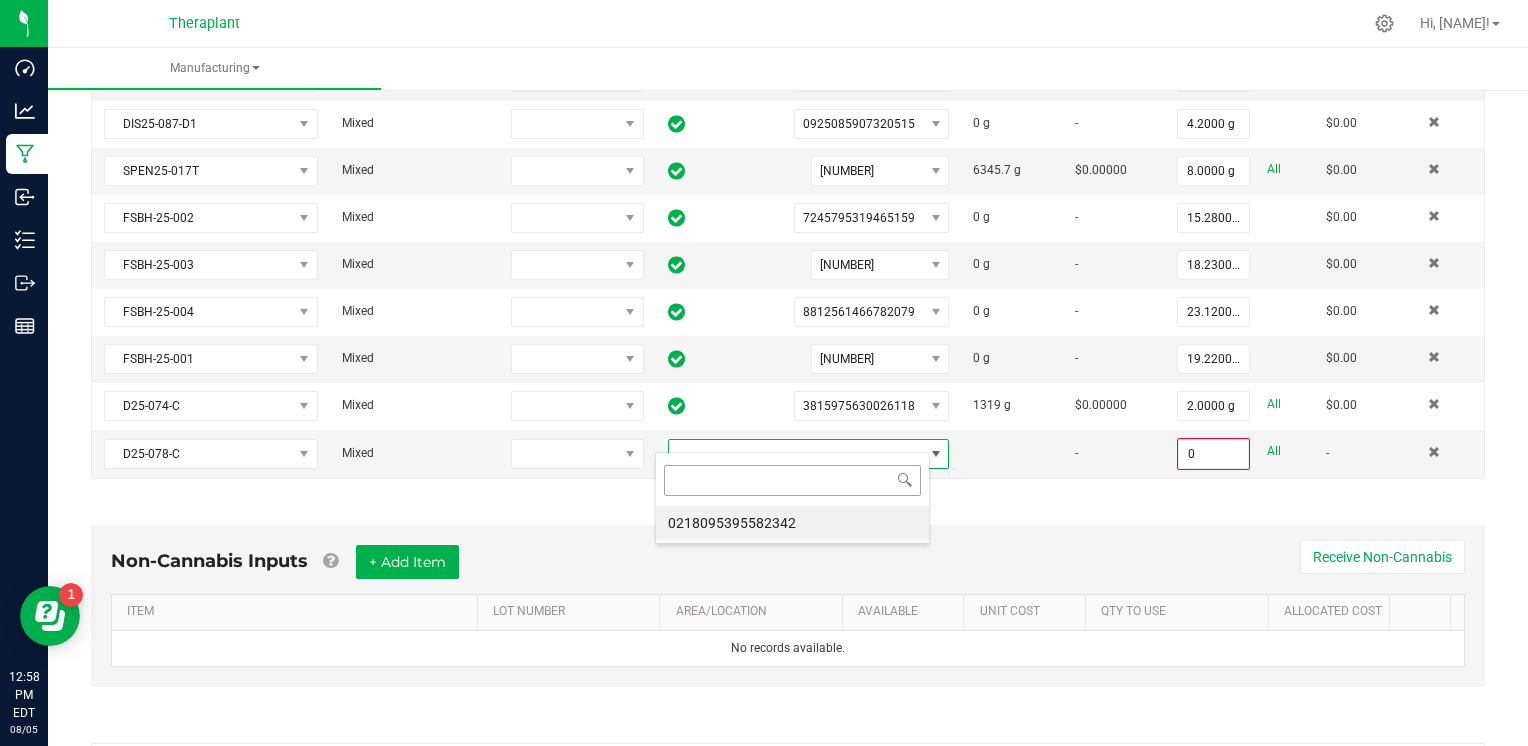 scroll, scrollTop: 99970, scrollLeft: 99724, axis: both 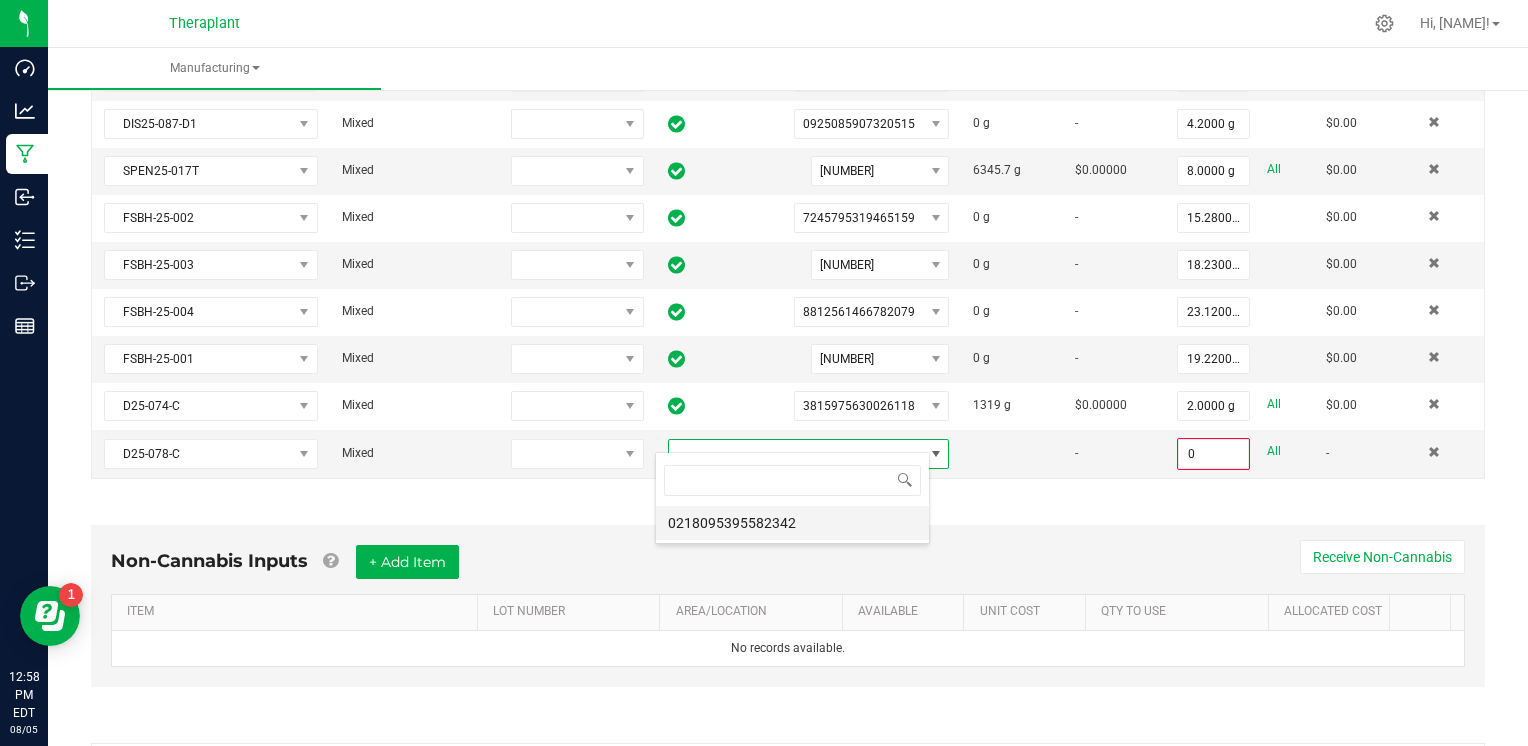 click on "0218095395582342" at bounding box center [792, 523] 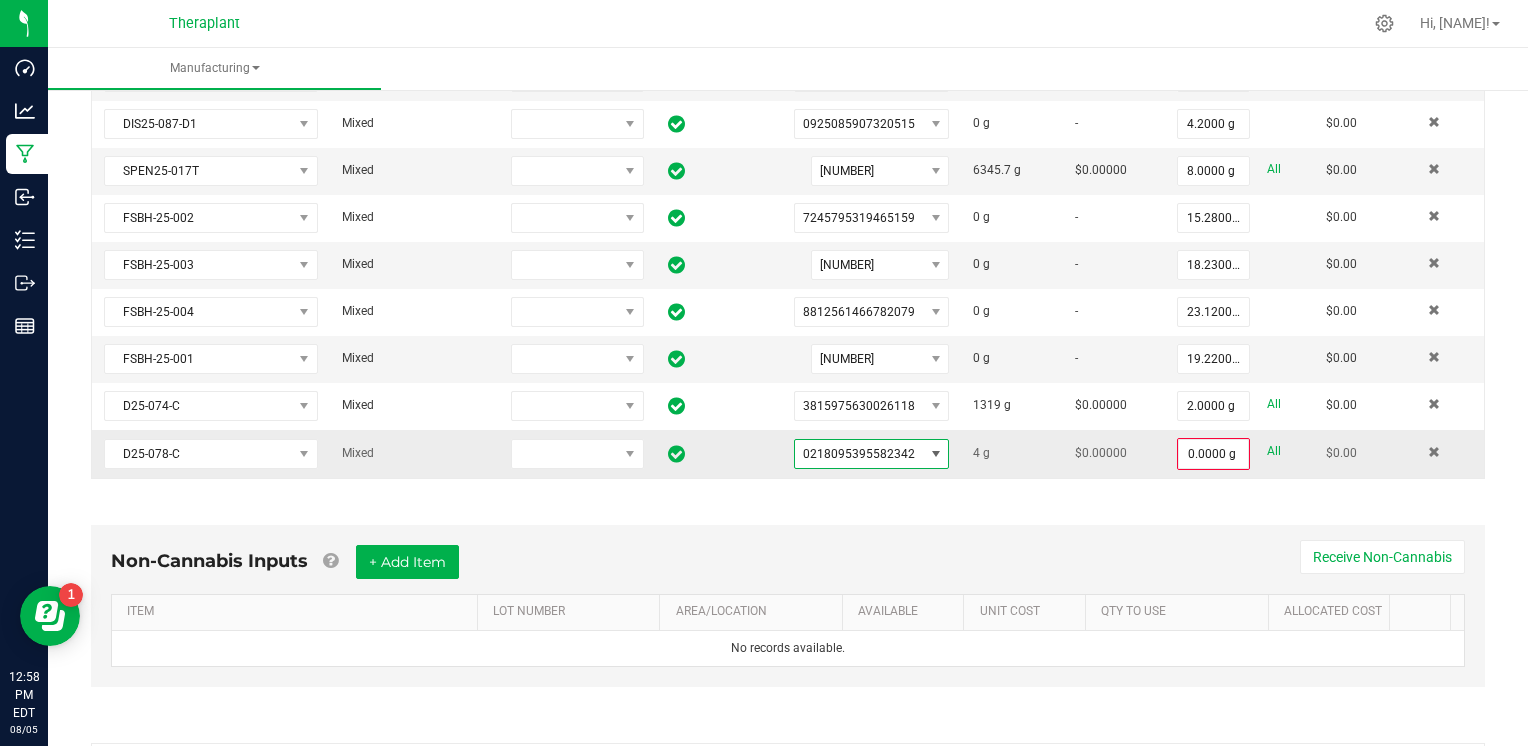 click on "All" at bounding box center [1274, 451] 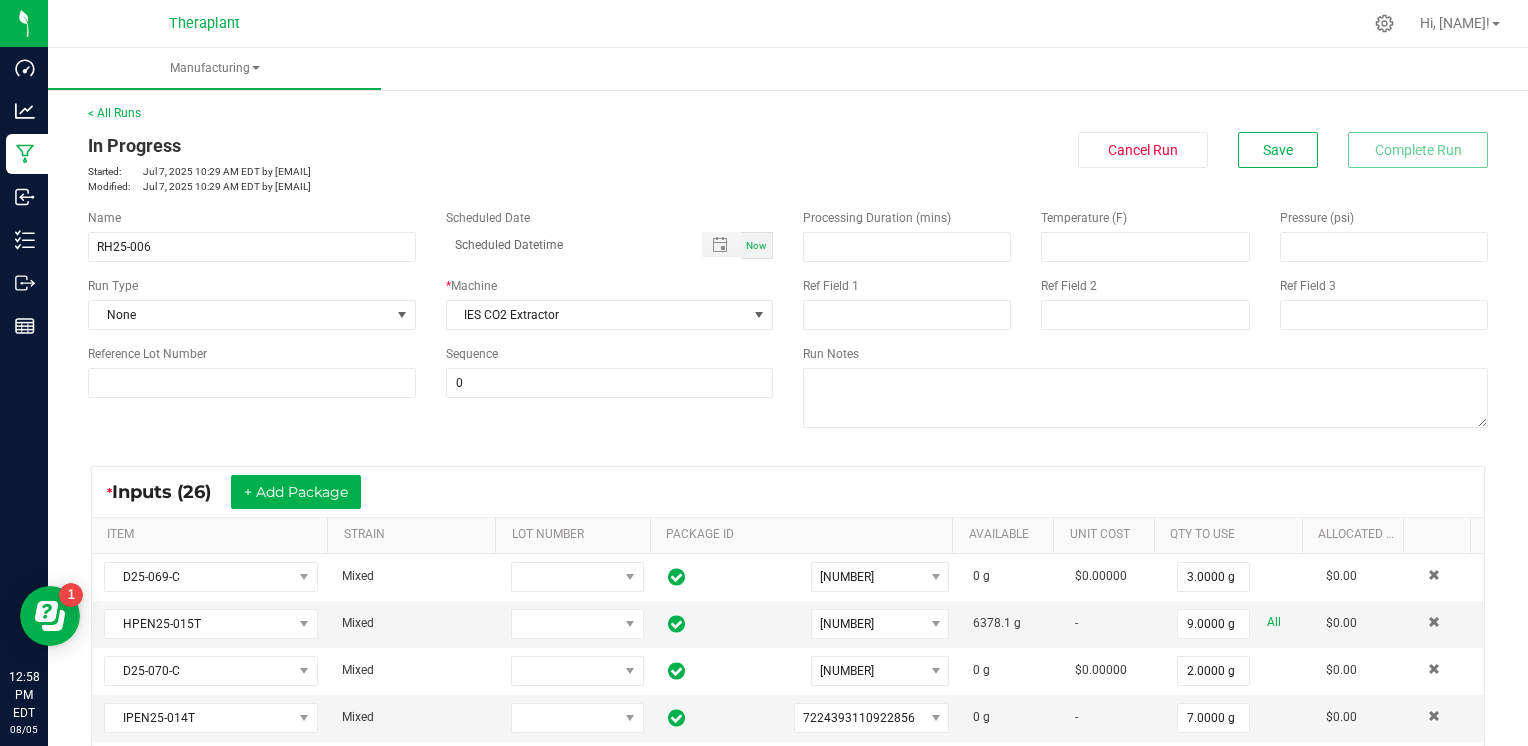 scroll, scrollTop: 0, scrollLeft: 0, axis: both 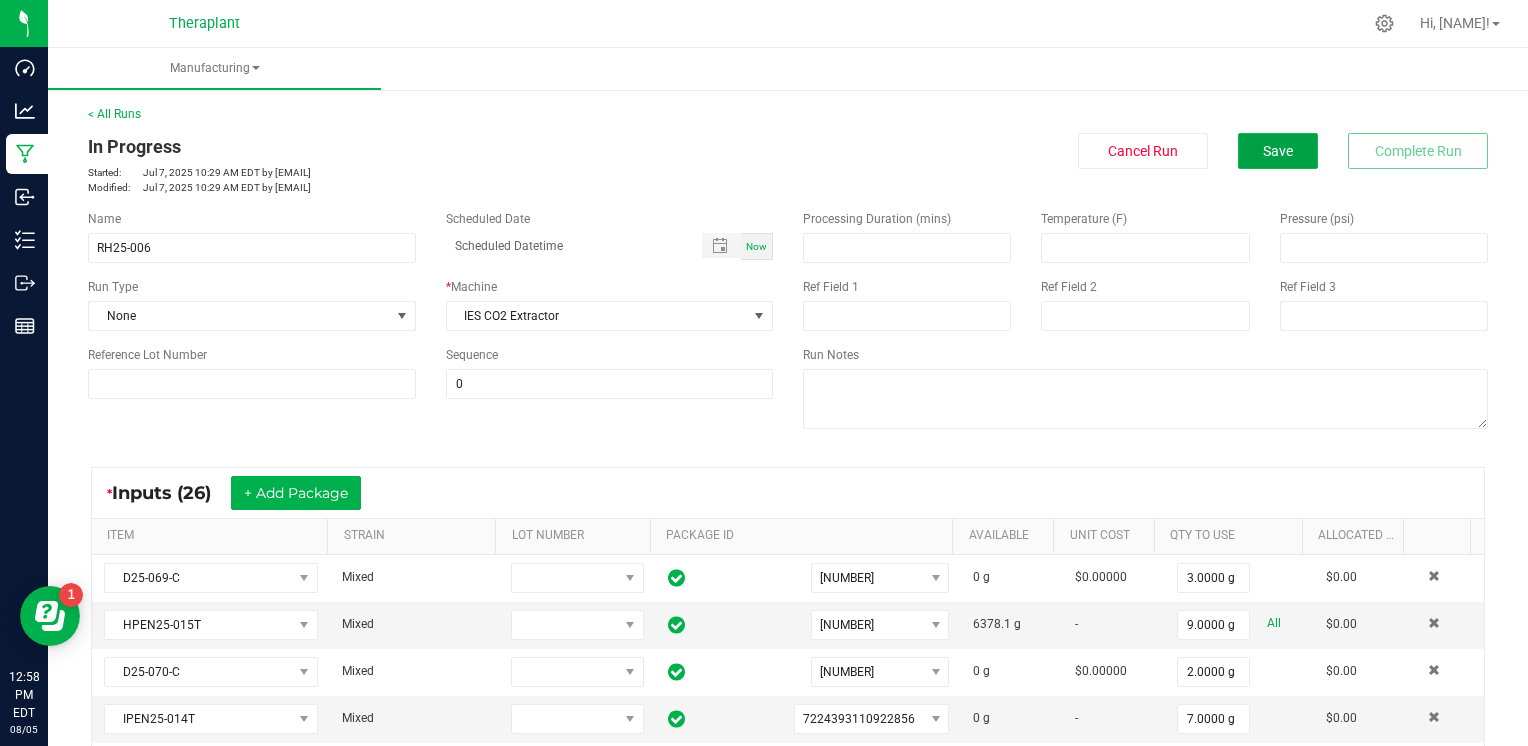 click on "Save" at bounding box center [1278, 151] 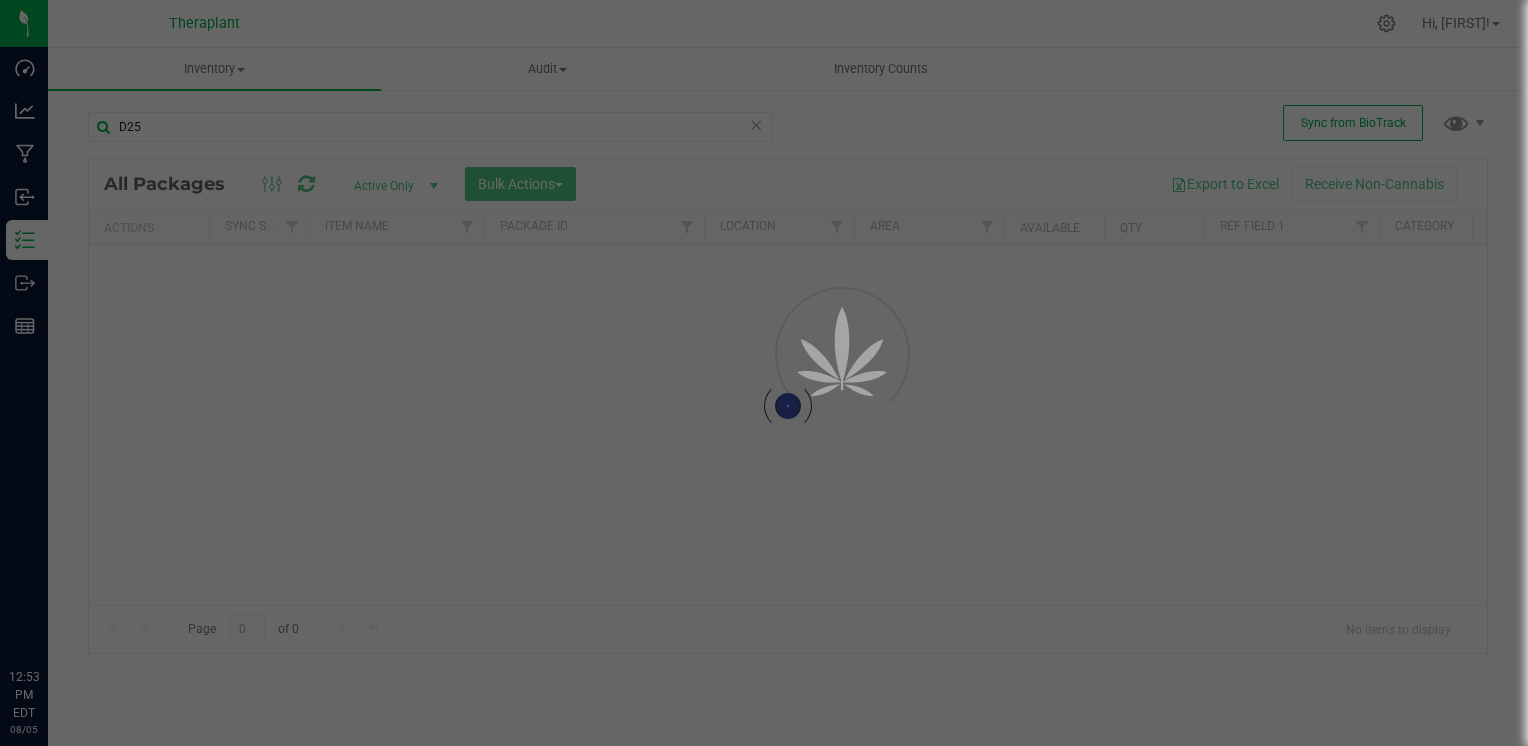 scroll, scrollTop: 0, scrollLeft: 0, axis: both 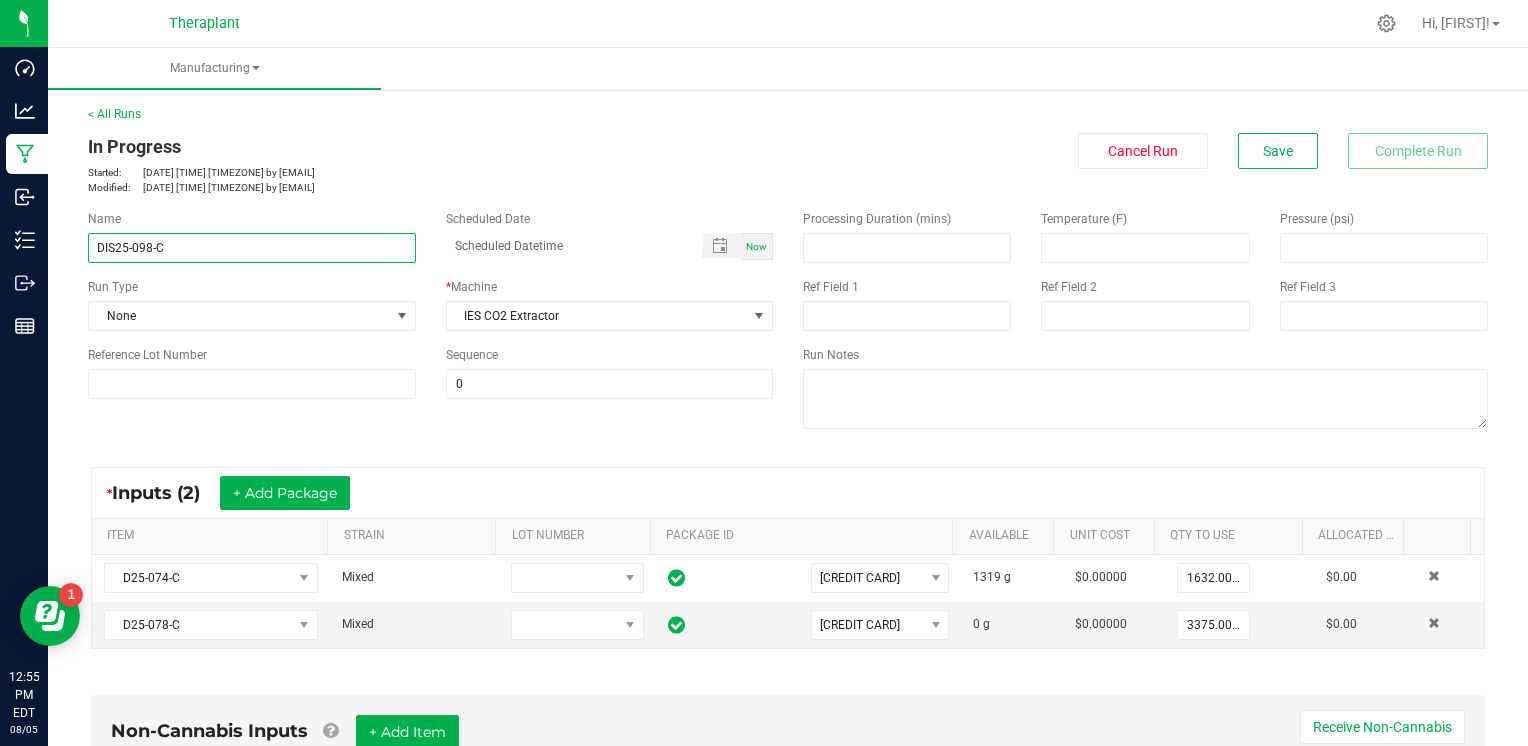 click on "DIS25-098-C" at bounding box center (252, 248) 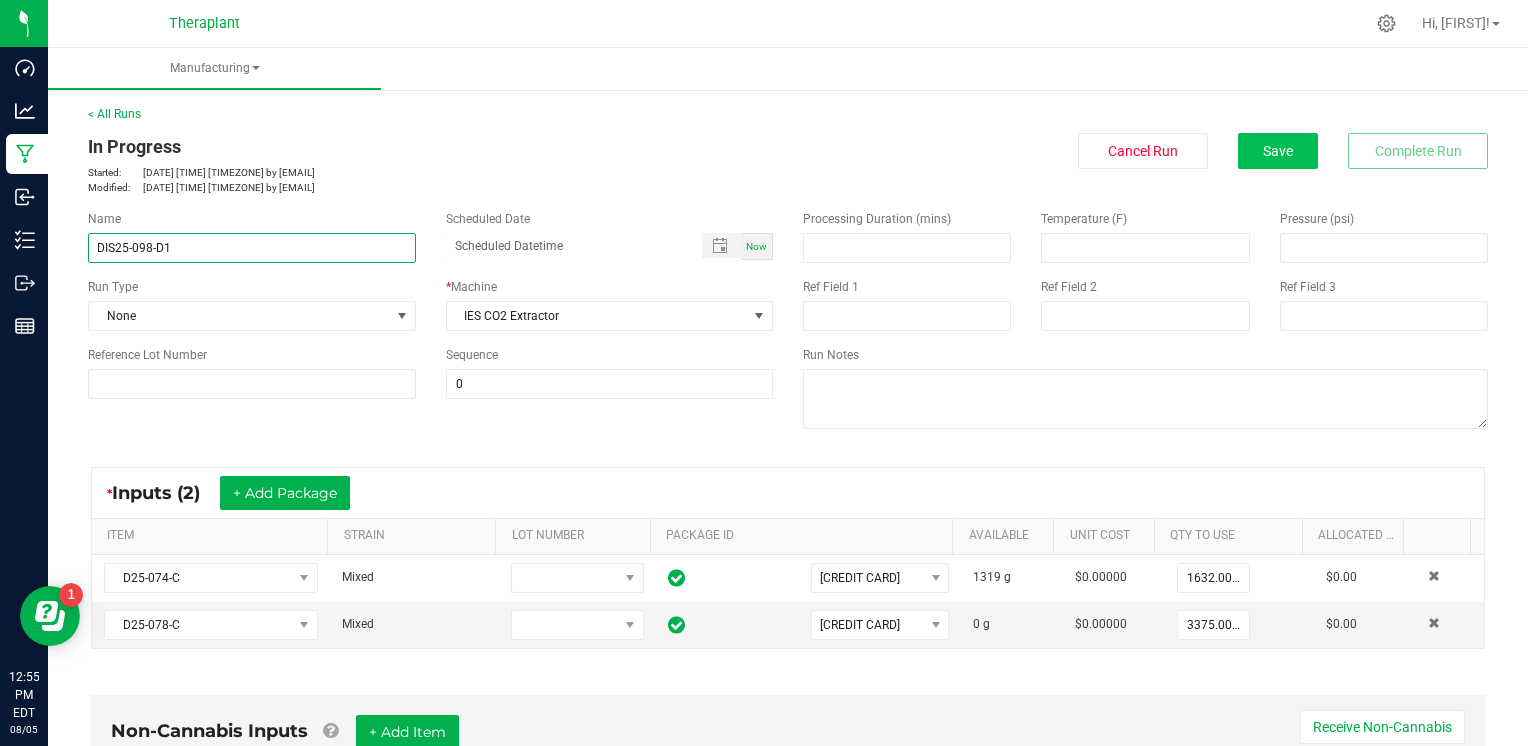 type on "DIS25-098-D1" 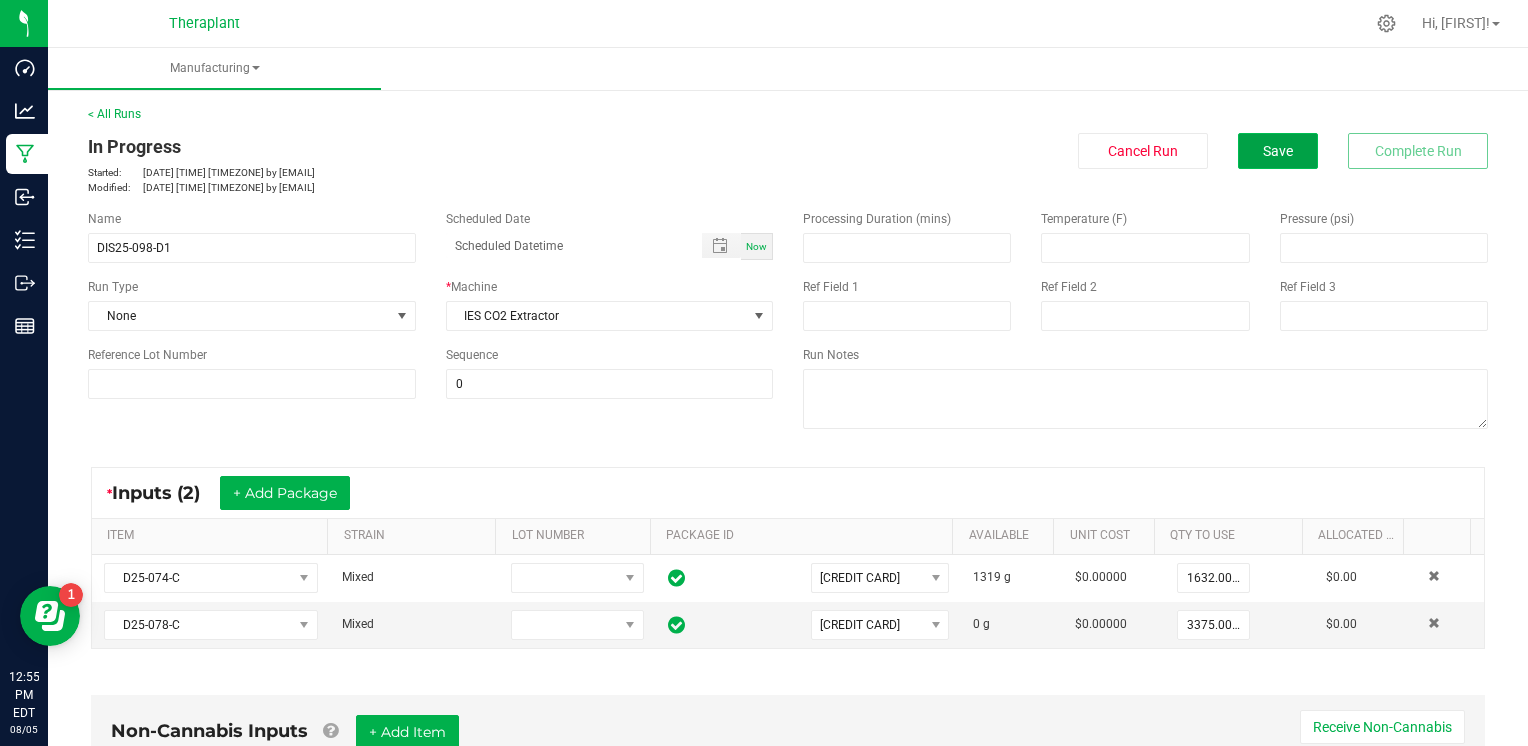click on "Save" at bounding box center [1278, 151] 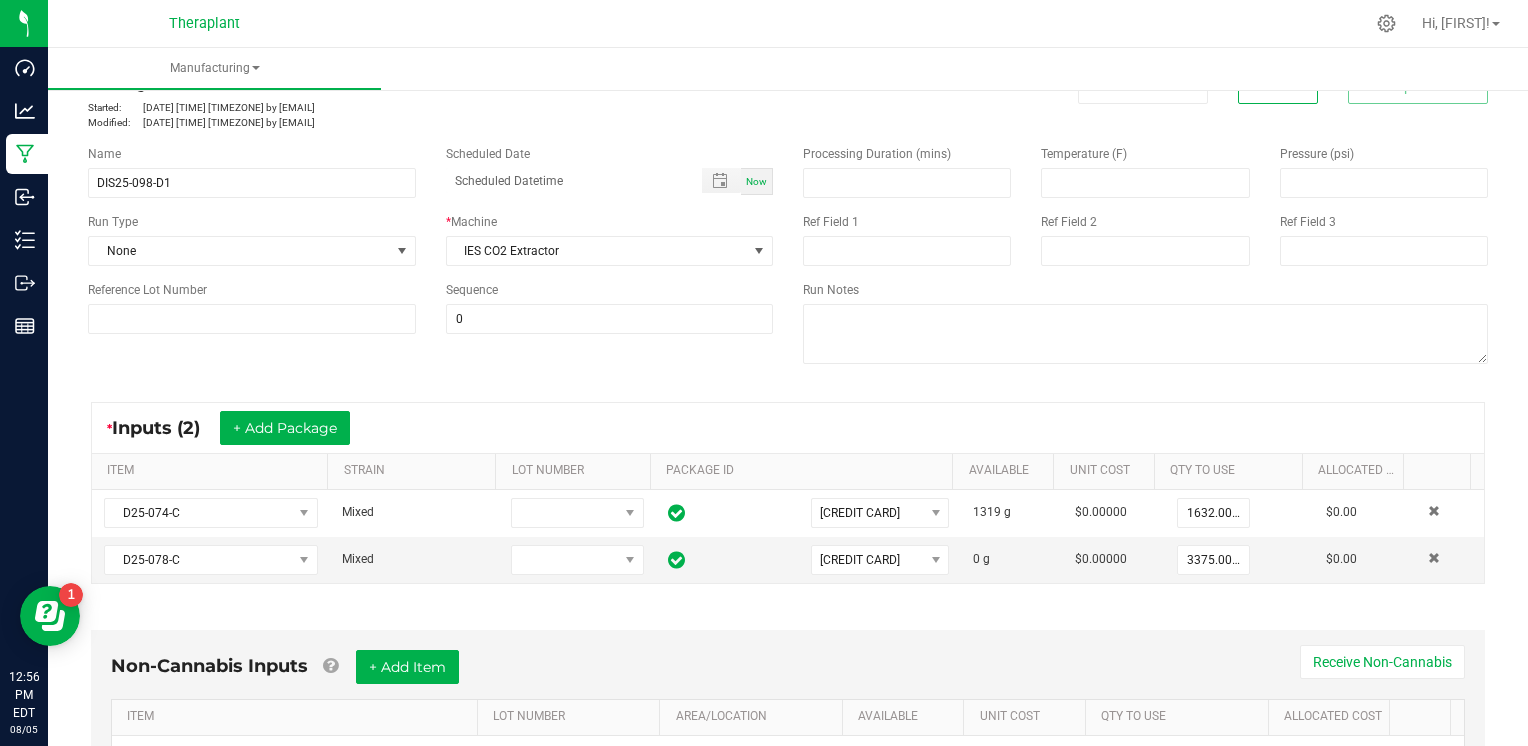 scroll, scrollTop: 100, scrollLeft: 0, axis: vertical 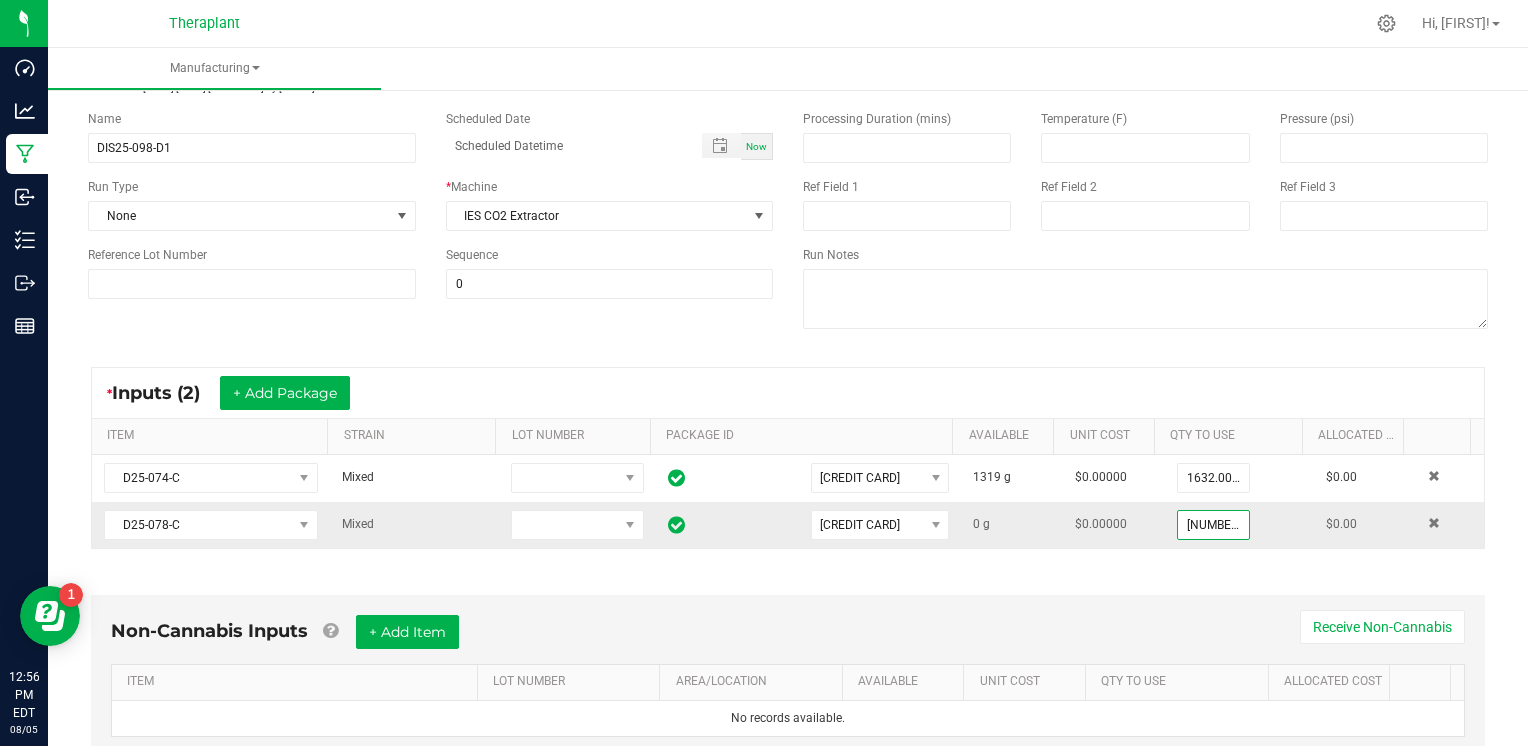 click on "3375" at bounding box center [1213, 525] 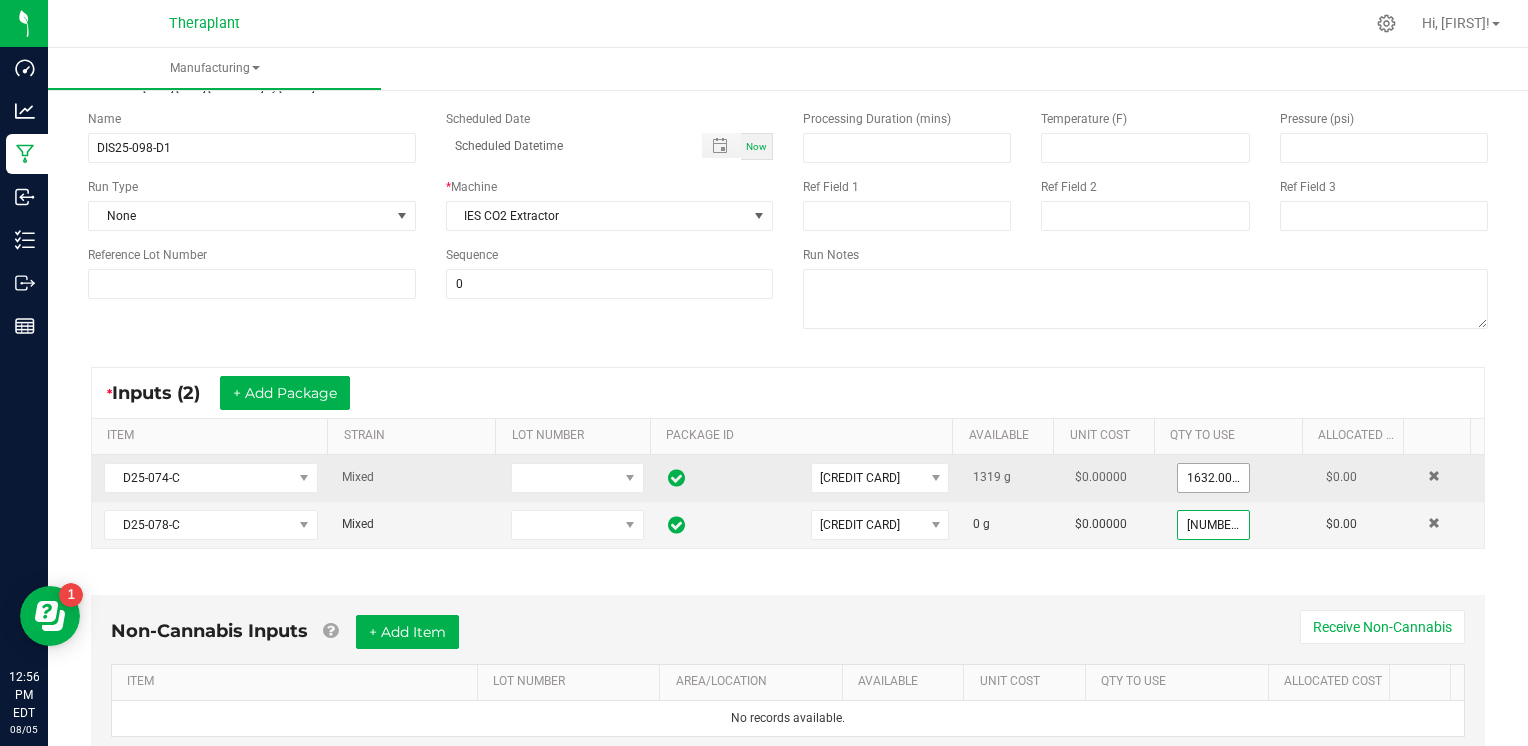 type on "3371" 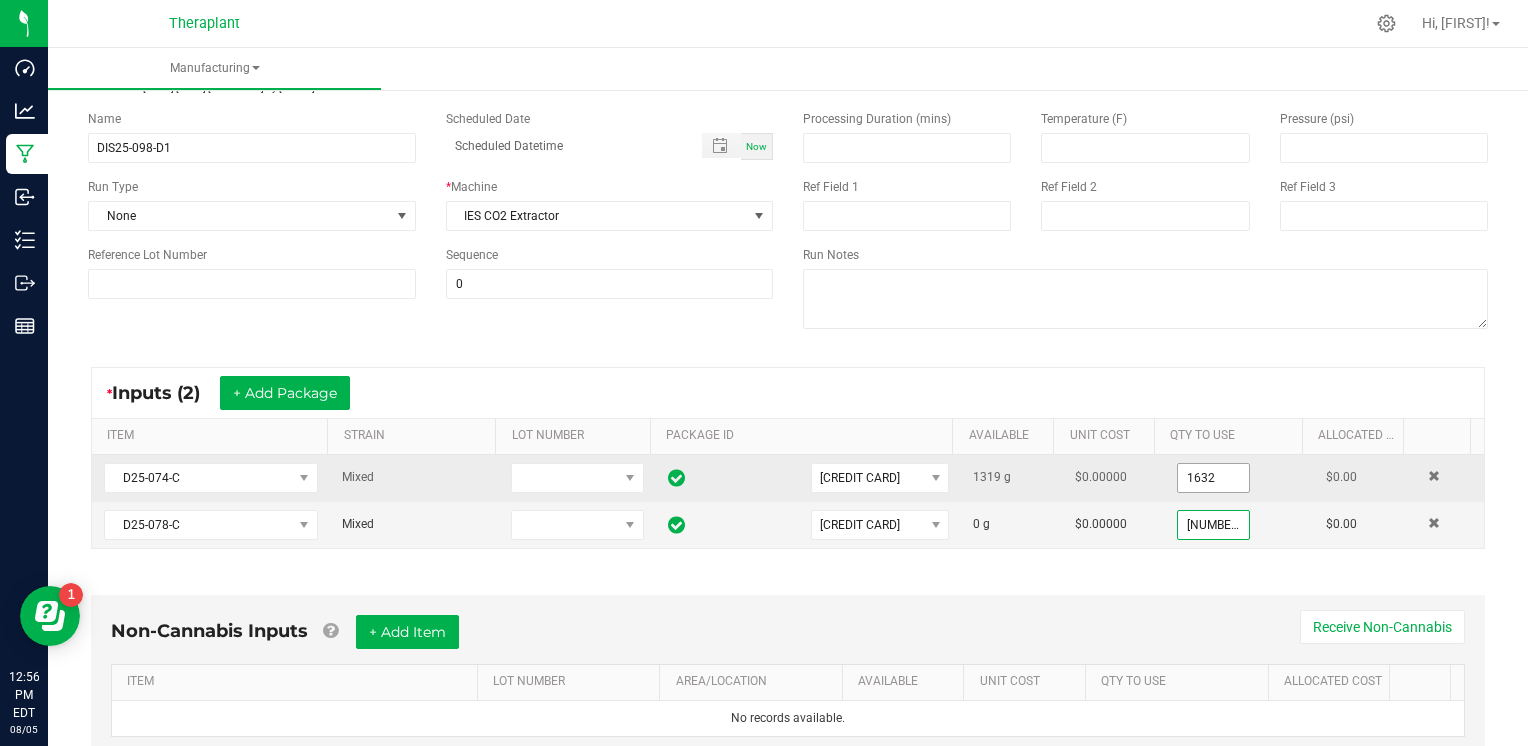 click on "1632" at bounding box center [1213, 478] 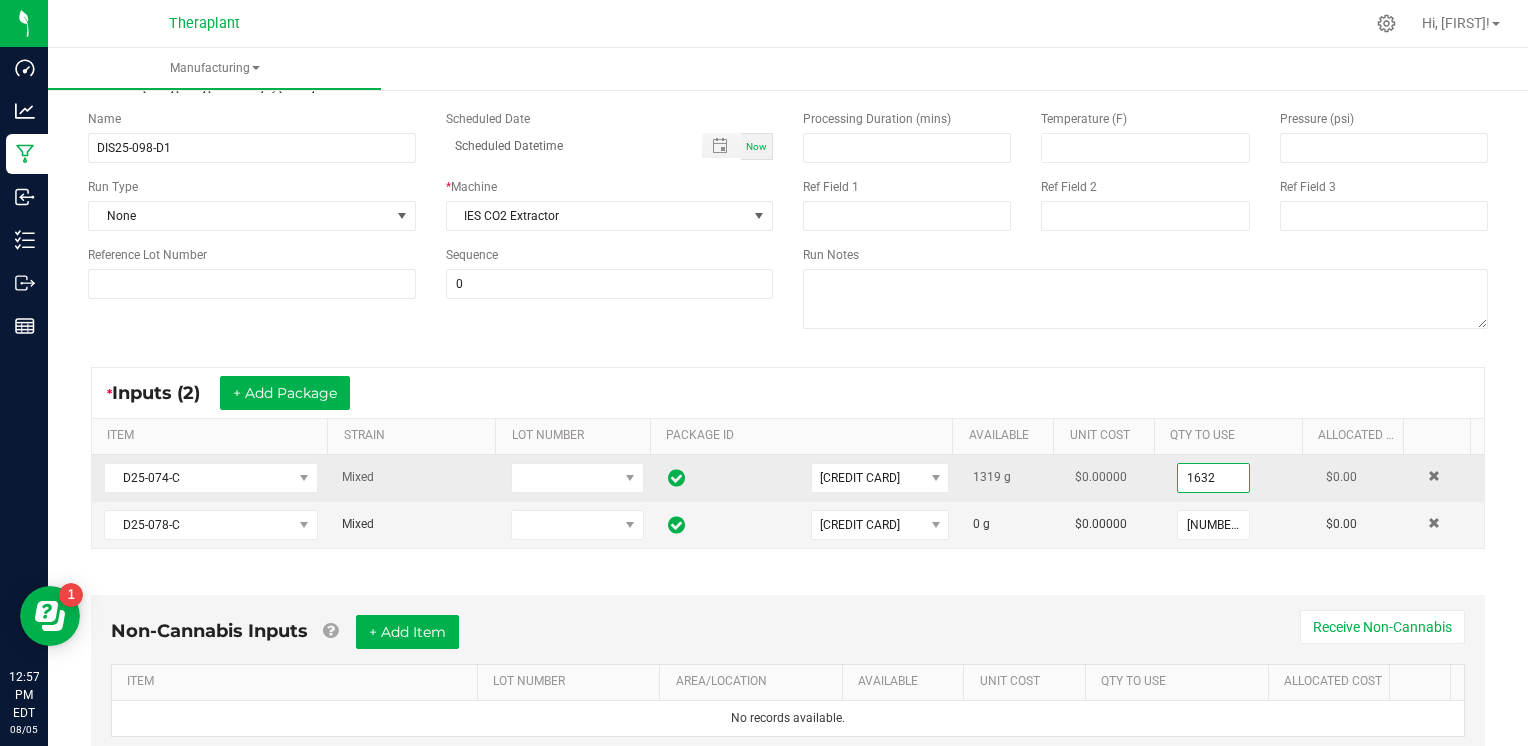 click on "1632" at bounding box center [1213, 478] 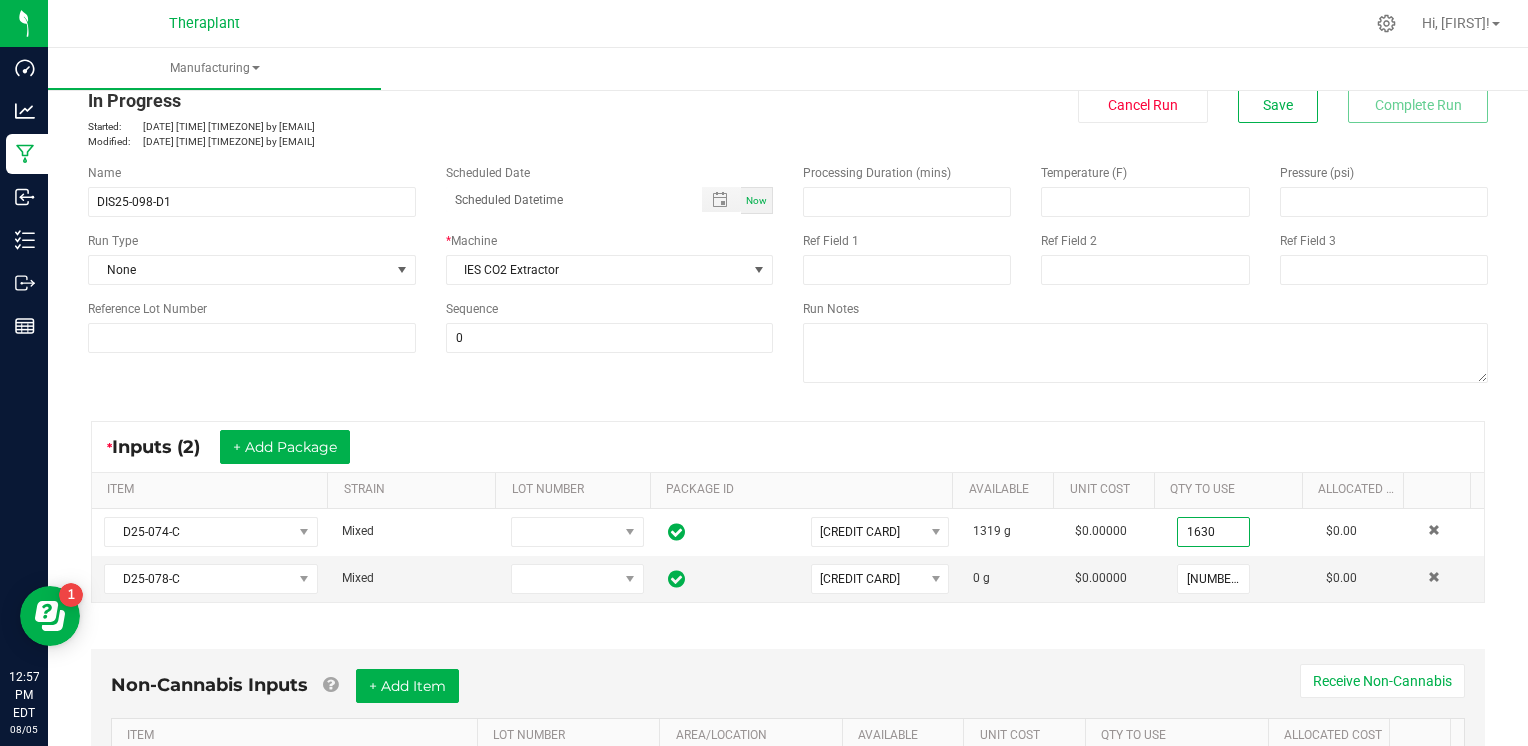 scroll, scrollTop: 0, scrollLeft: 0, axis: both 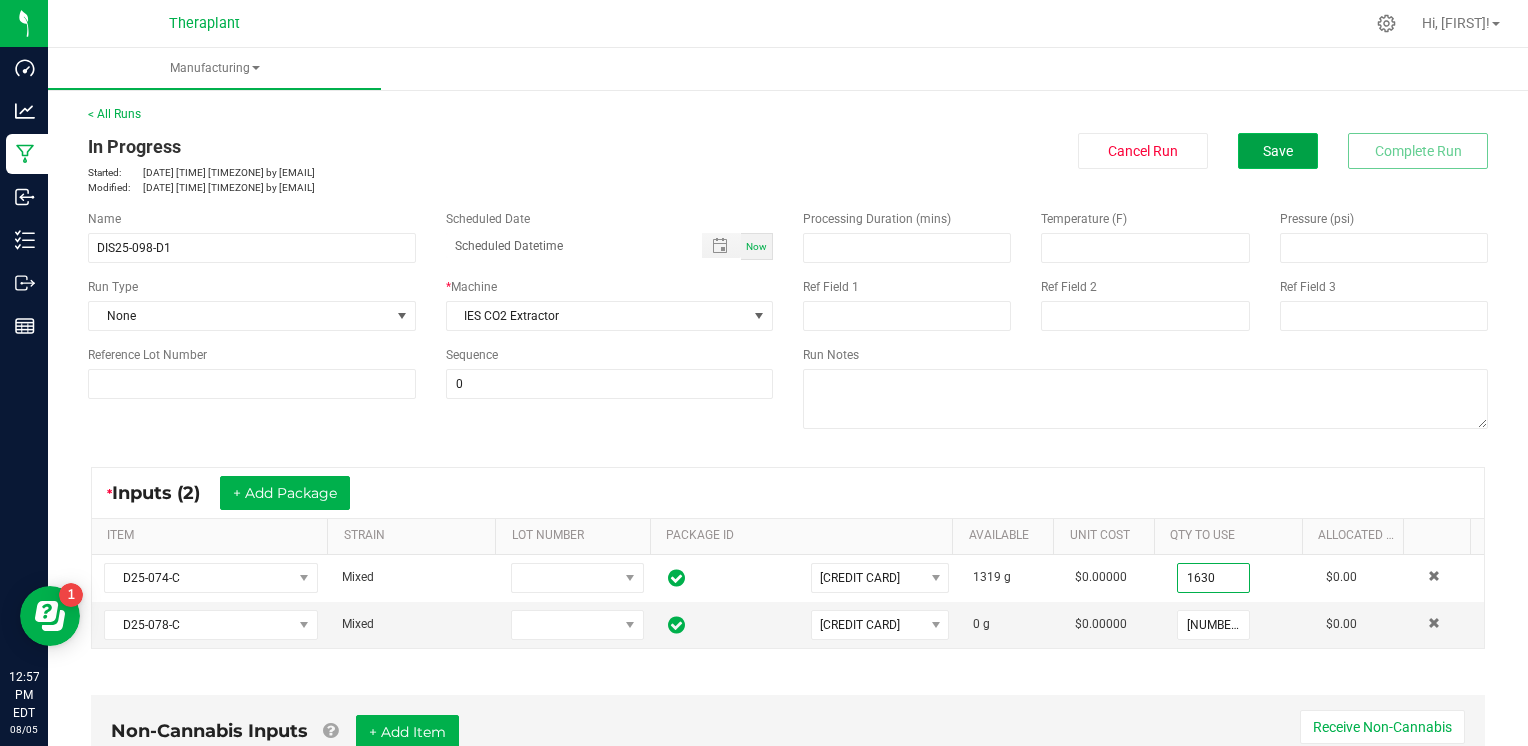 type on "1630.0000 g" 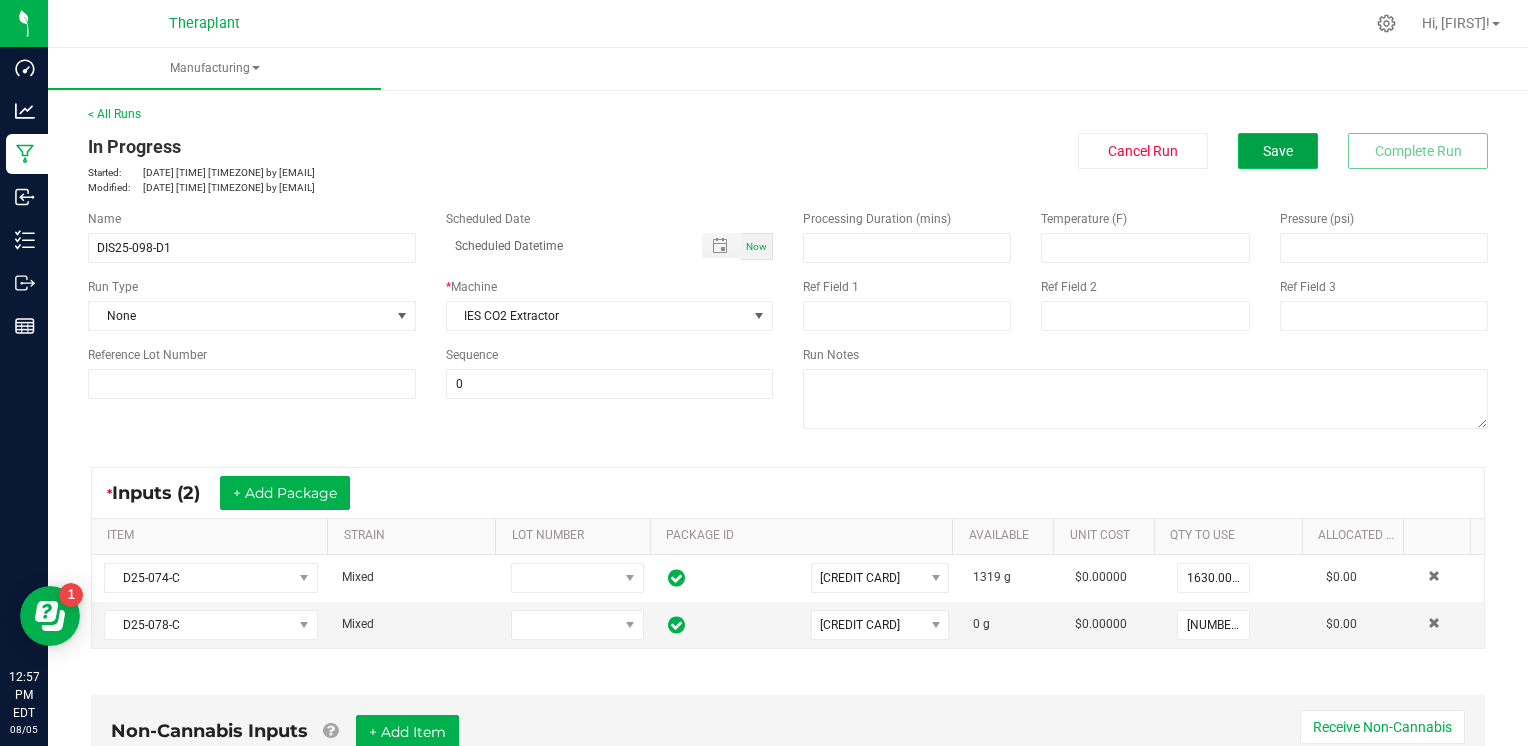 click on "Save" at bounding box center (1278, 151) 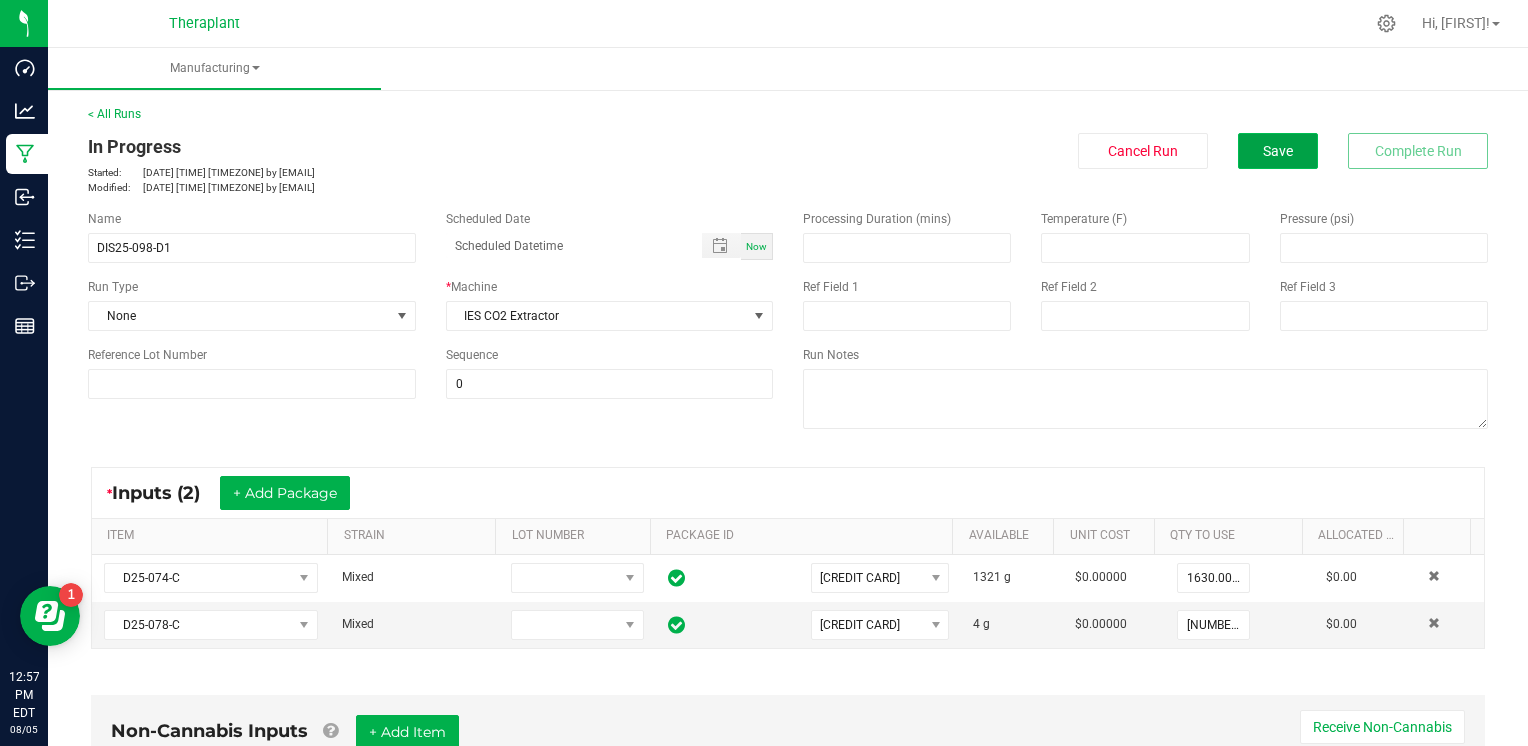 click on "Save" at bounding box center (1278, 151) 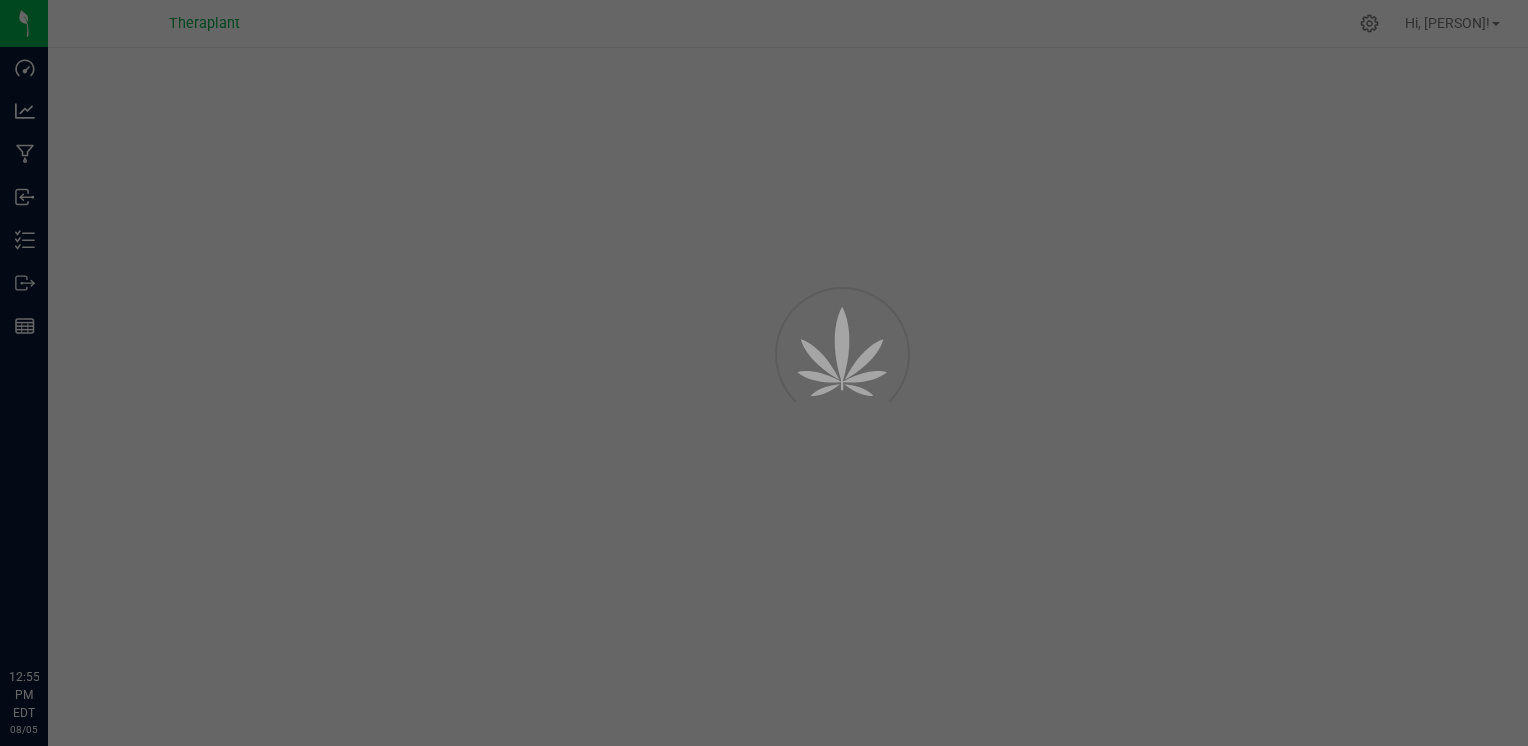 scroll, scrollTop: 0, scrollLeft: 0, axis: both 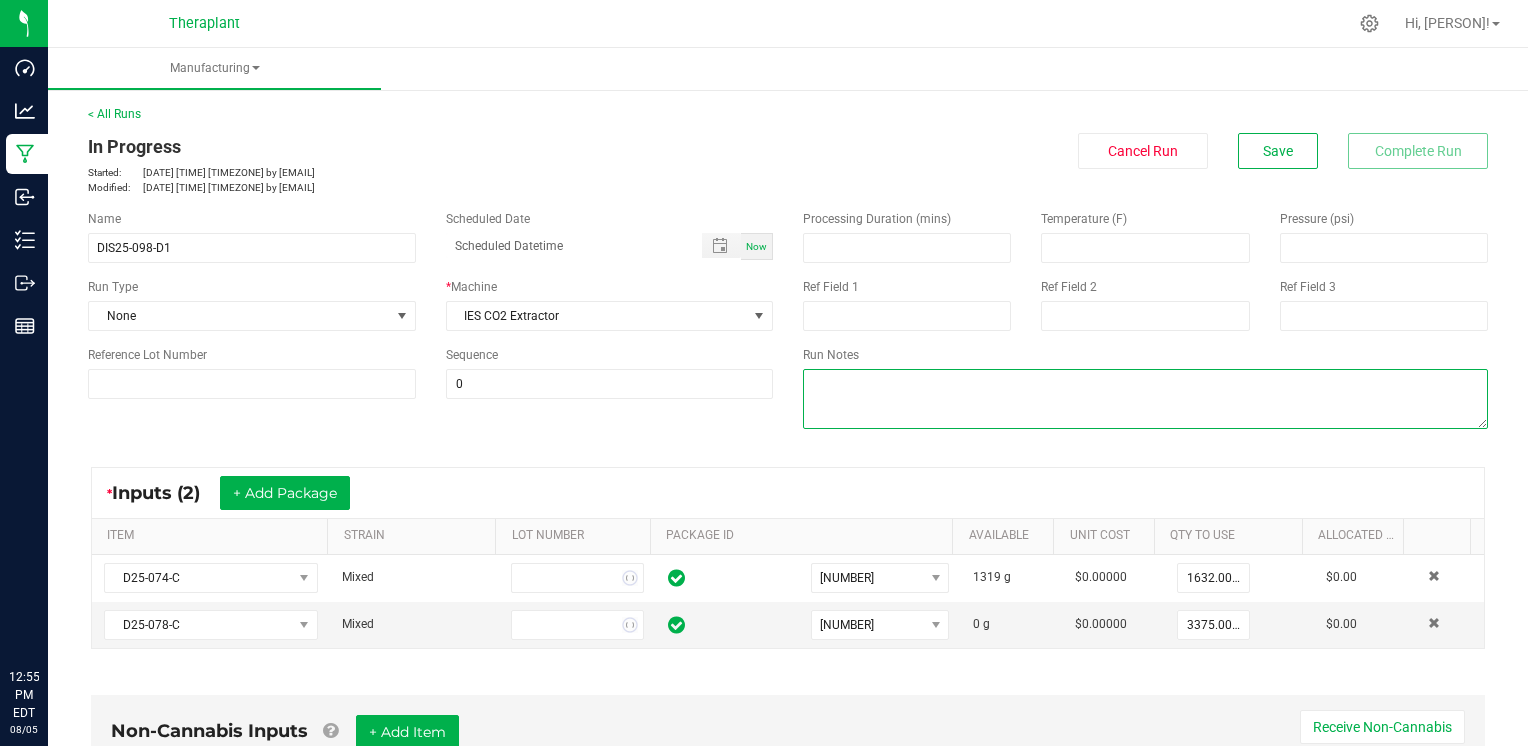 click at bounding box center [1145, 399] 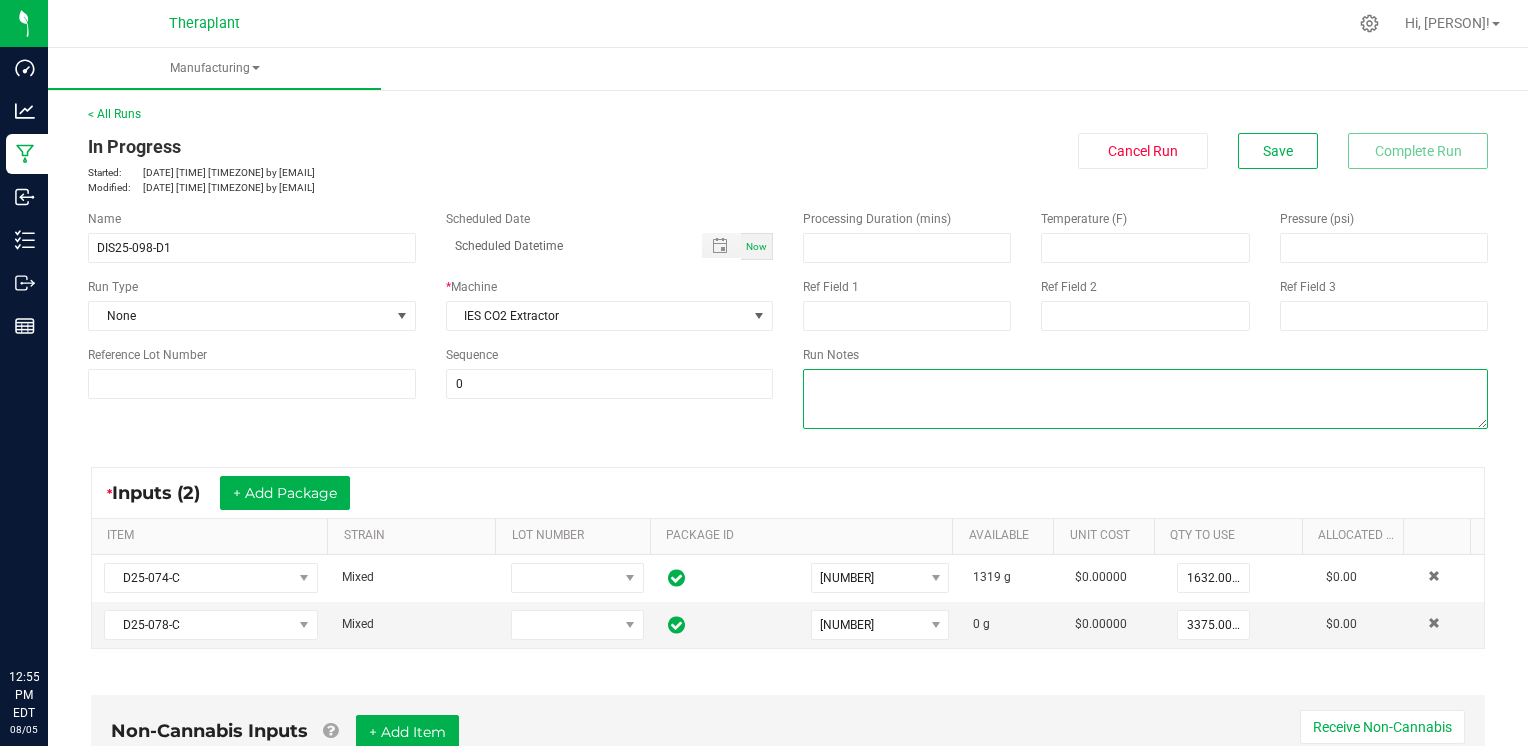 scroll, scrollTop: 0, scrollLeft: 0, axis: both 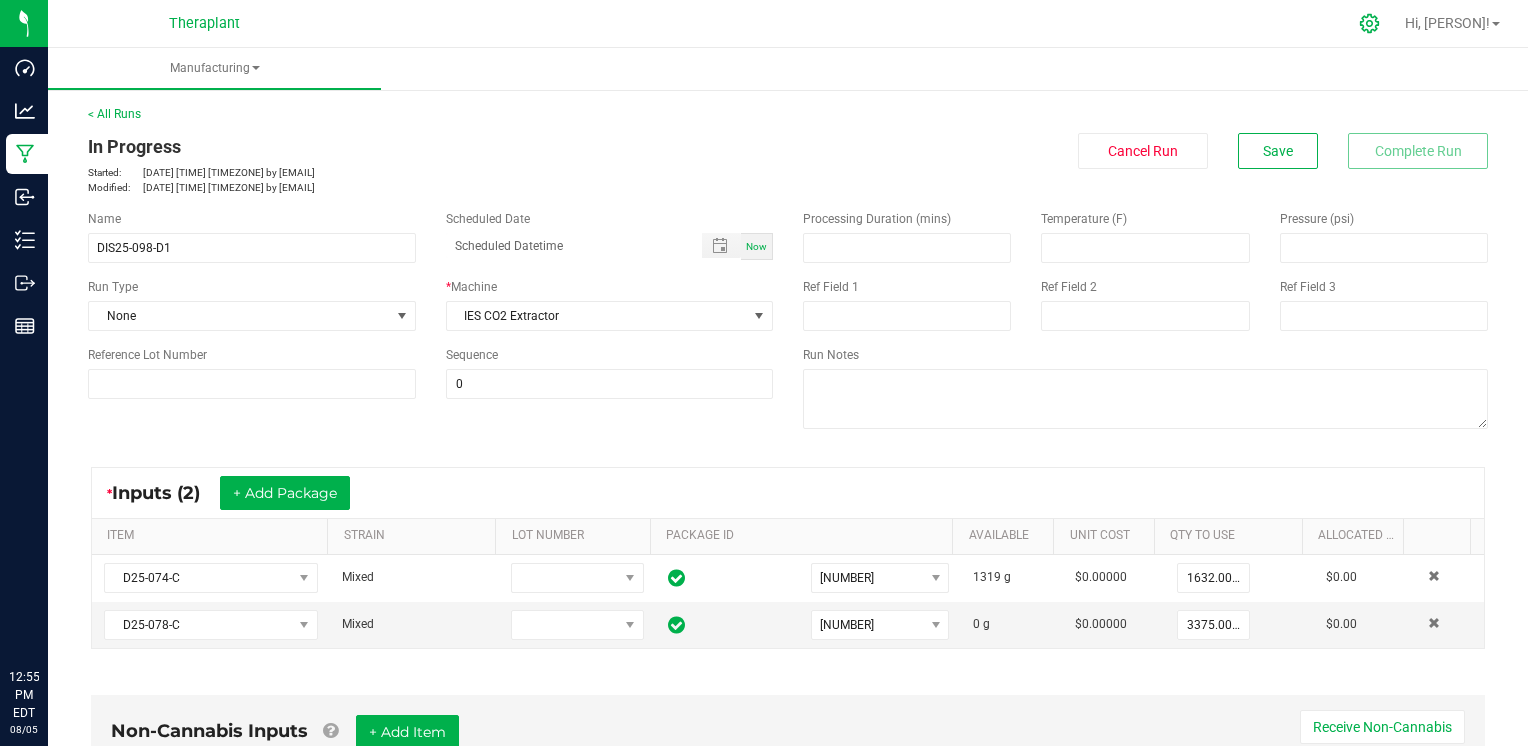click at bounding box center [1370, 23] 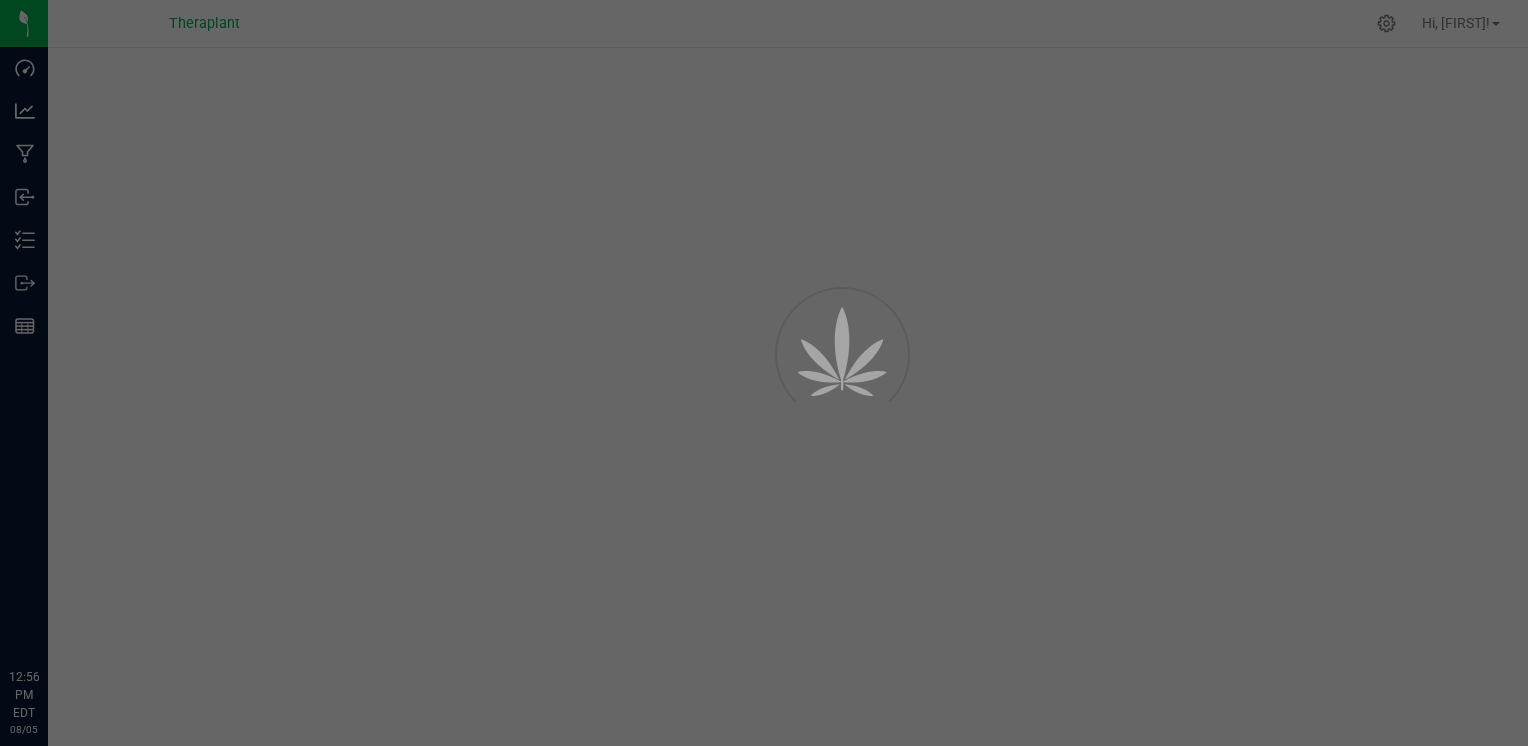 scroll, scrollTop: 0, scrollLeft: 0, axis: both 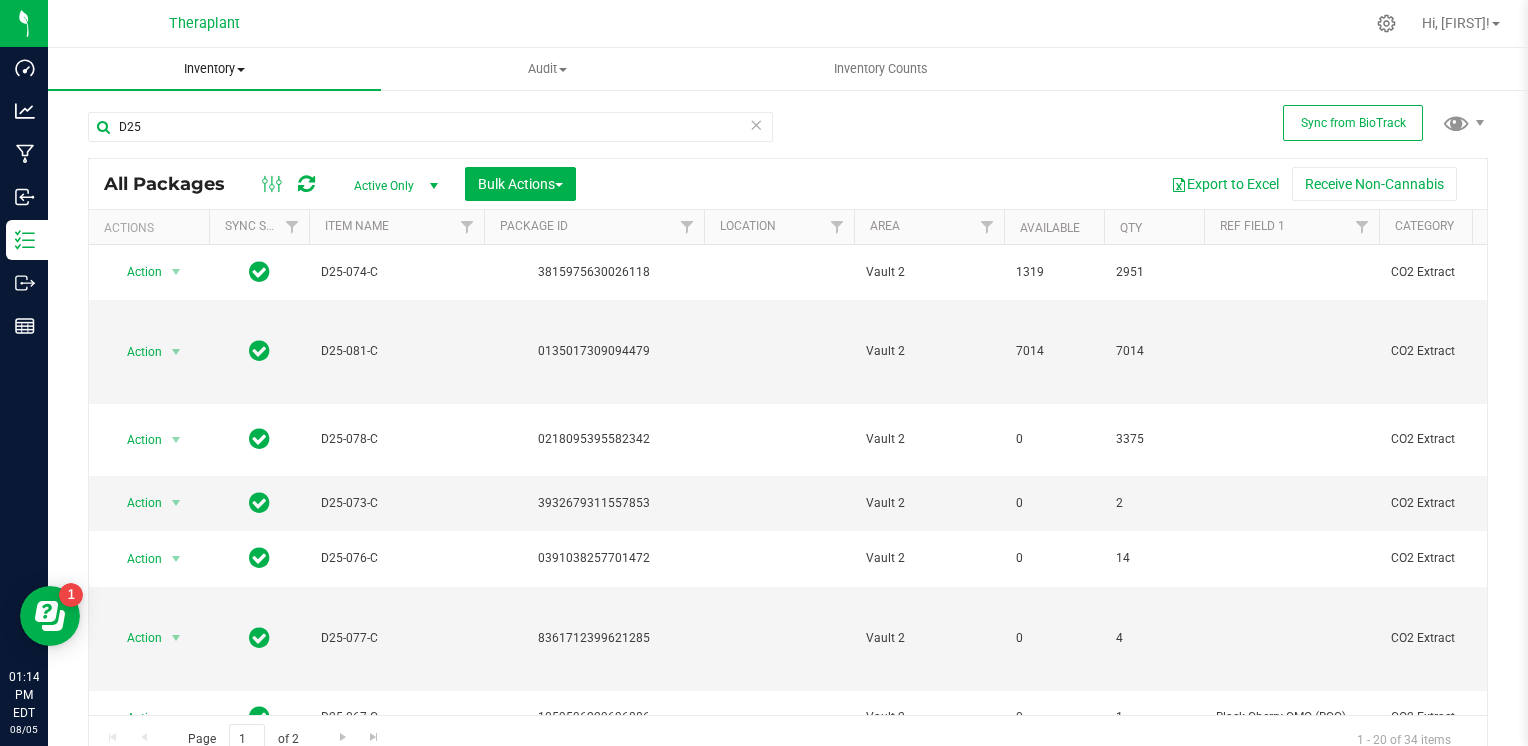 click on "Inventory" at bounding box center (214, 69) 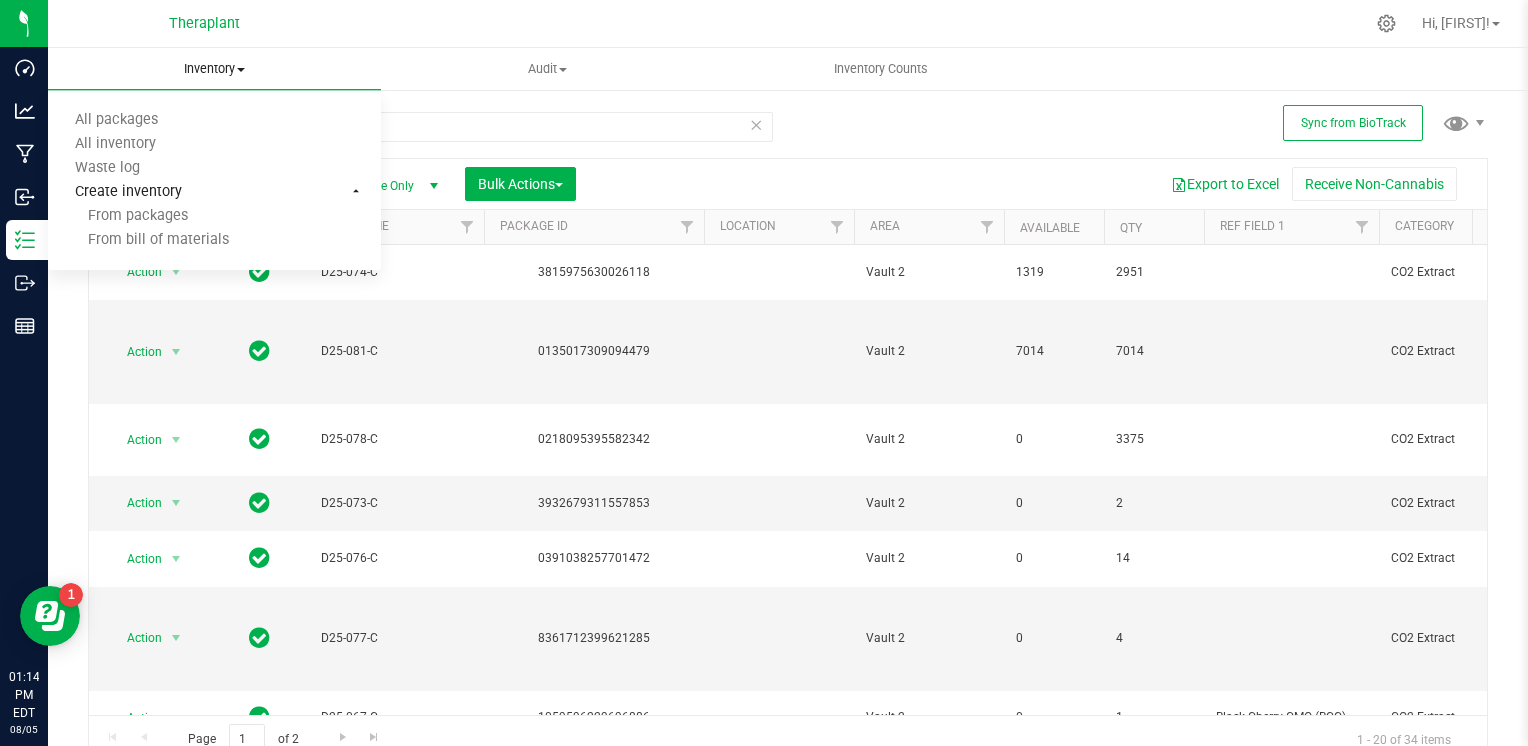 click on "Create inventory" at bounding box center (128, 192) 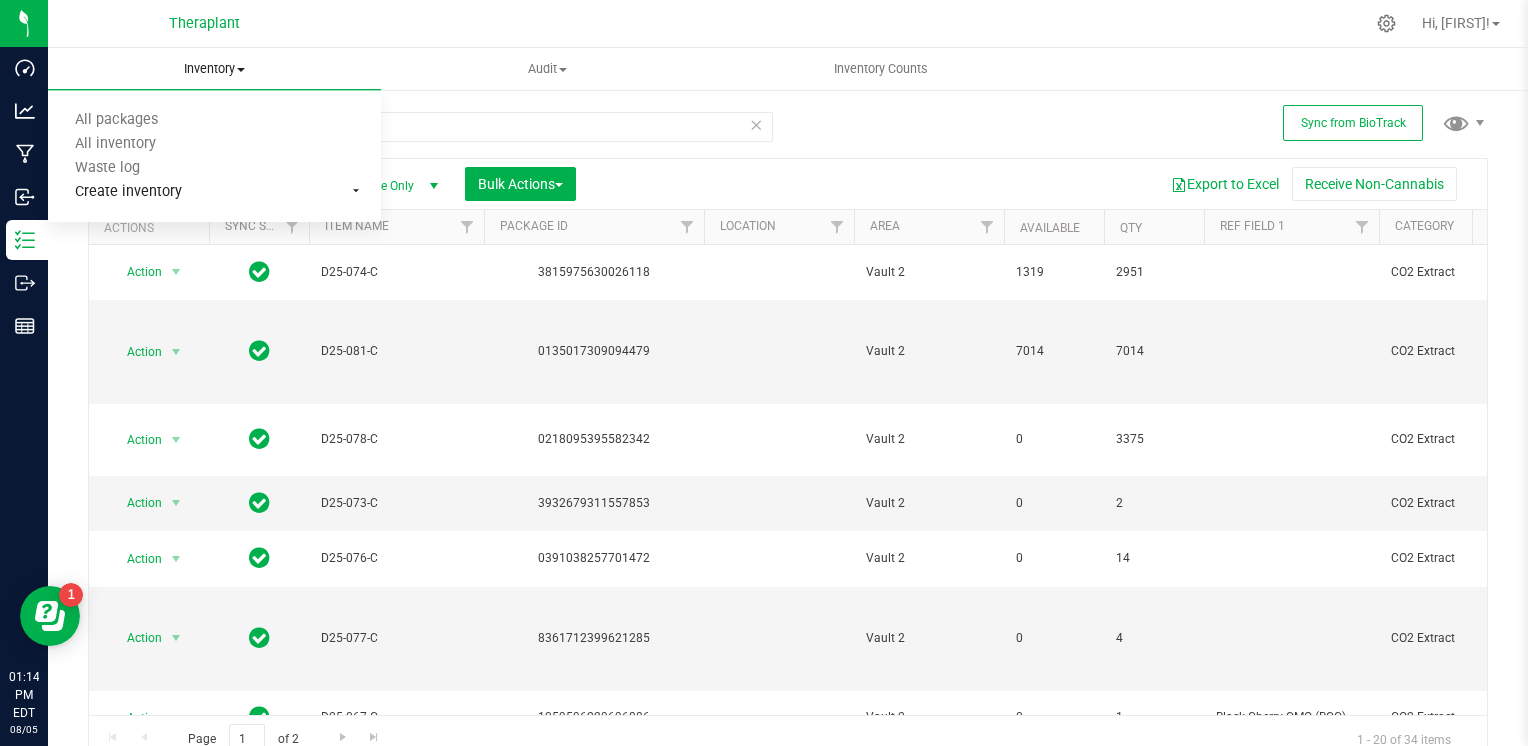 click on "Create inventory" at bounding box center (128, 192) 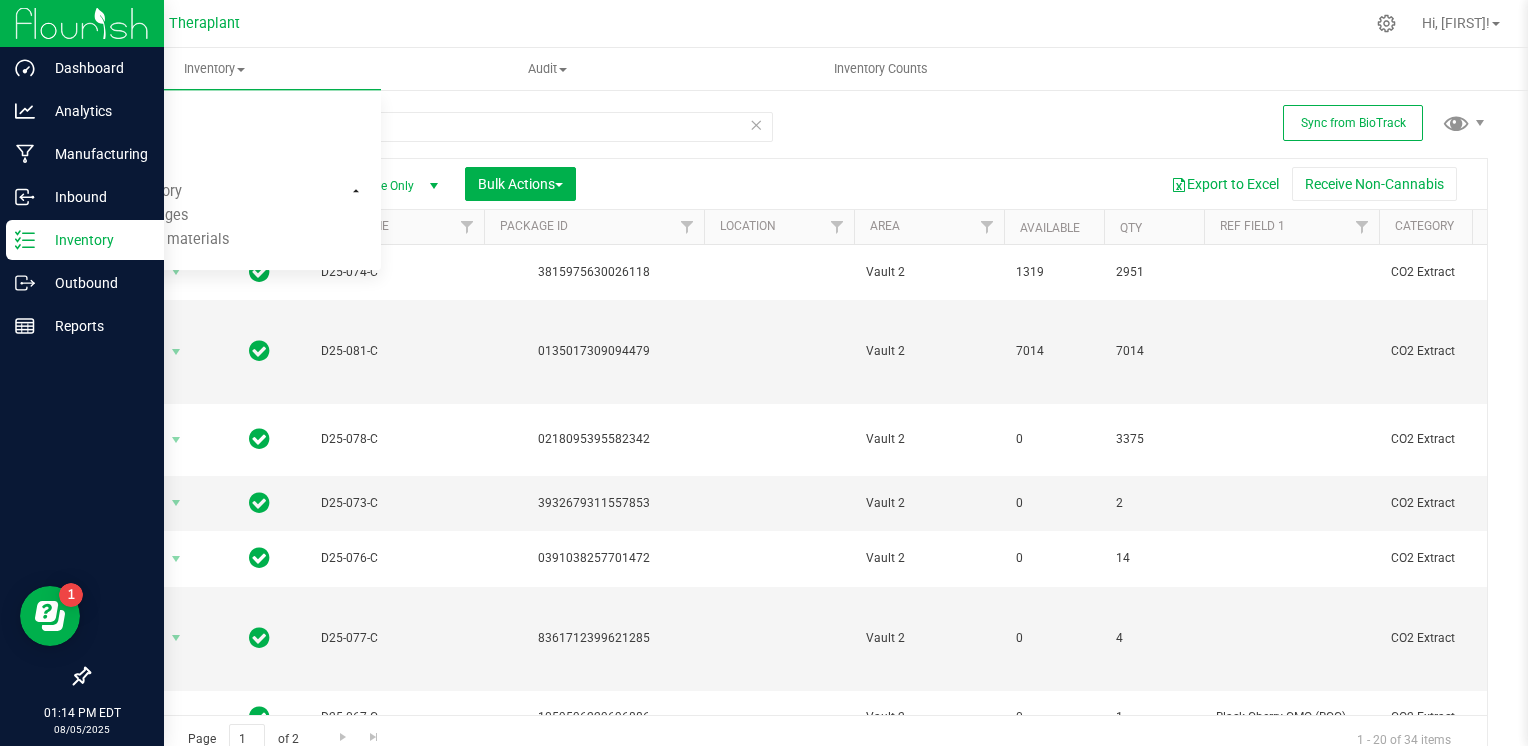 click on "Inventory" at bounding box center [95, 240] 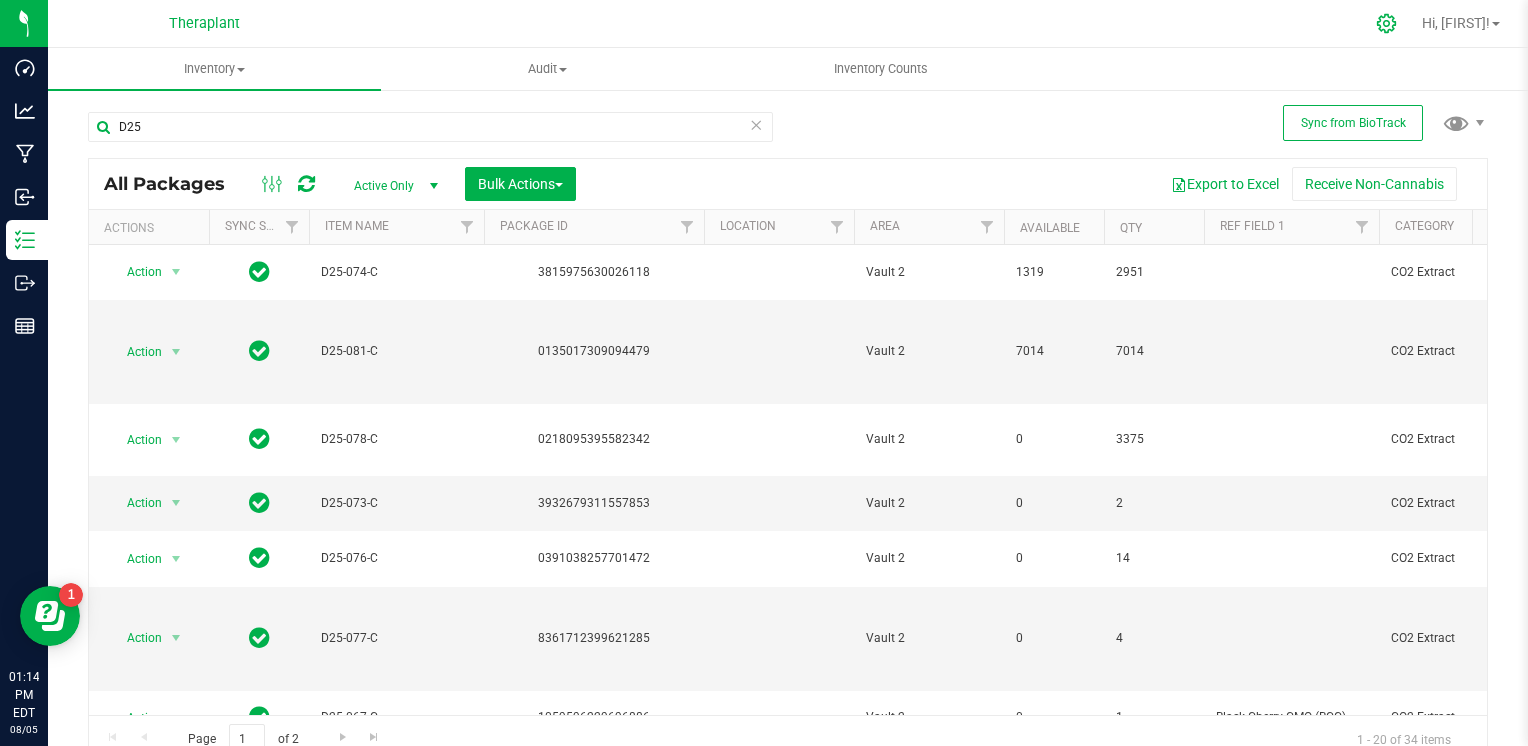 click 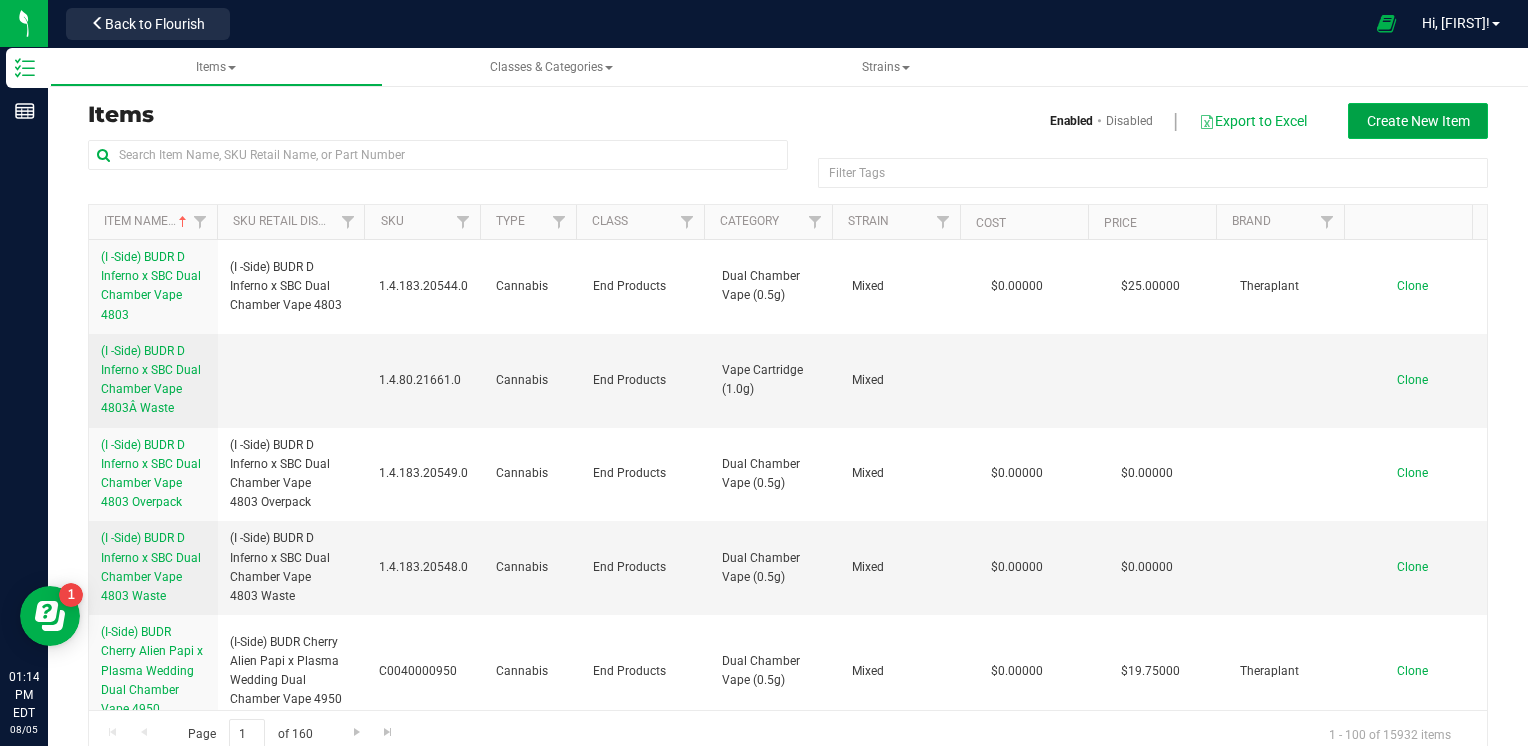 click on "Create New Item" at bounding box center [1418, 121] 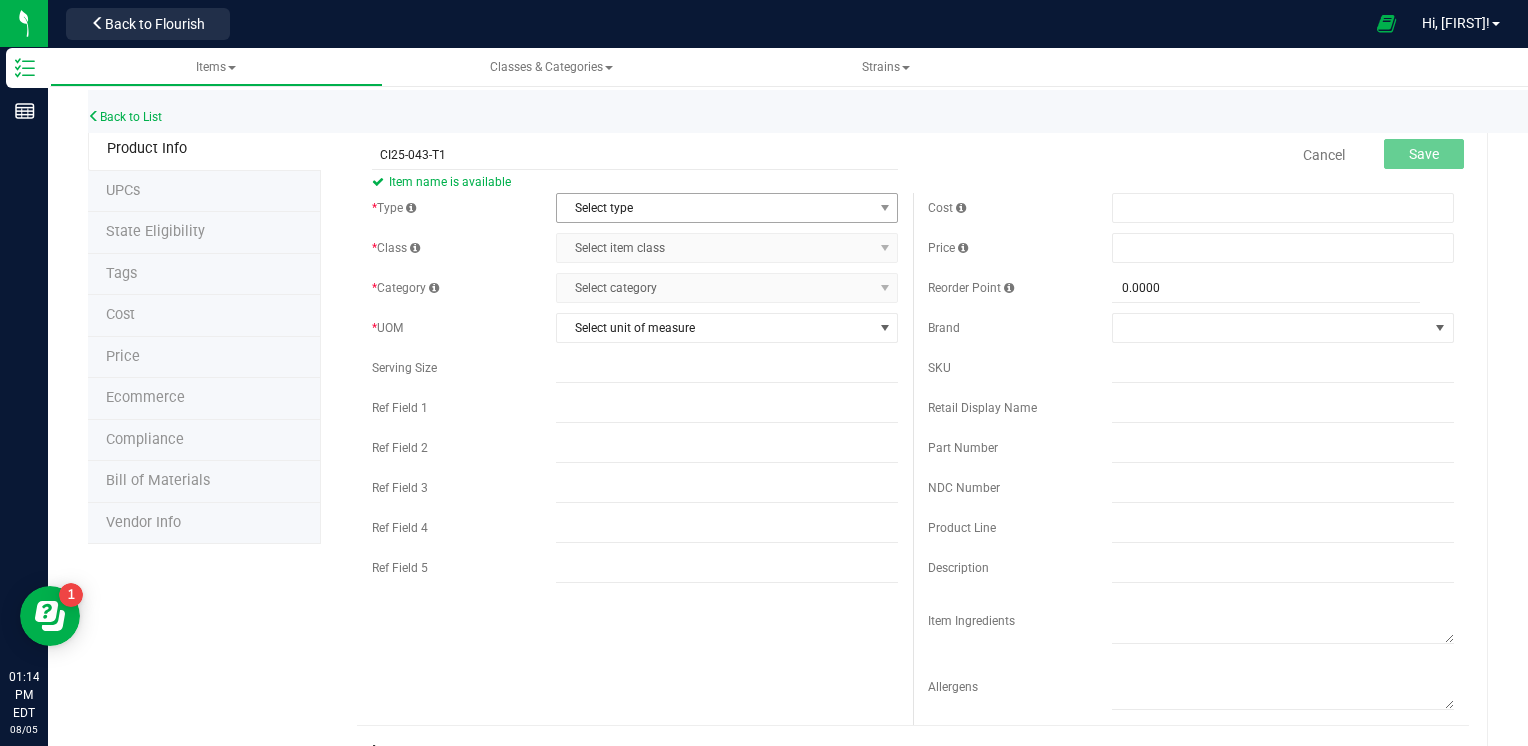 type on "CI25-043-T1" 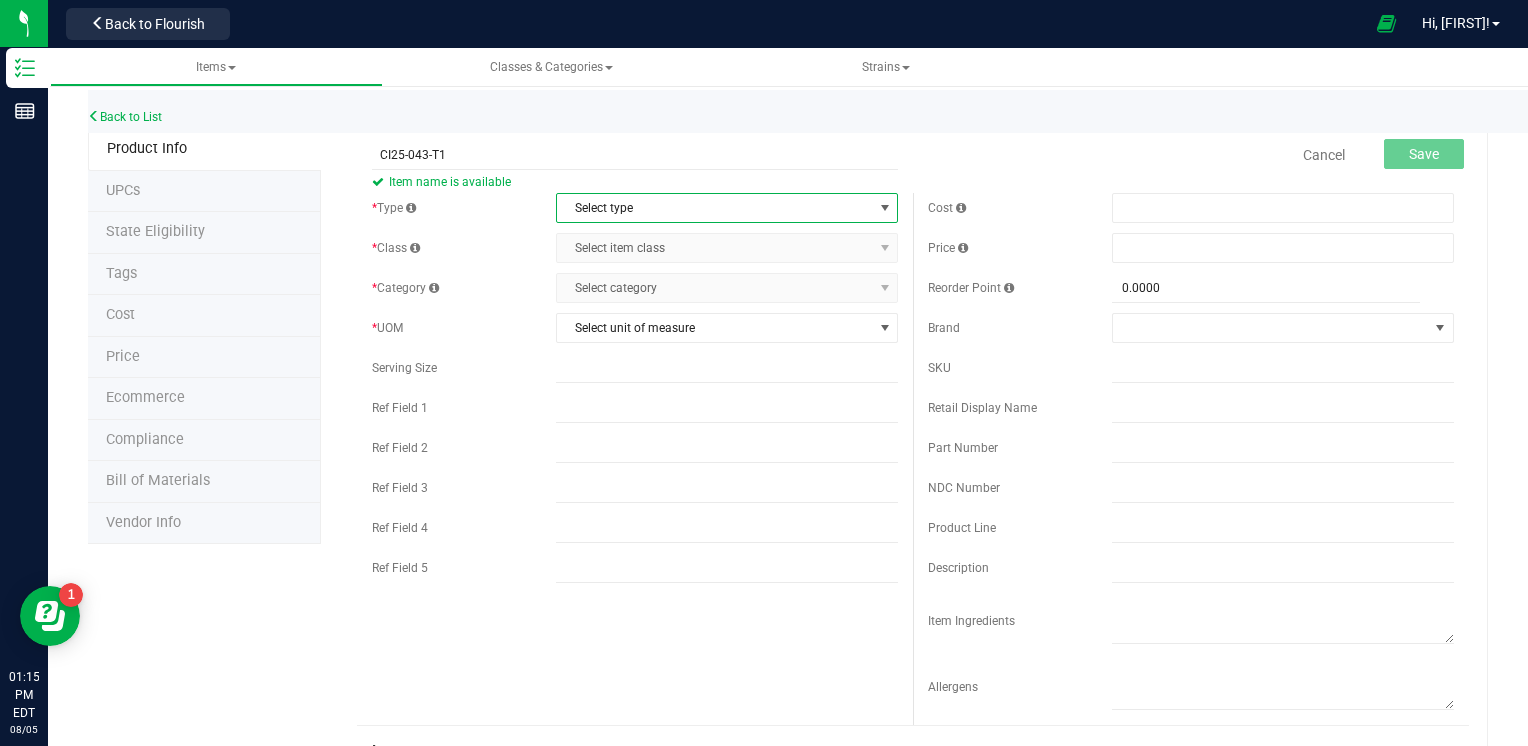 click on "Select type" at bounding box center [714, 208] 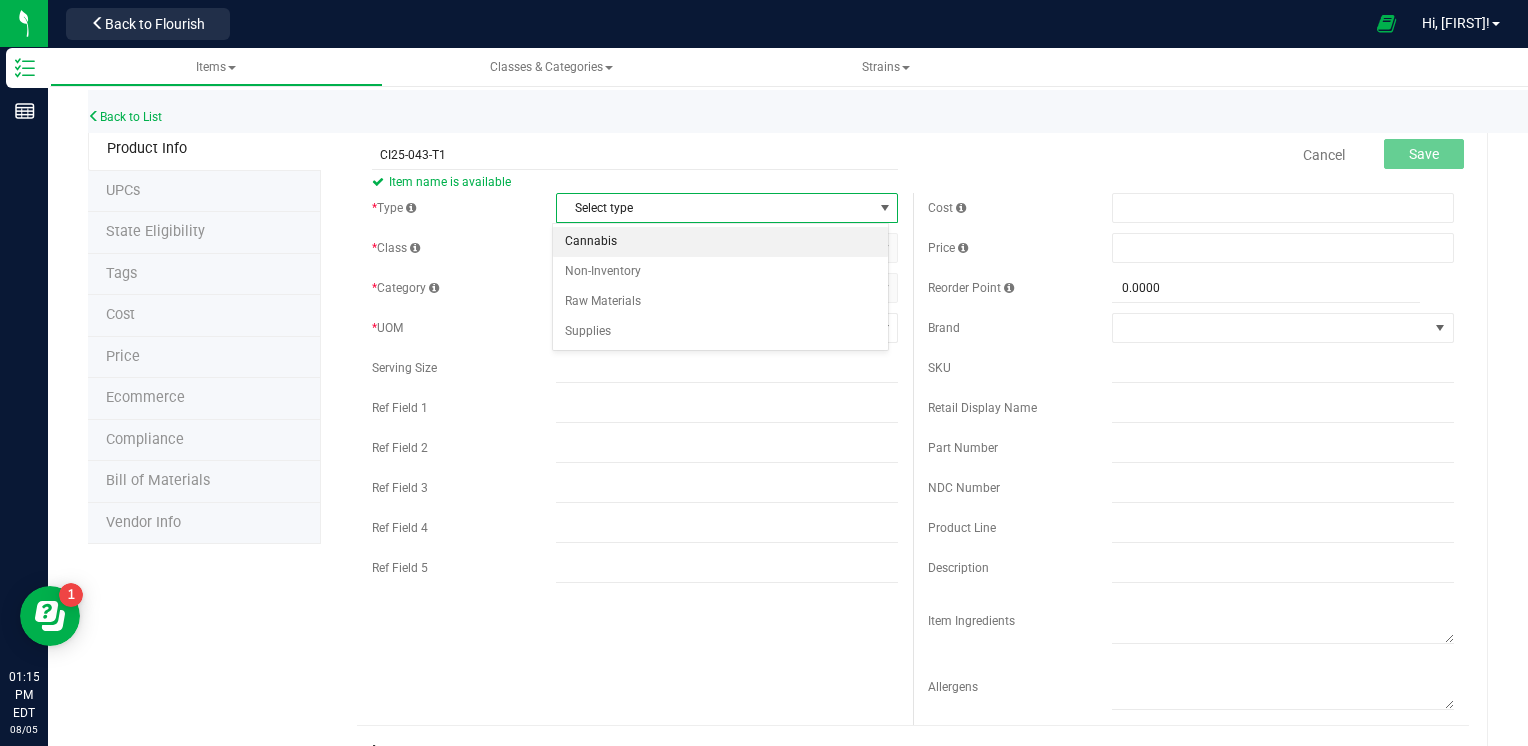 click on "Cannabis" at bounding box center [721, 242] 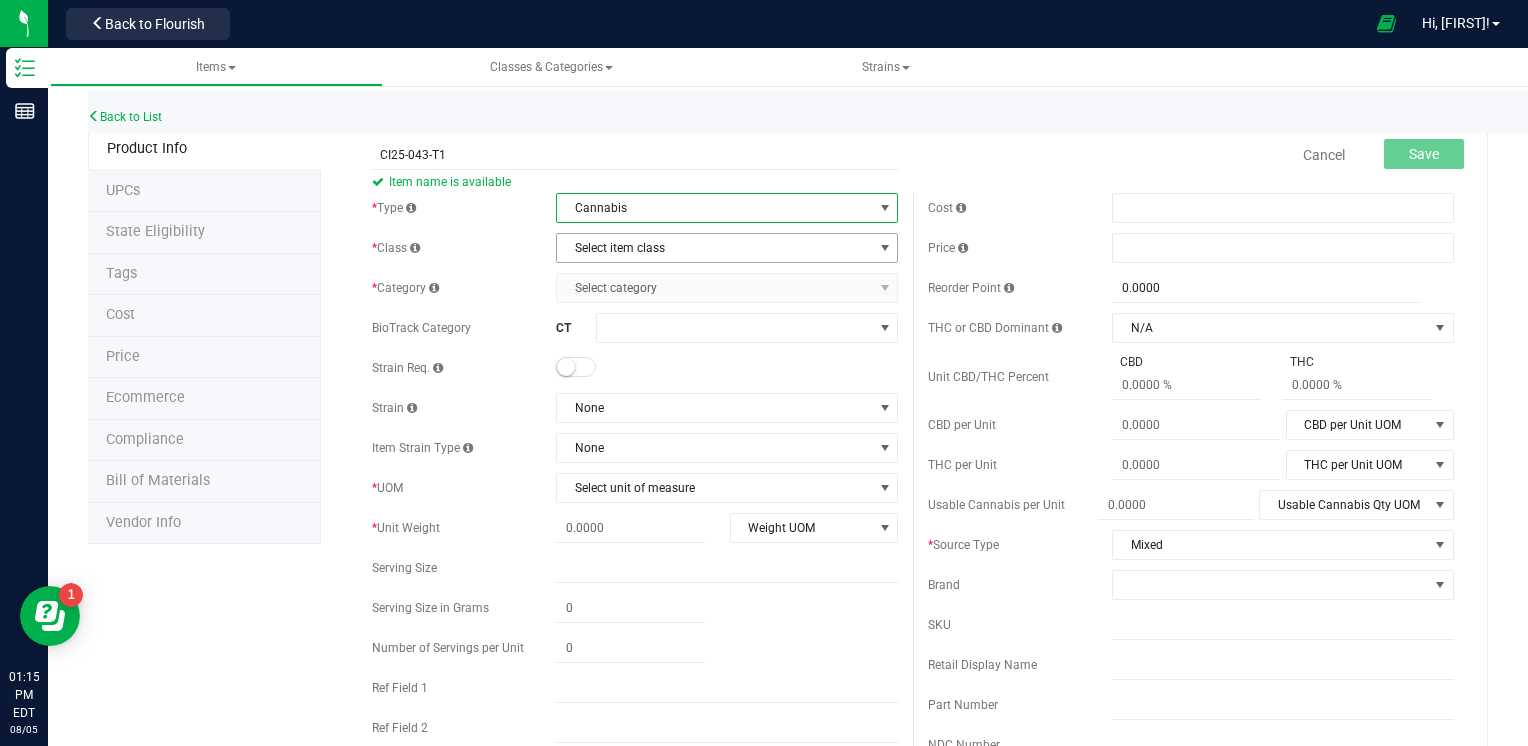 click on "Select item class" at bounding box center (714, 248) 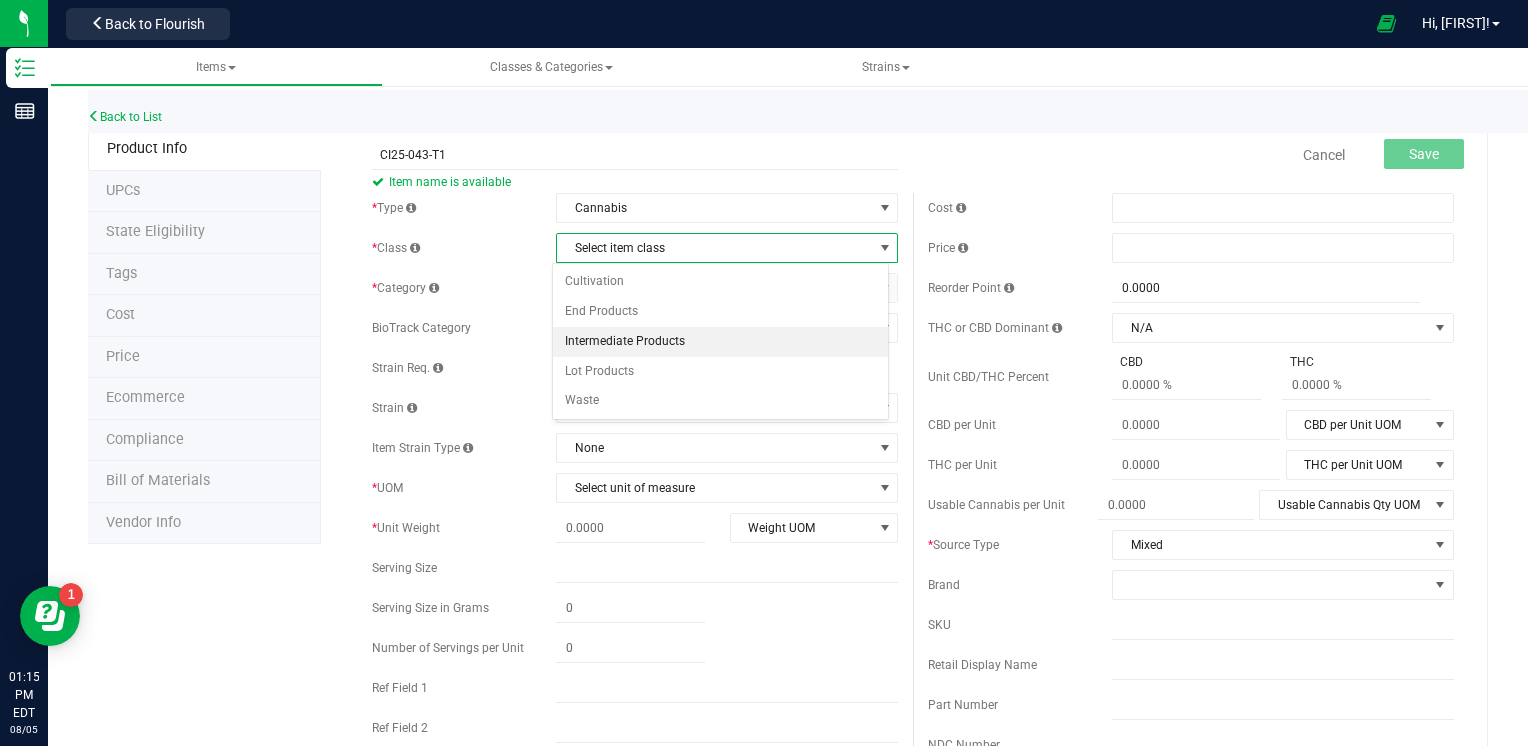 click on "Intermediate Products" at bounding box center (721, 342) 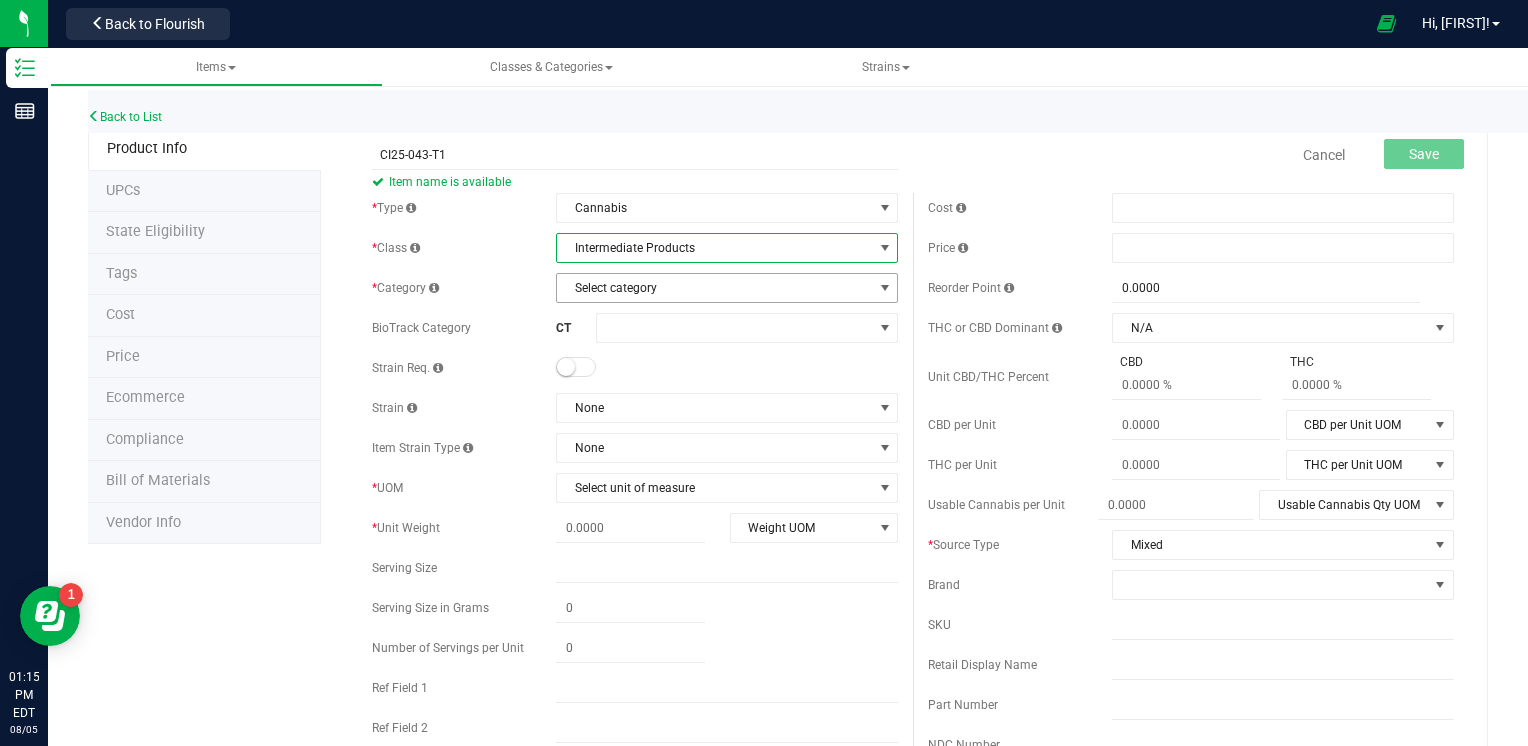 click on "Select category" at bounding box center (714, 288) 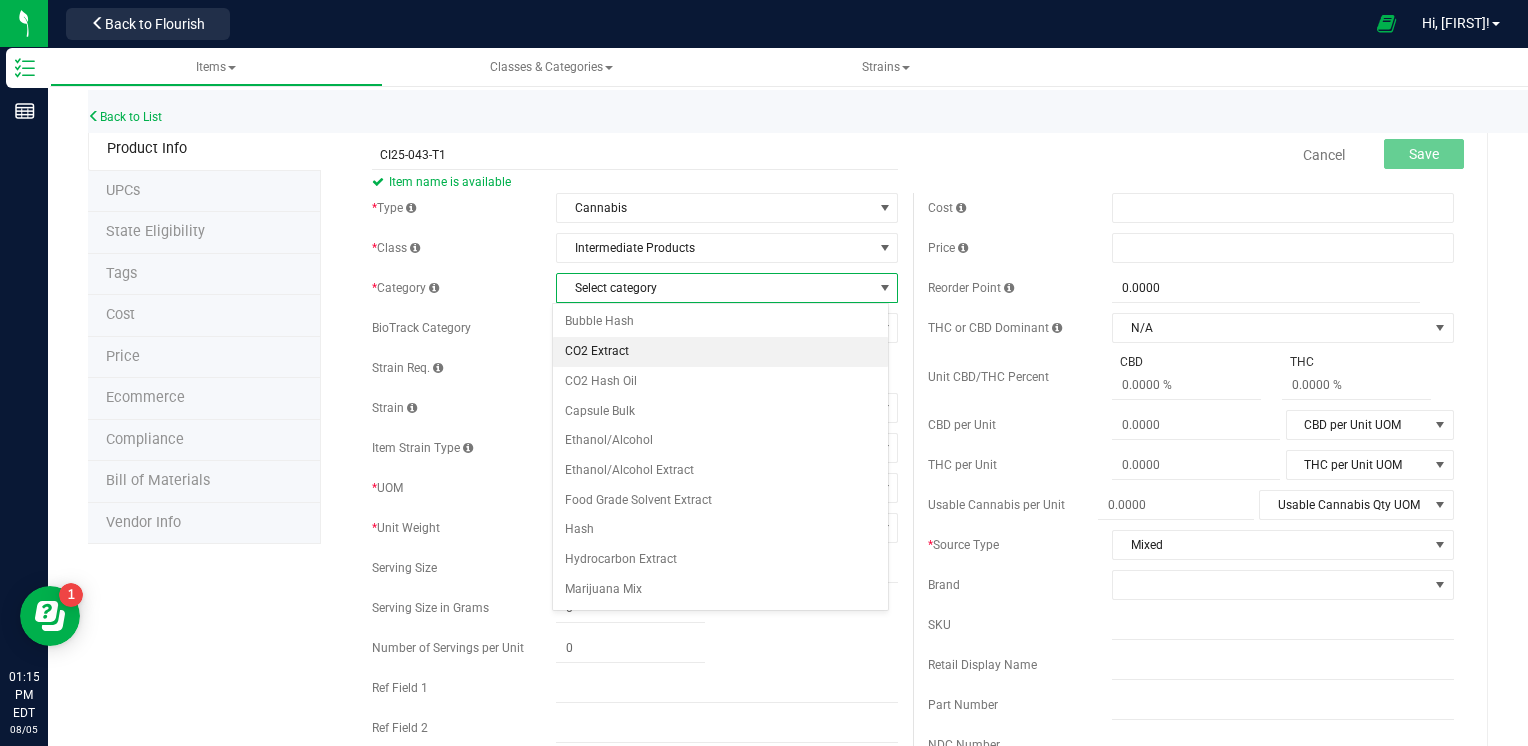 click on "CO2 Extract" at bounding box center (721, 352) 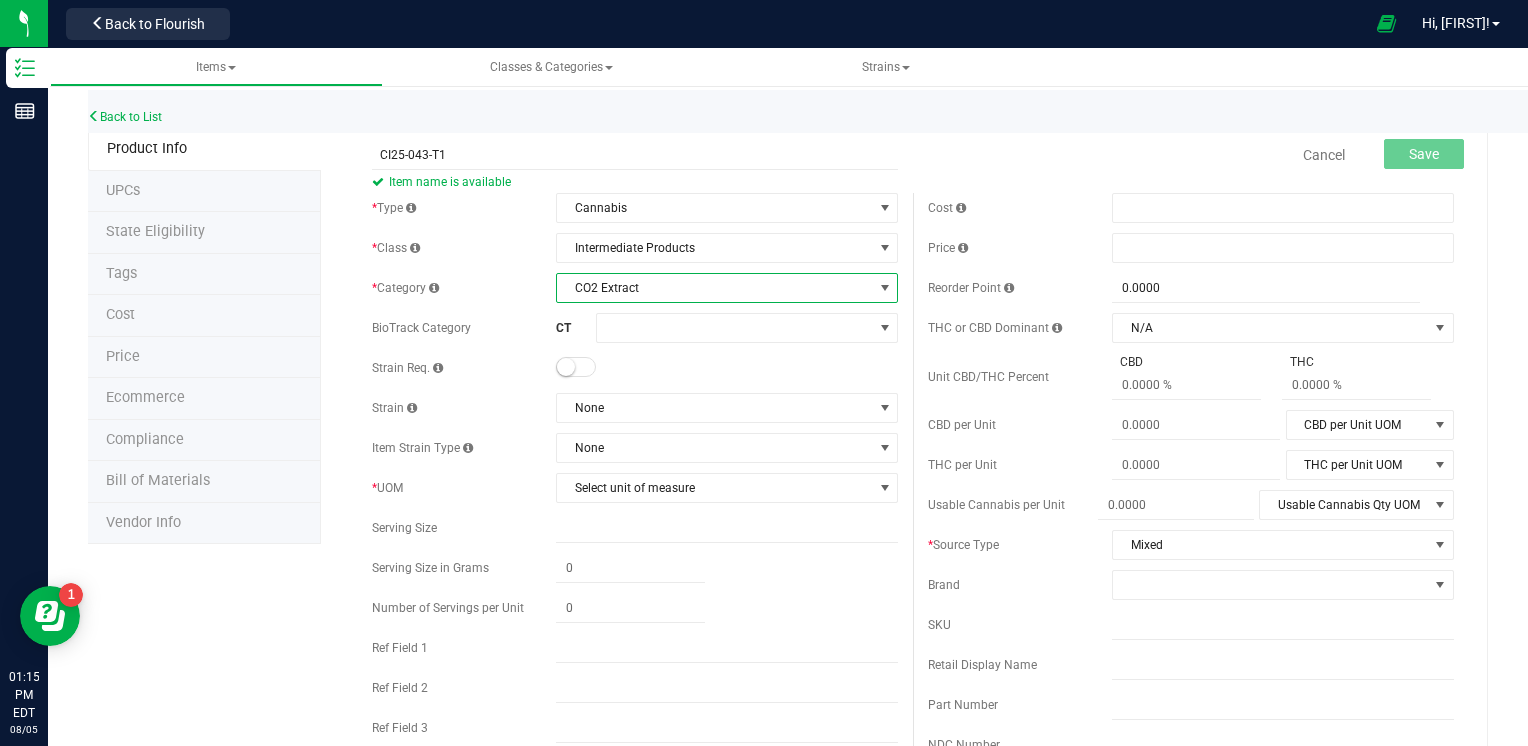 scroll, scrollTop: 100, scrollLeft: 0, axis: vertical 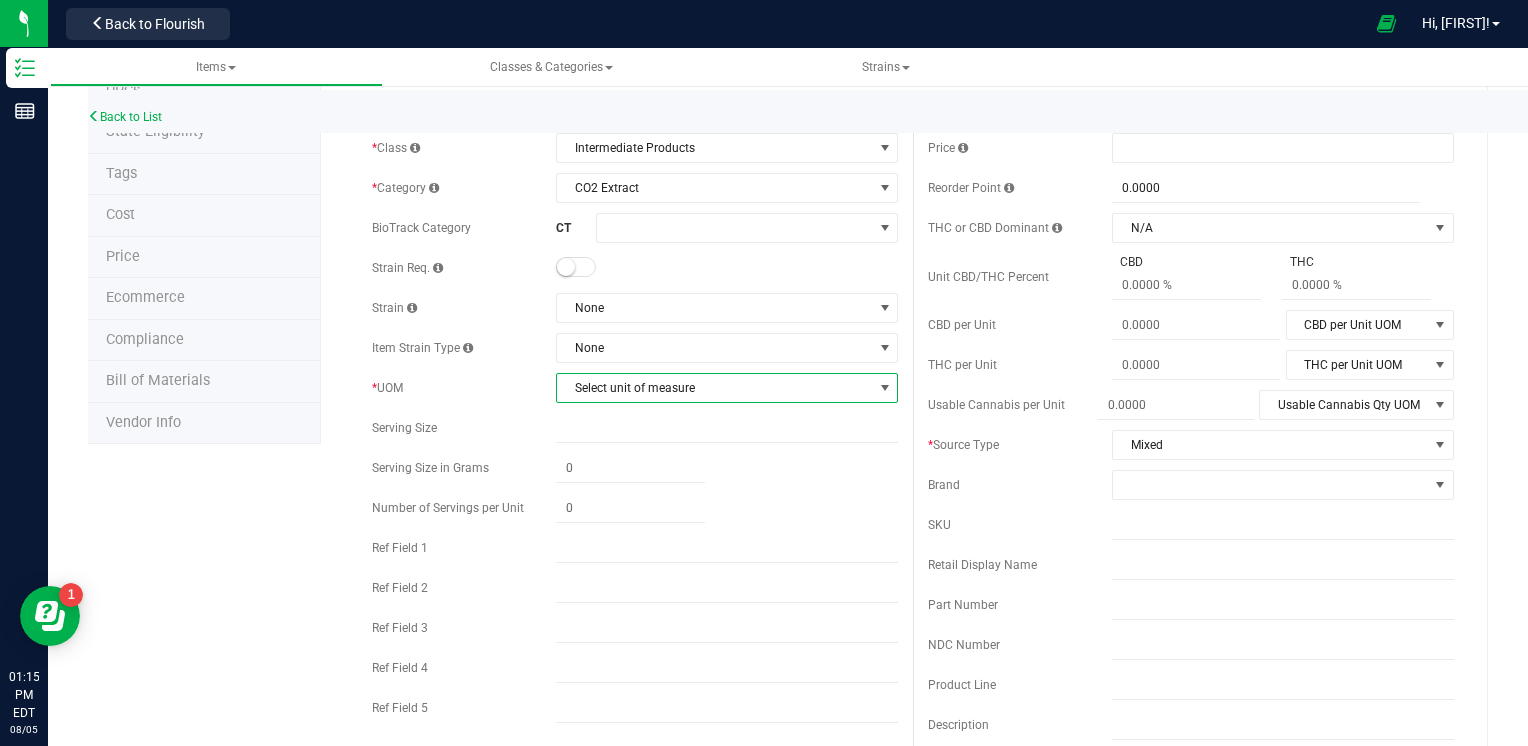 click on "Select unit of measure" at bounding box center [714, 388] 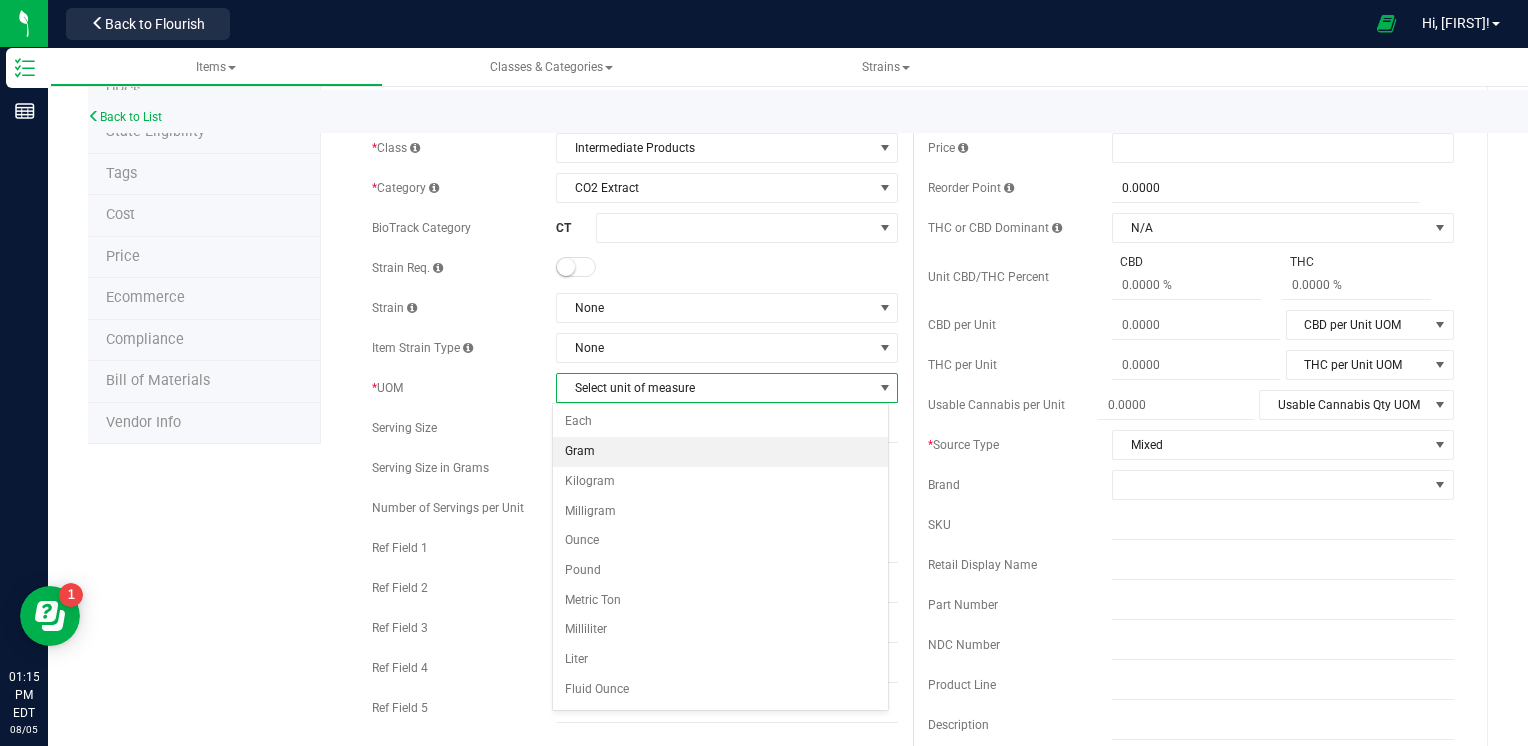 click on "Gram" at bounding box center (721, 452) 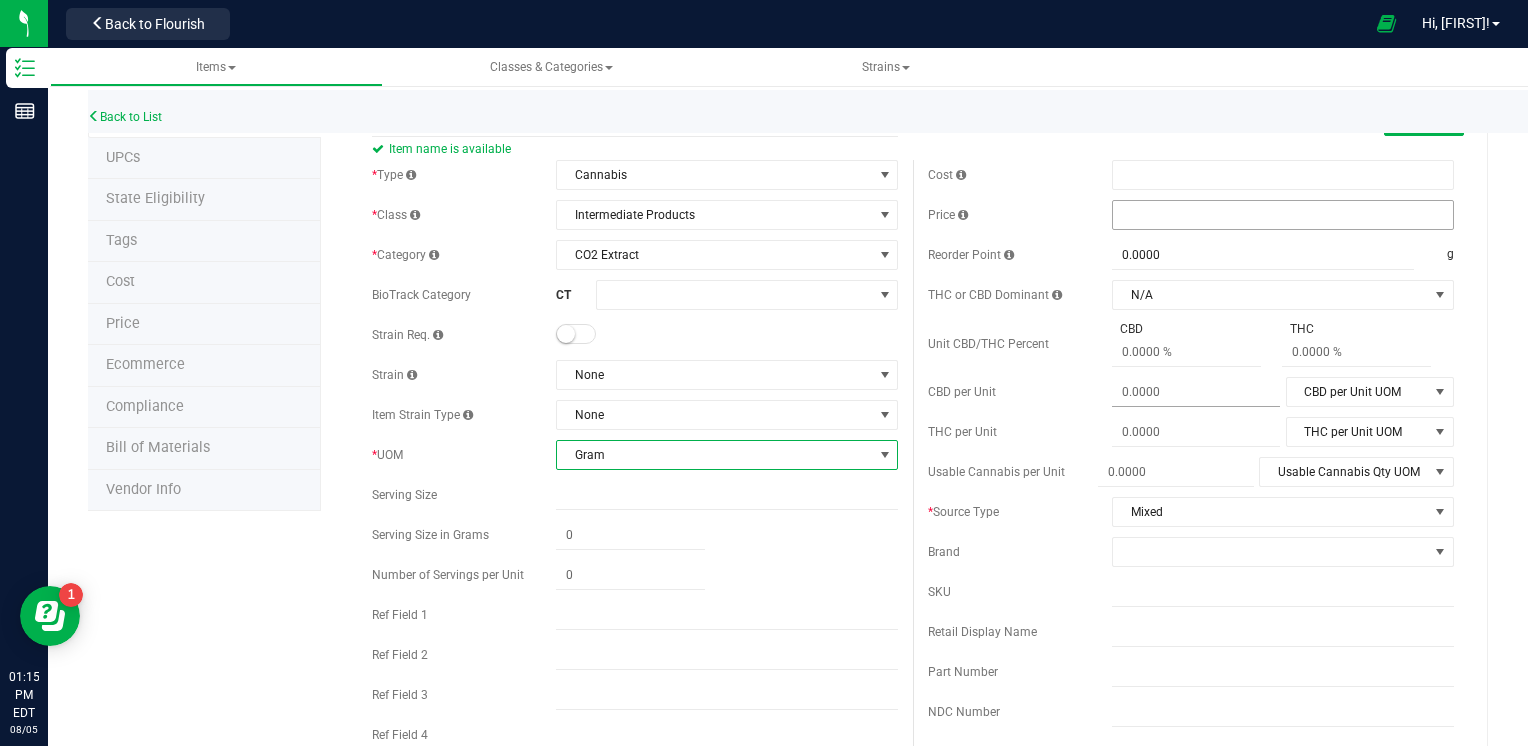 scroll, scrollTop: 0, scrollLeft: 0, axis: both 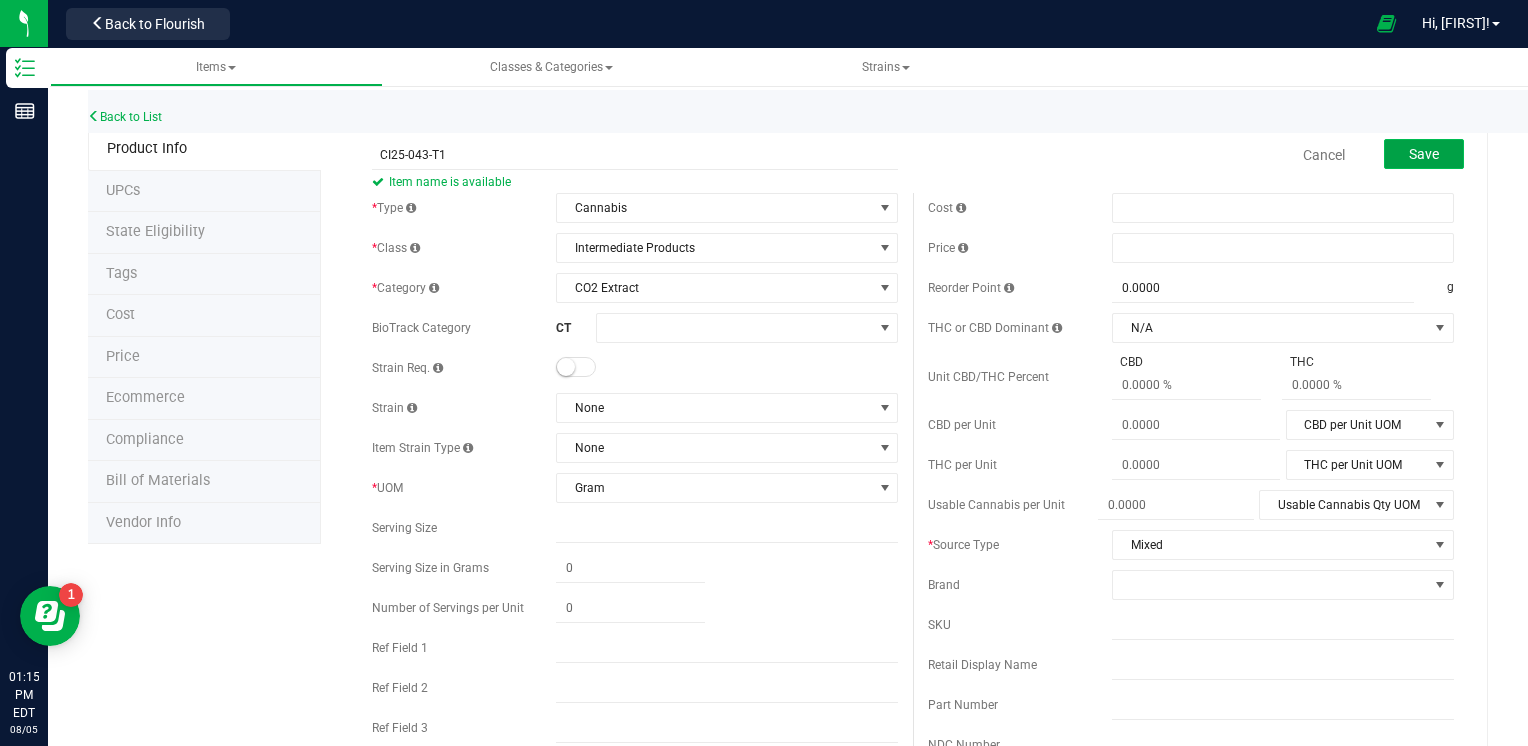 click on "Save" at bounding box center [1424, 154] 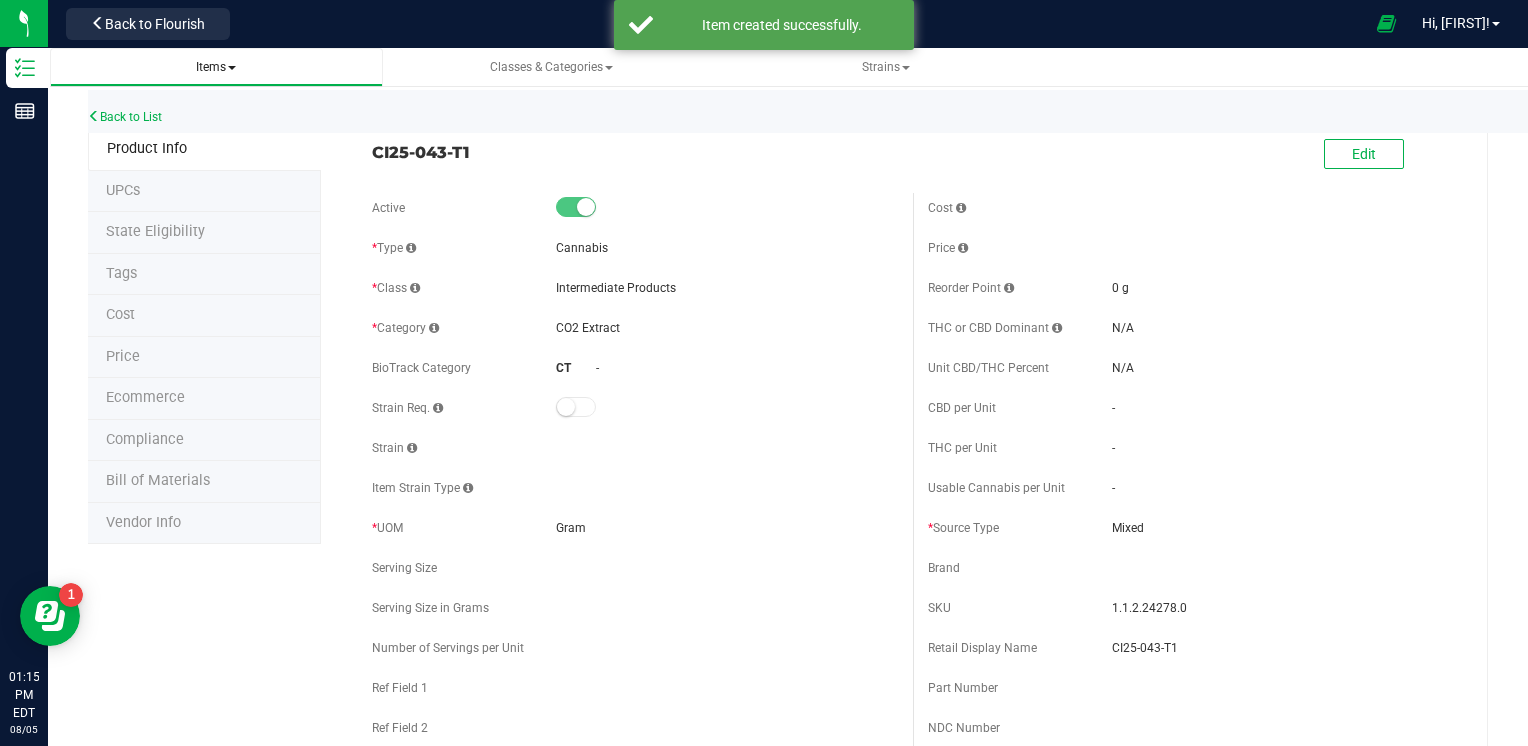 click on "Items" at bounding box center [216, 67] 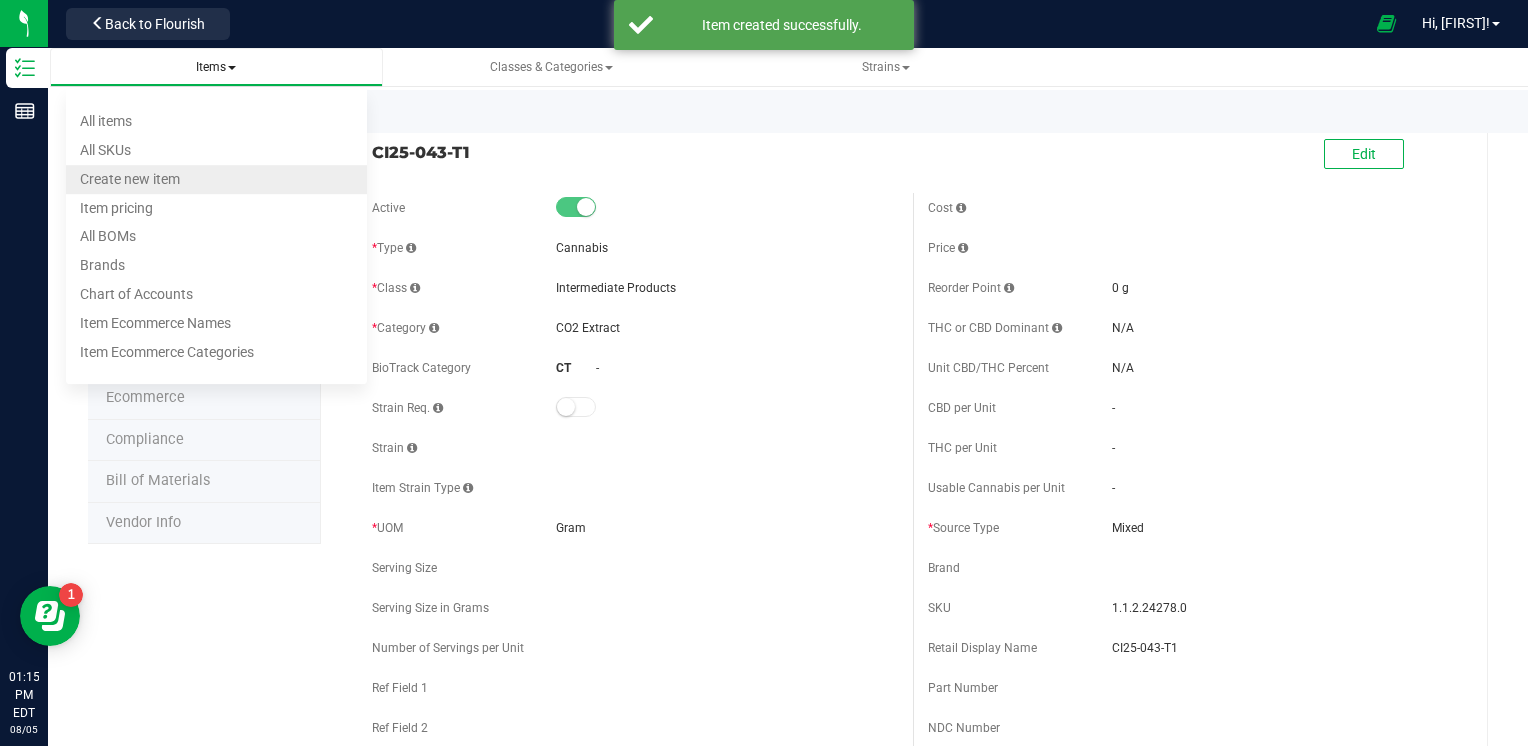 click on "Create new item" at bounding box center [130, 179] 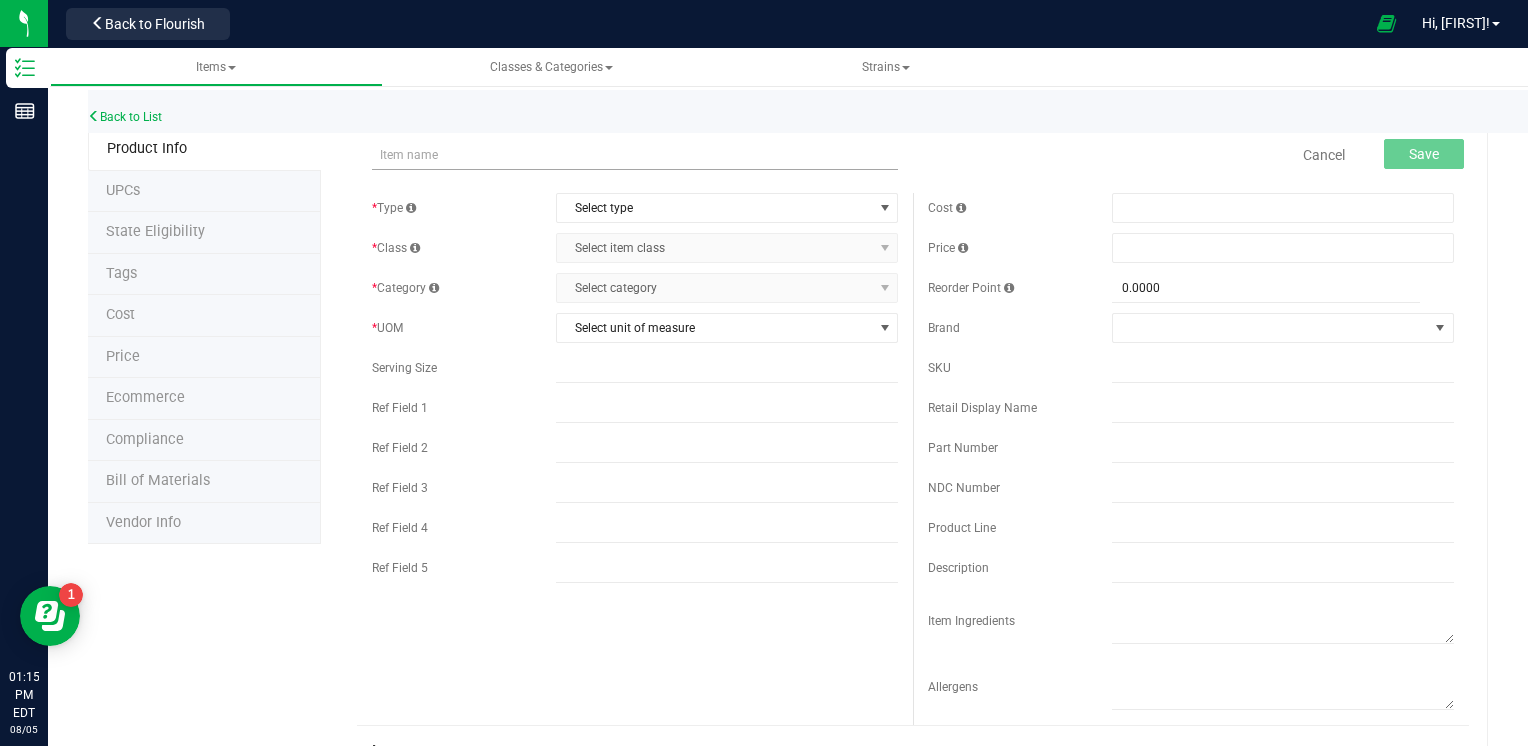 click at bounding box center (635, 155) 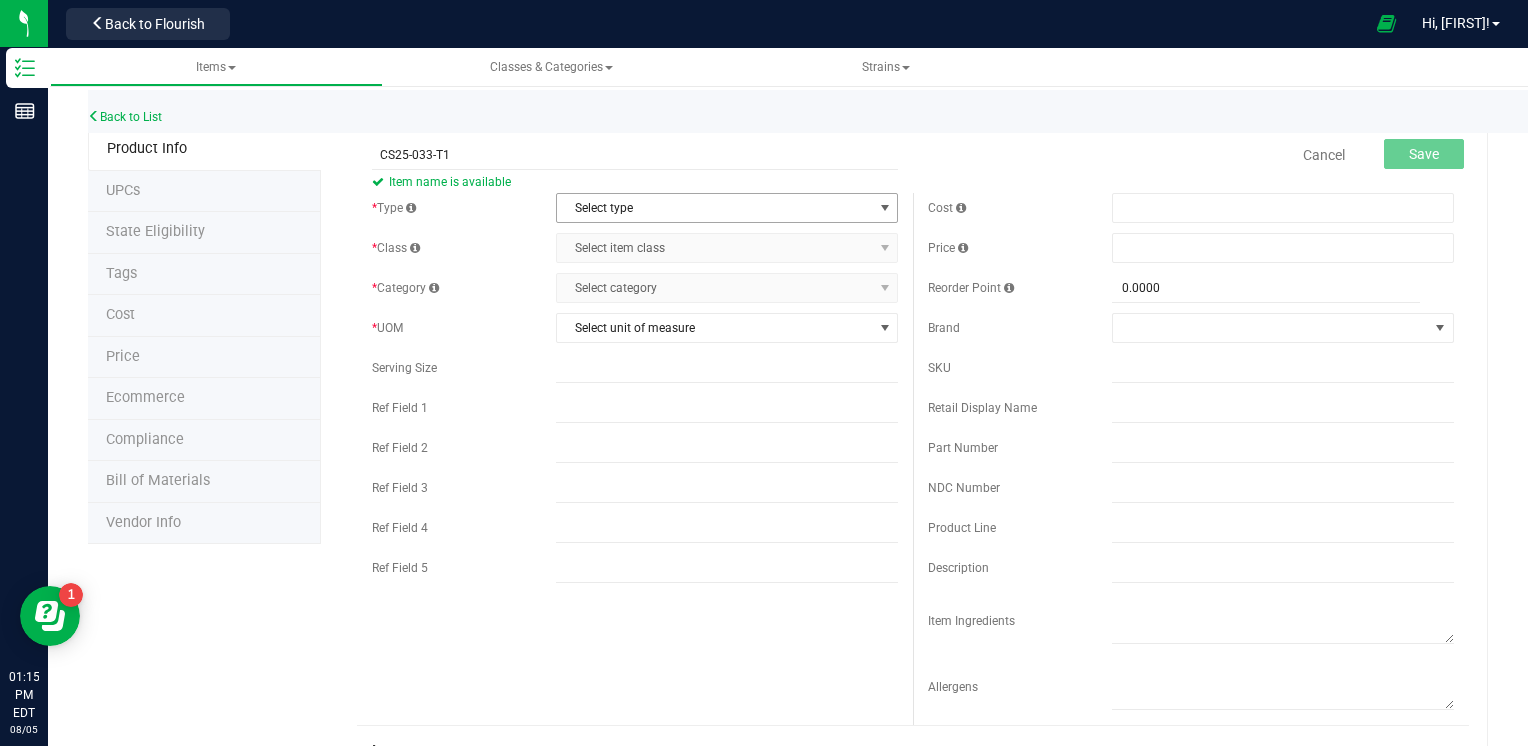 type on "CS25-033-T1" 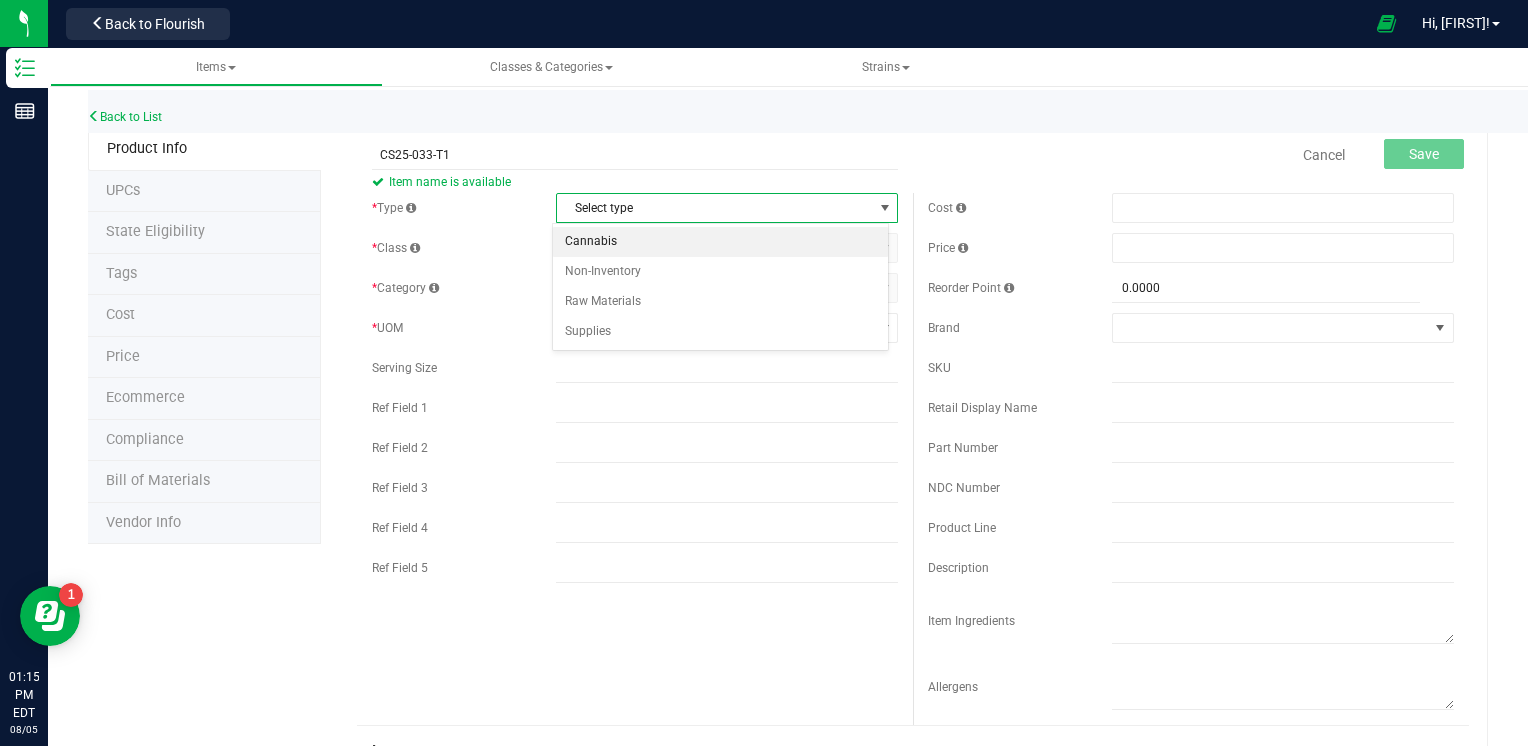click on "Cannabis" at bounding box center [721, 242] 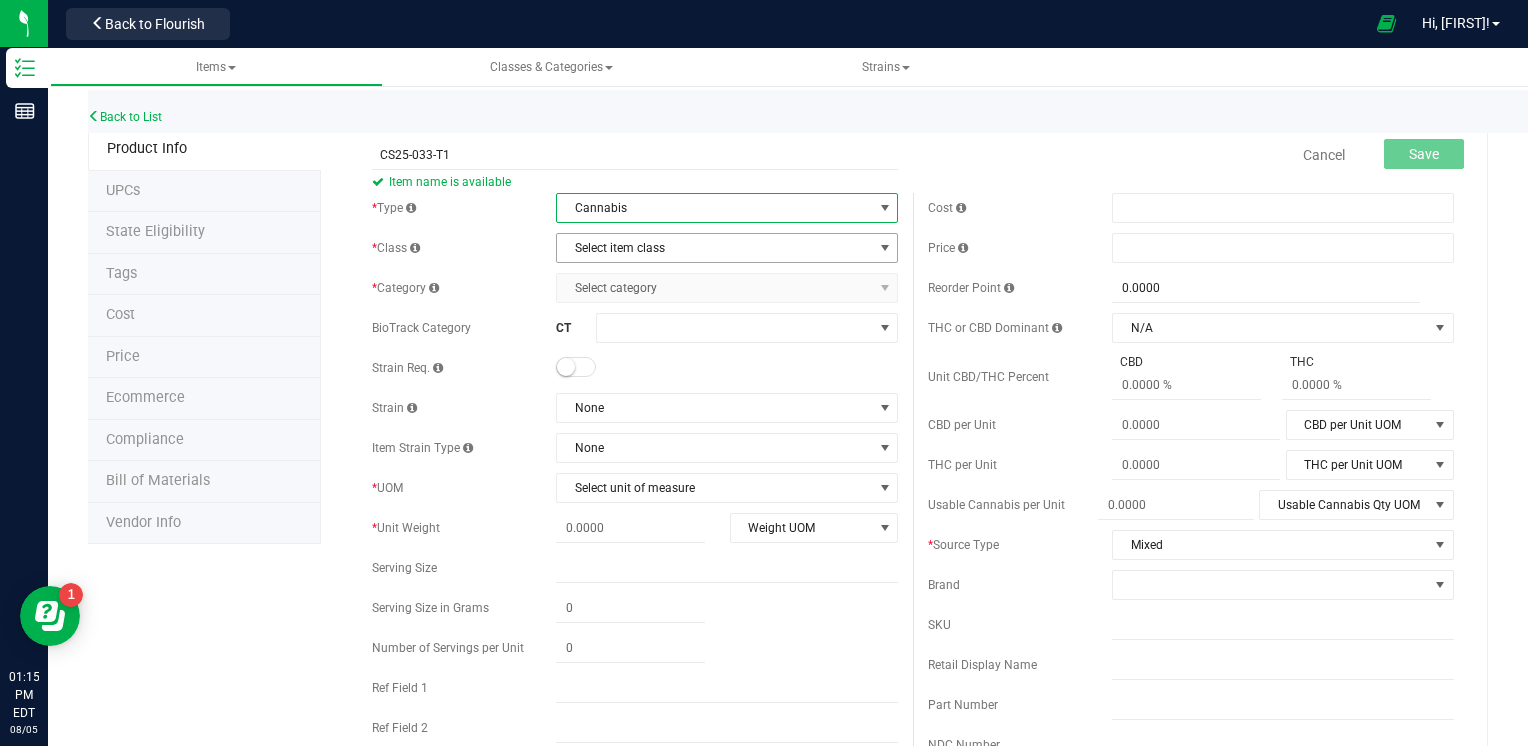 click on "Select item class" at bounding box center (714, 248) 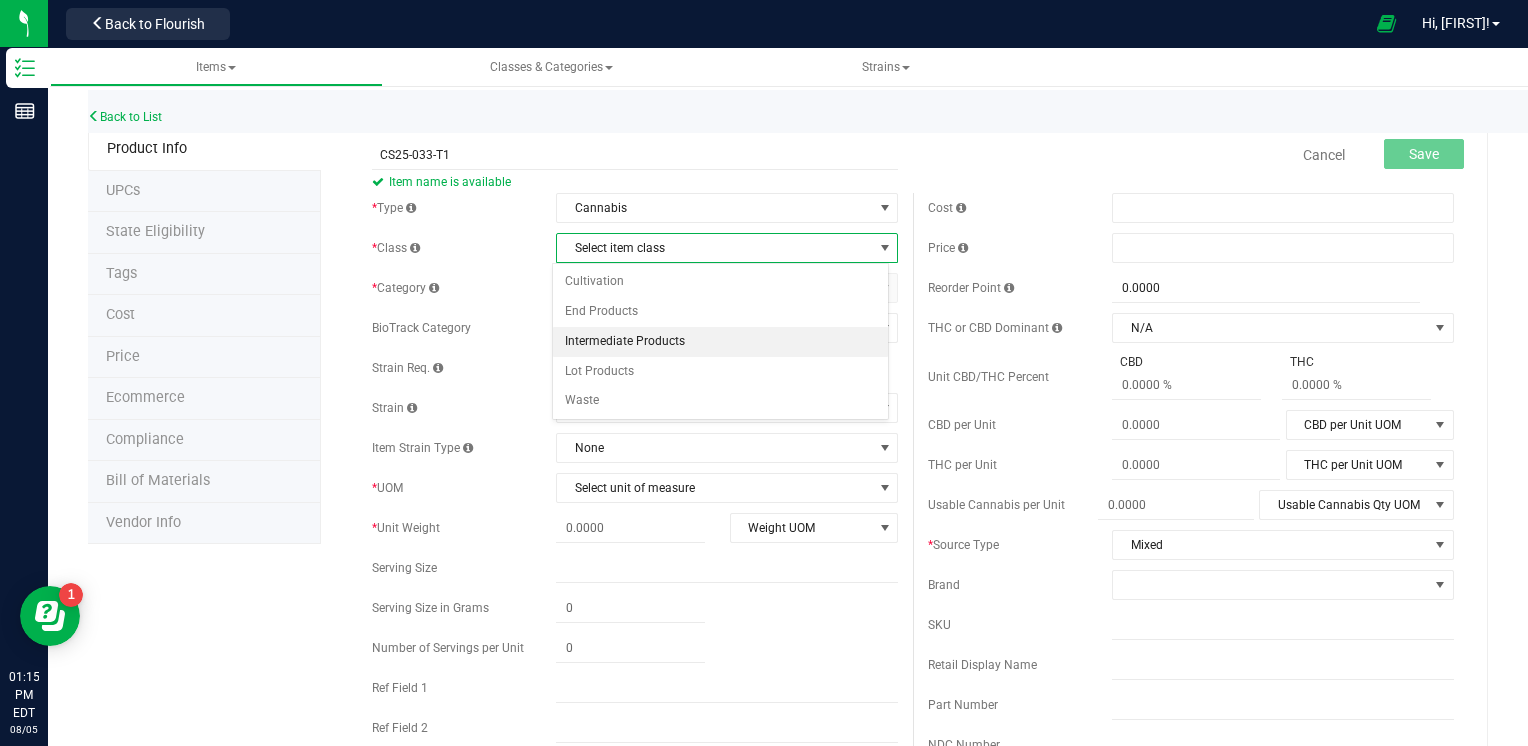 click on "Intermediate Products" at bounding box center (721, 342) 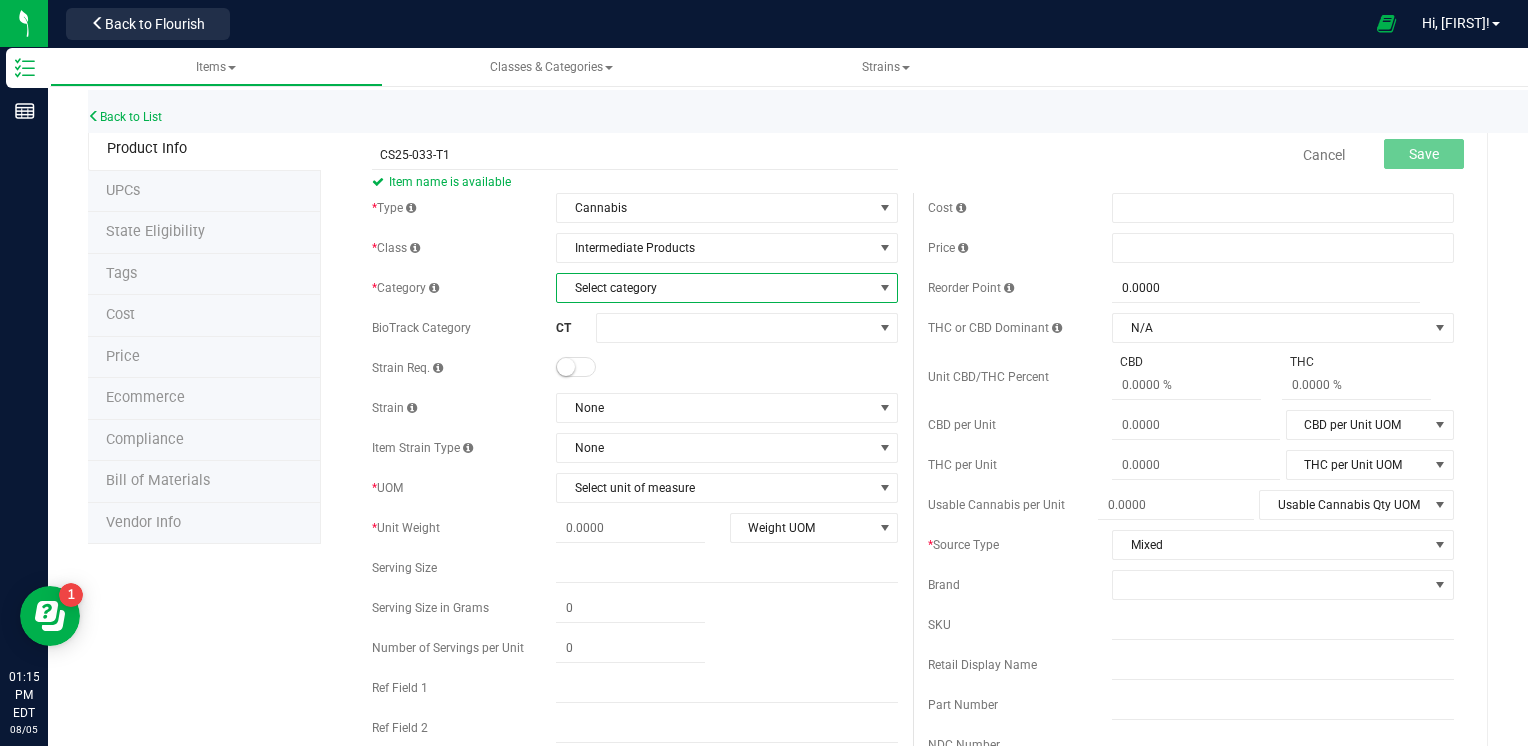 click on "Select category" at bounding box center [714, 288] 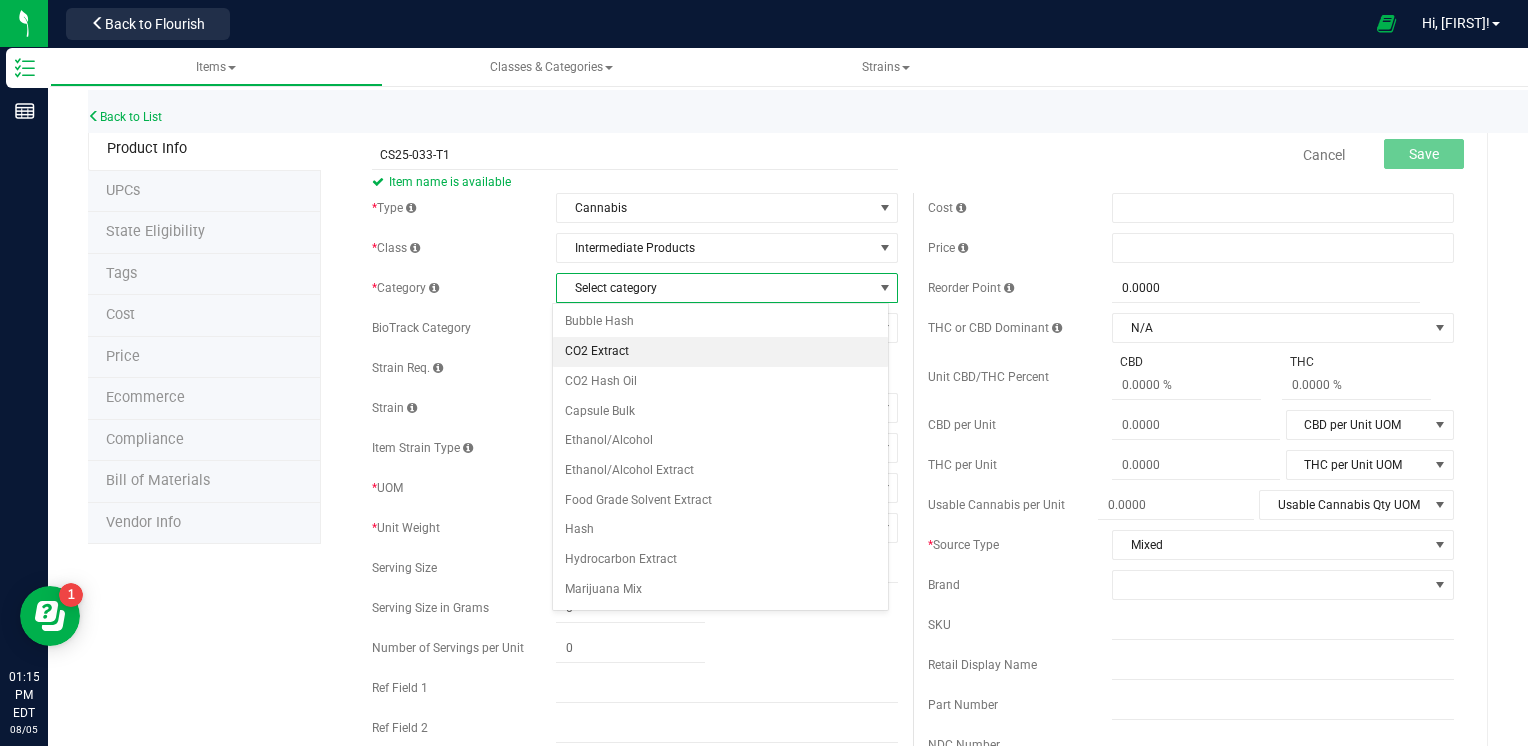 click on "CO2 Extract" at bounding box center [721, 352] 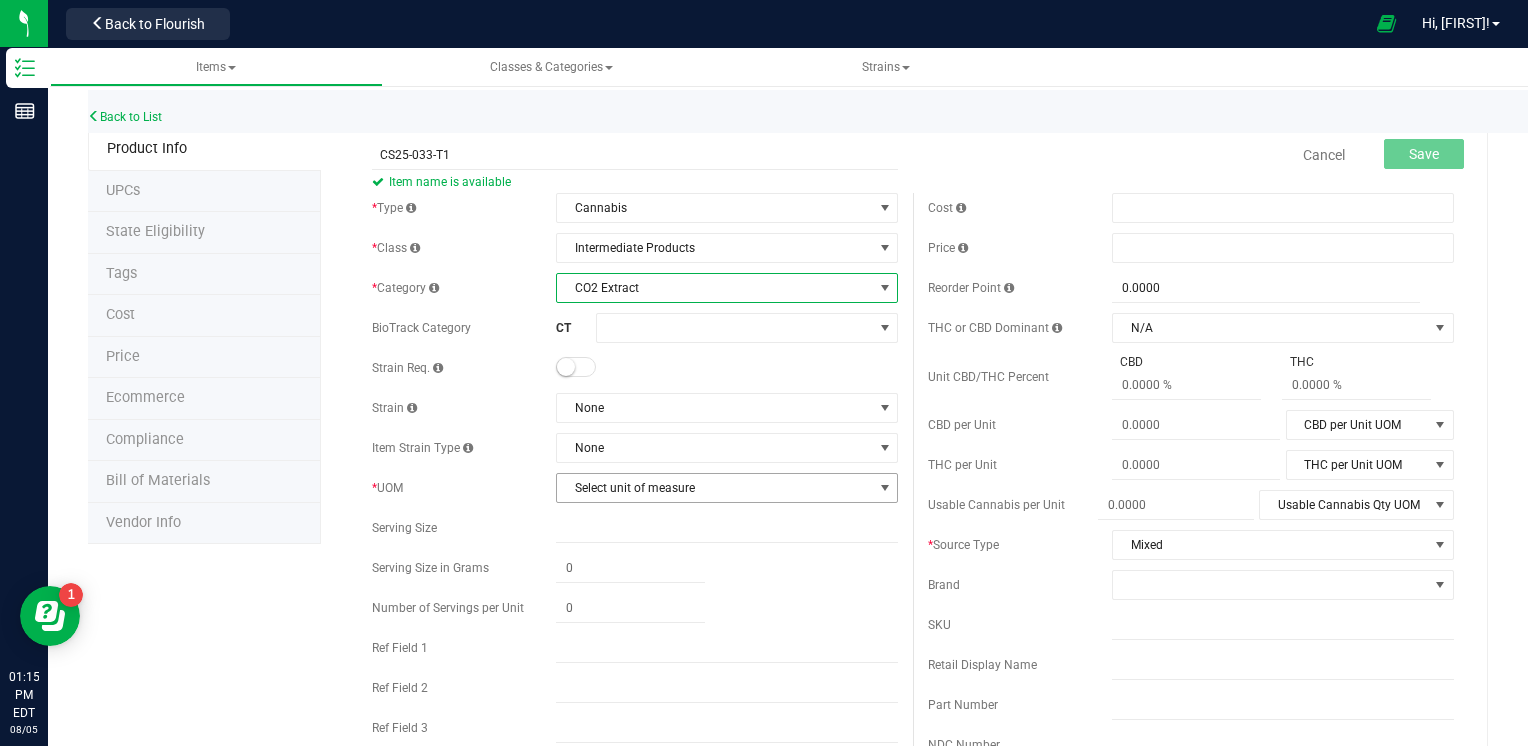 click on "Select unit of measure" at bounding box center [714, 488] 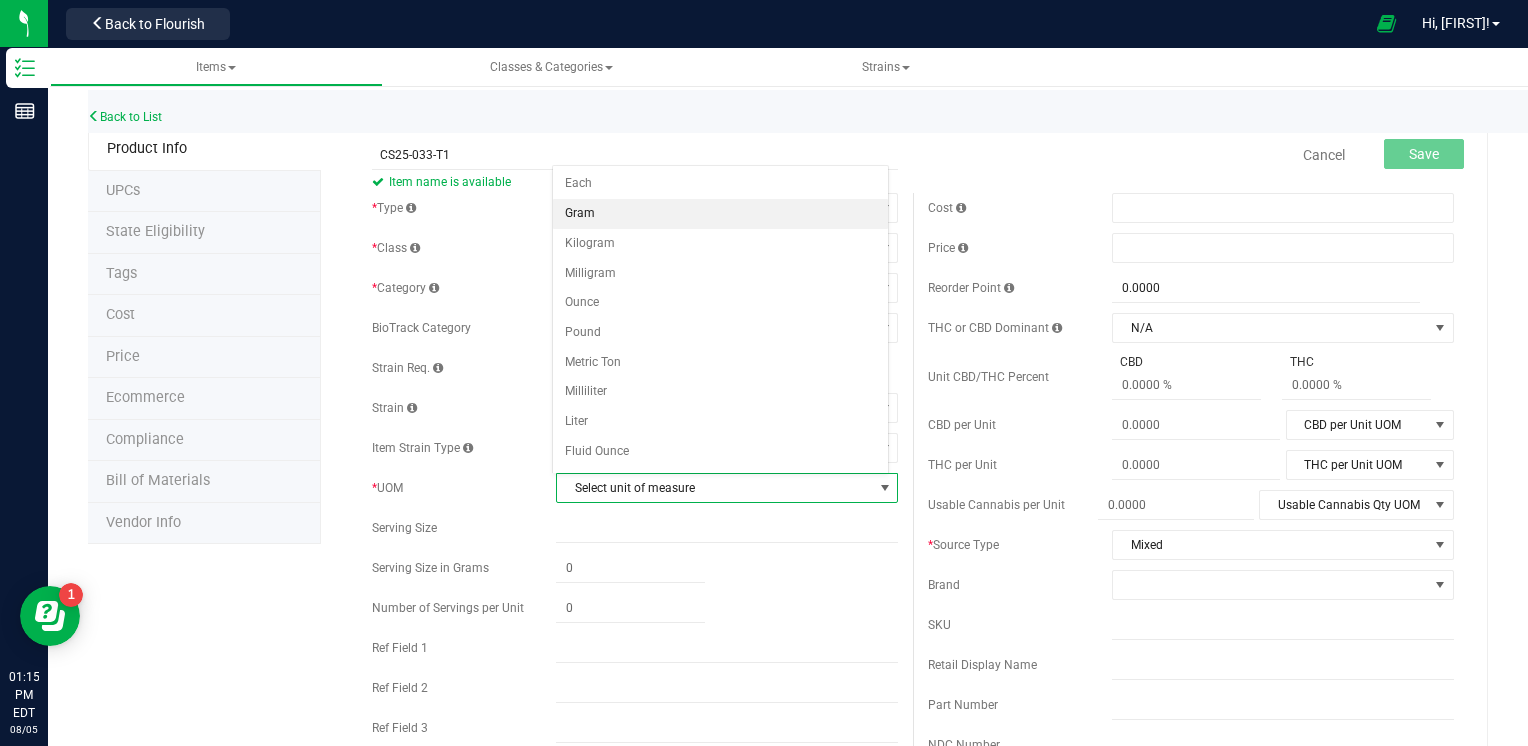 click on "Gram" at bounding box center (721, 214) 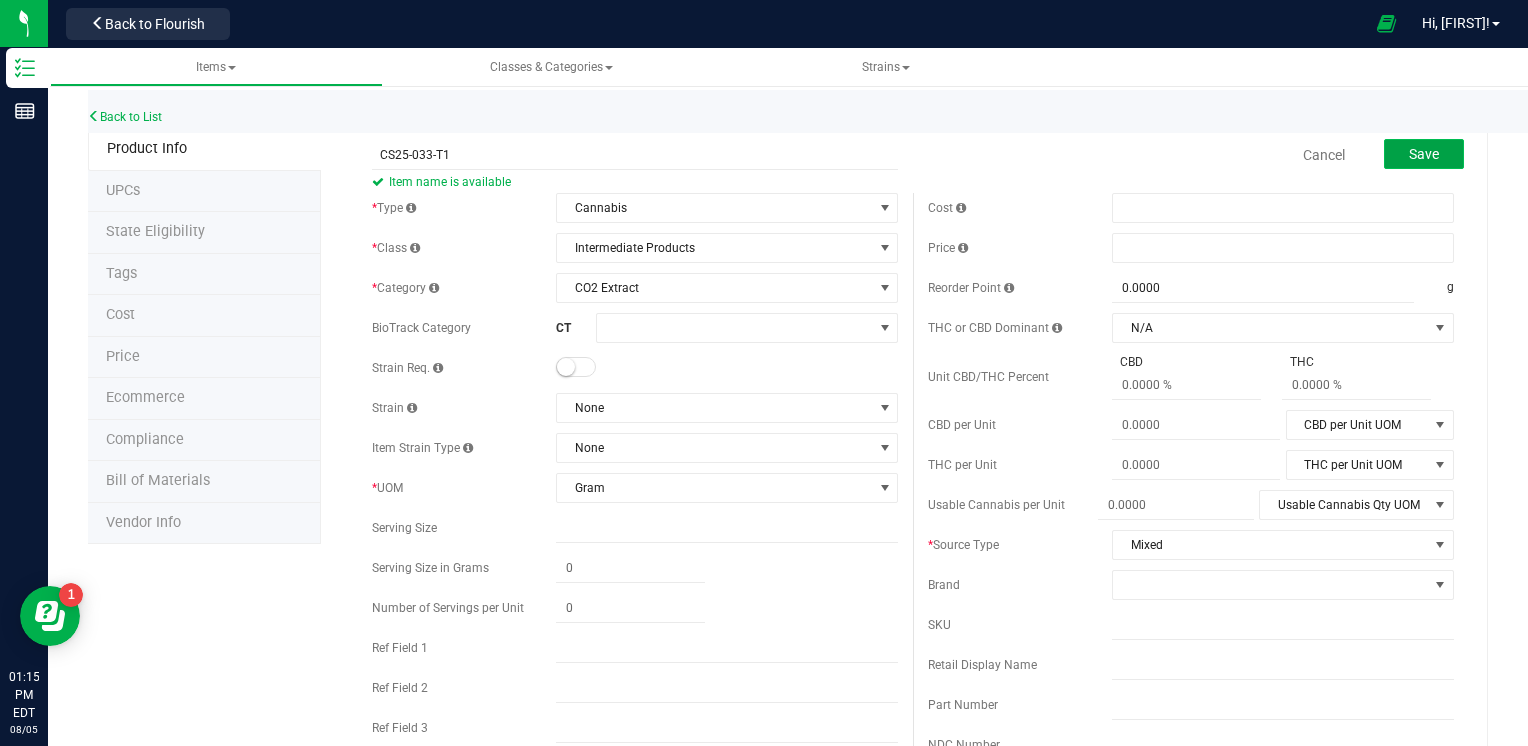 click on "Save" at bounding box center (1424, 154) 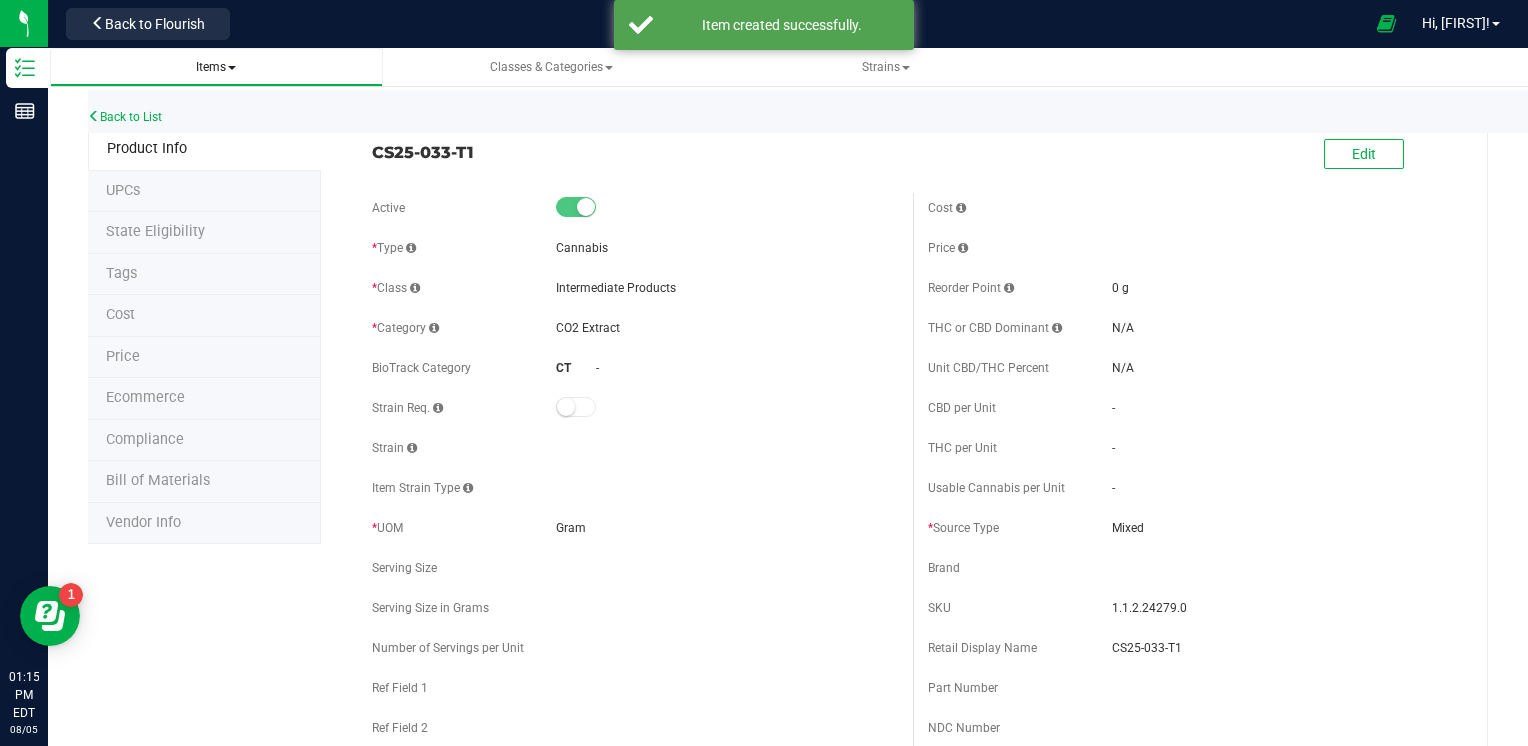 click on "Items" at bounding box center [216, 67] 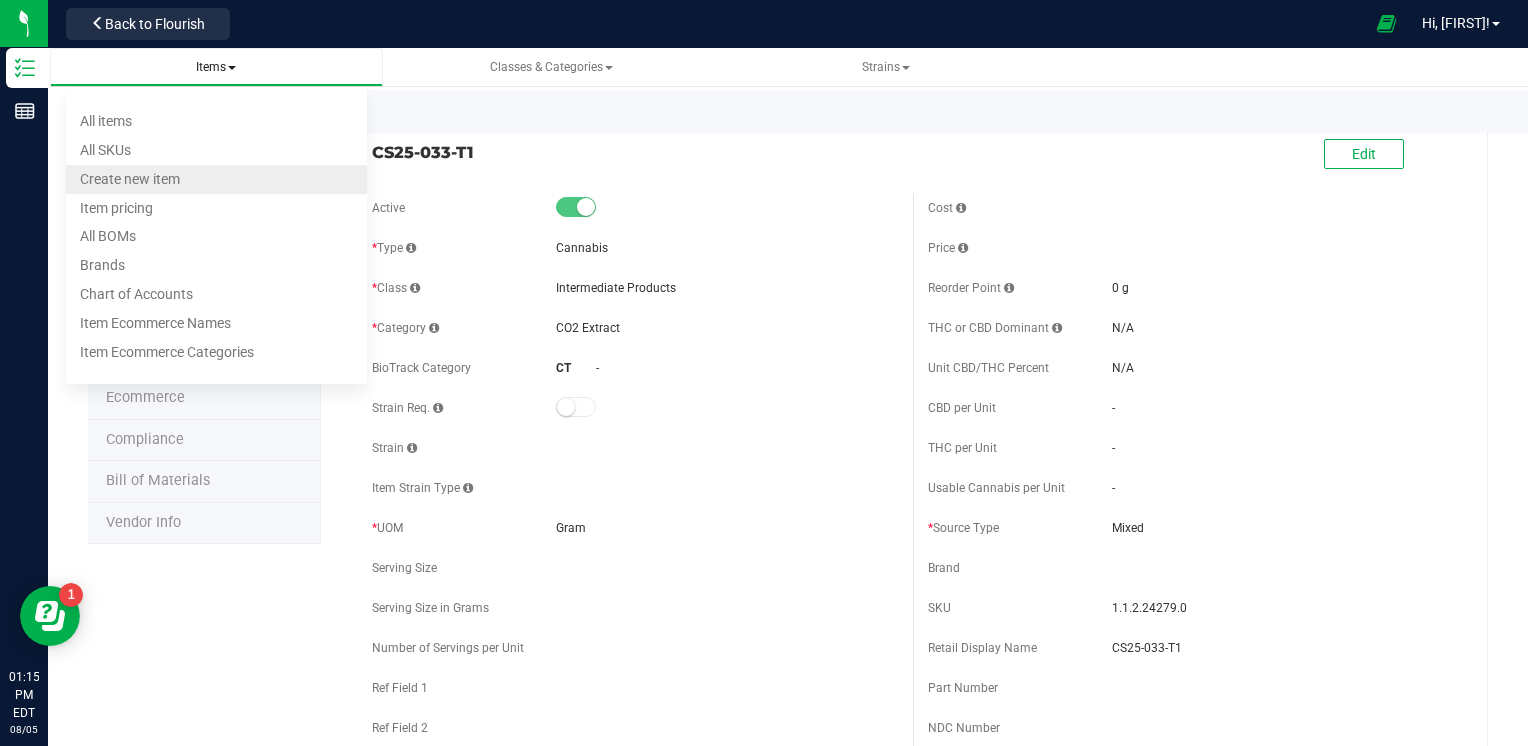 click on "Create new item" at bounding box center (130, 179) 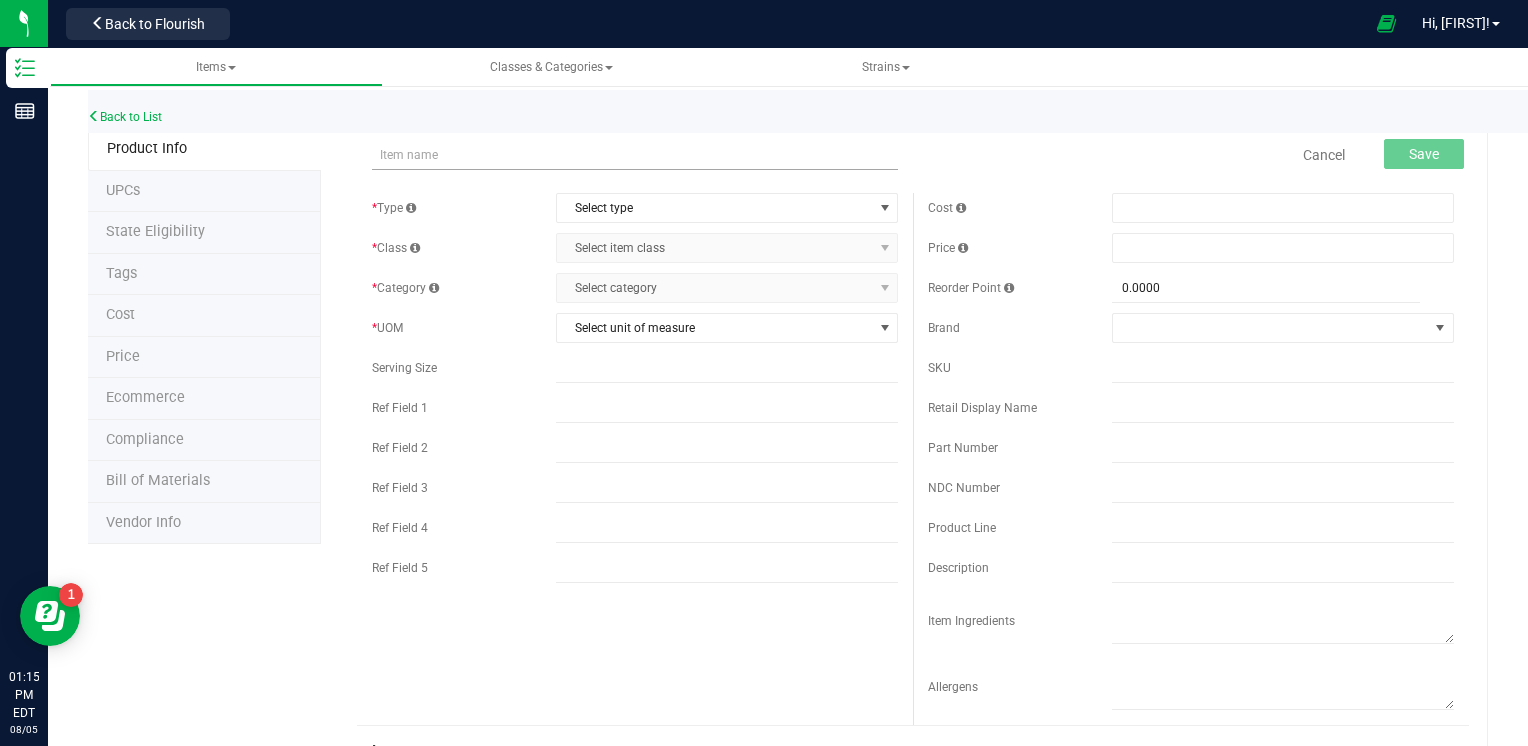 click at bounding box center [635, 155] 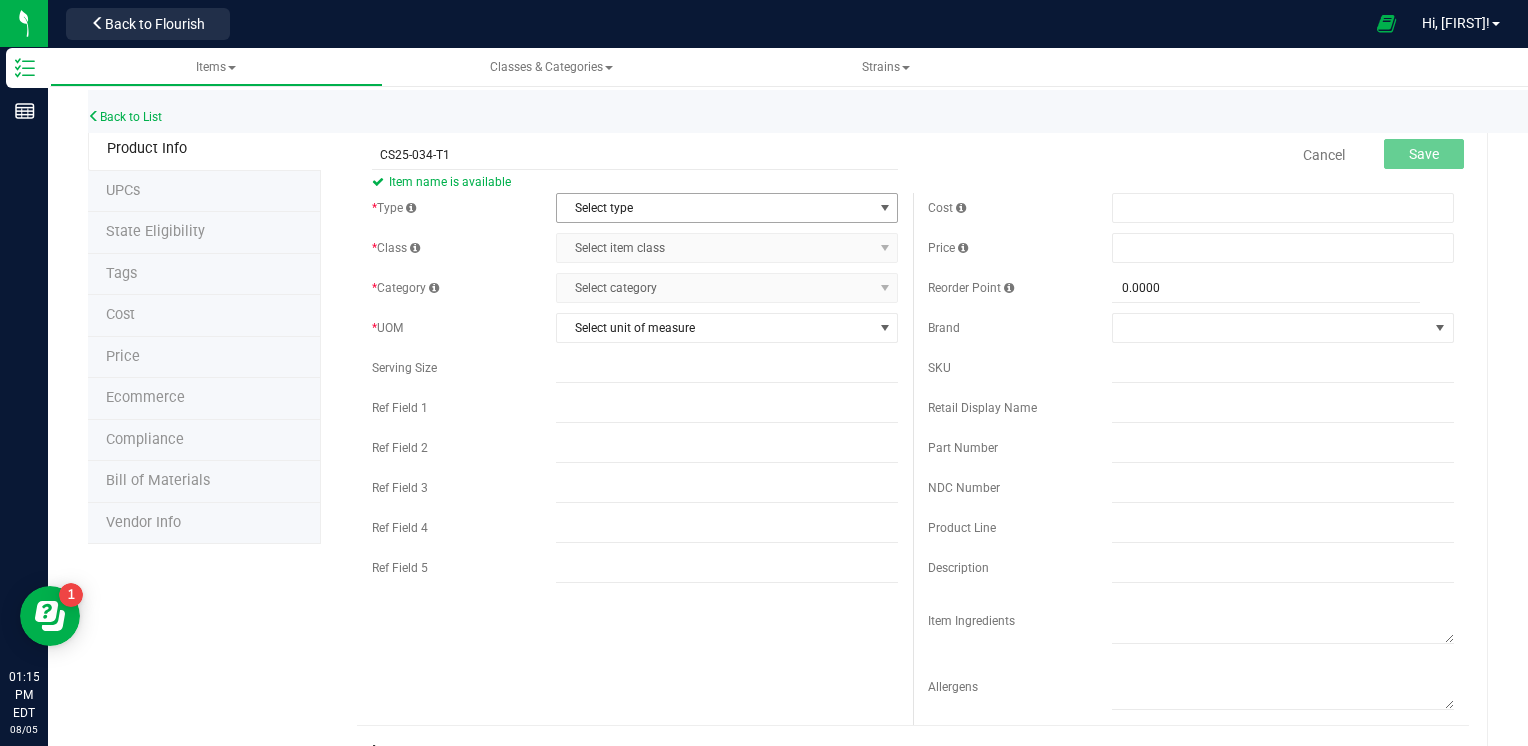 type on "CS25-034-T1" 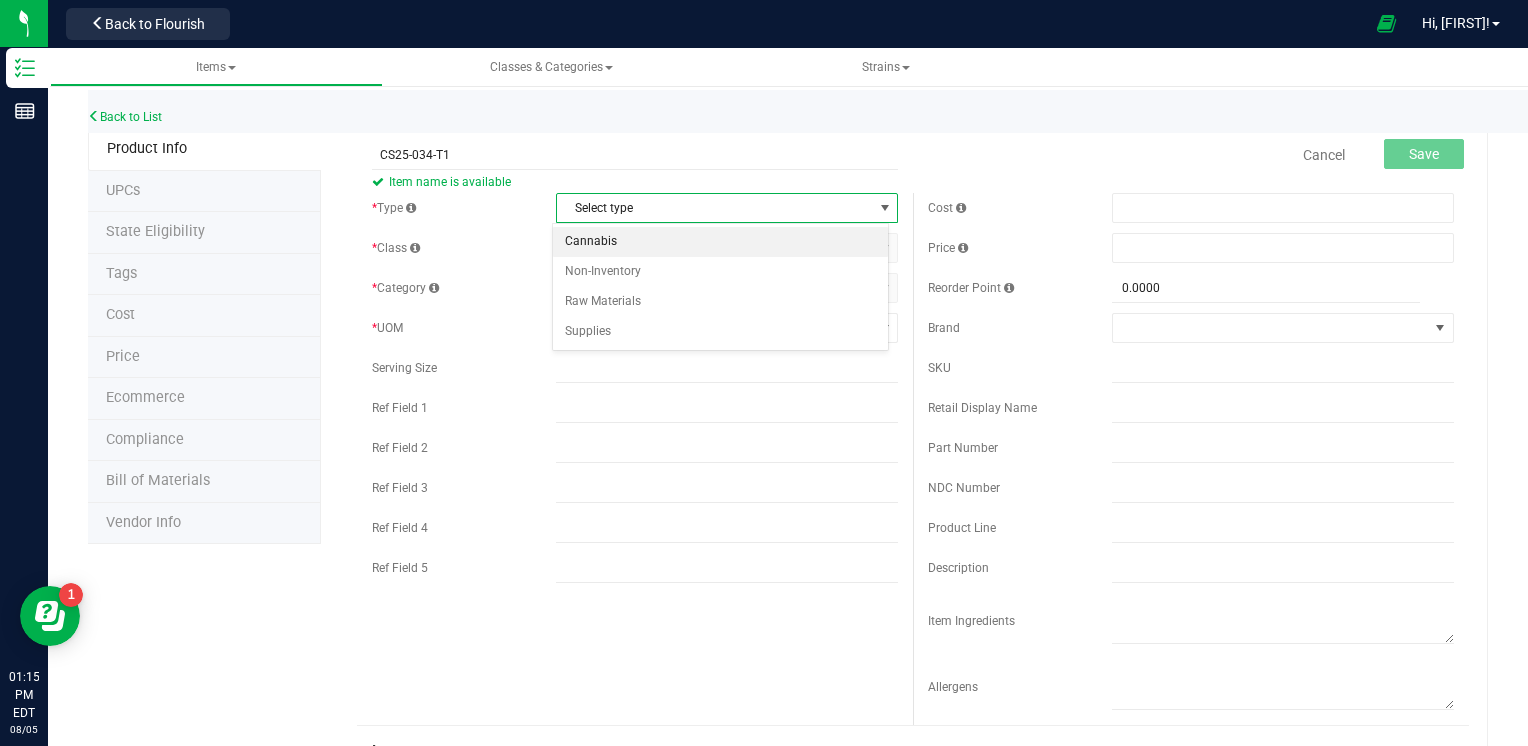 click on "Cannabis" at bounding box center [721, 242] 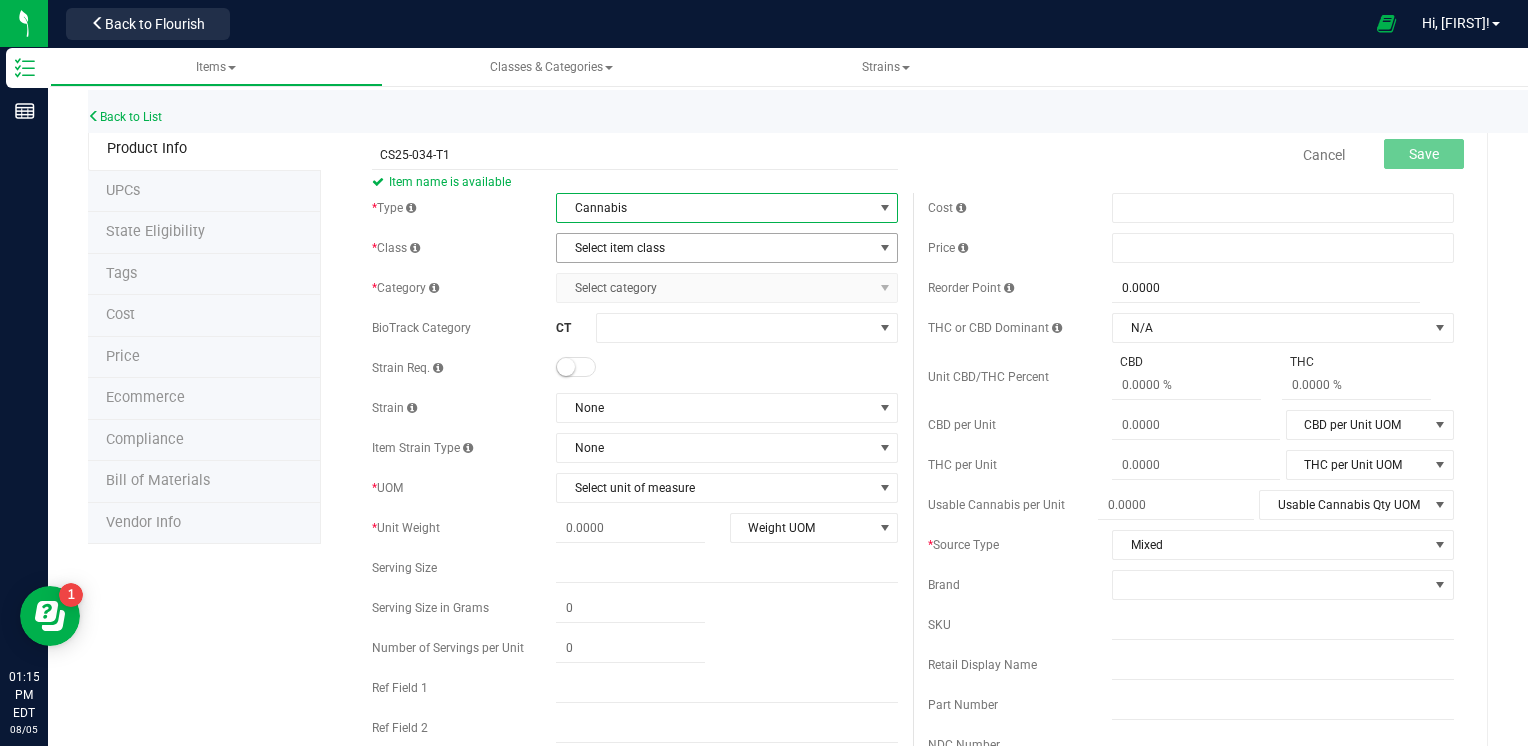 click on "Select item class" at bounding box center (714, 248) 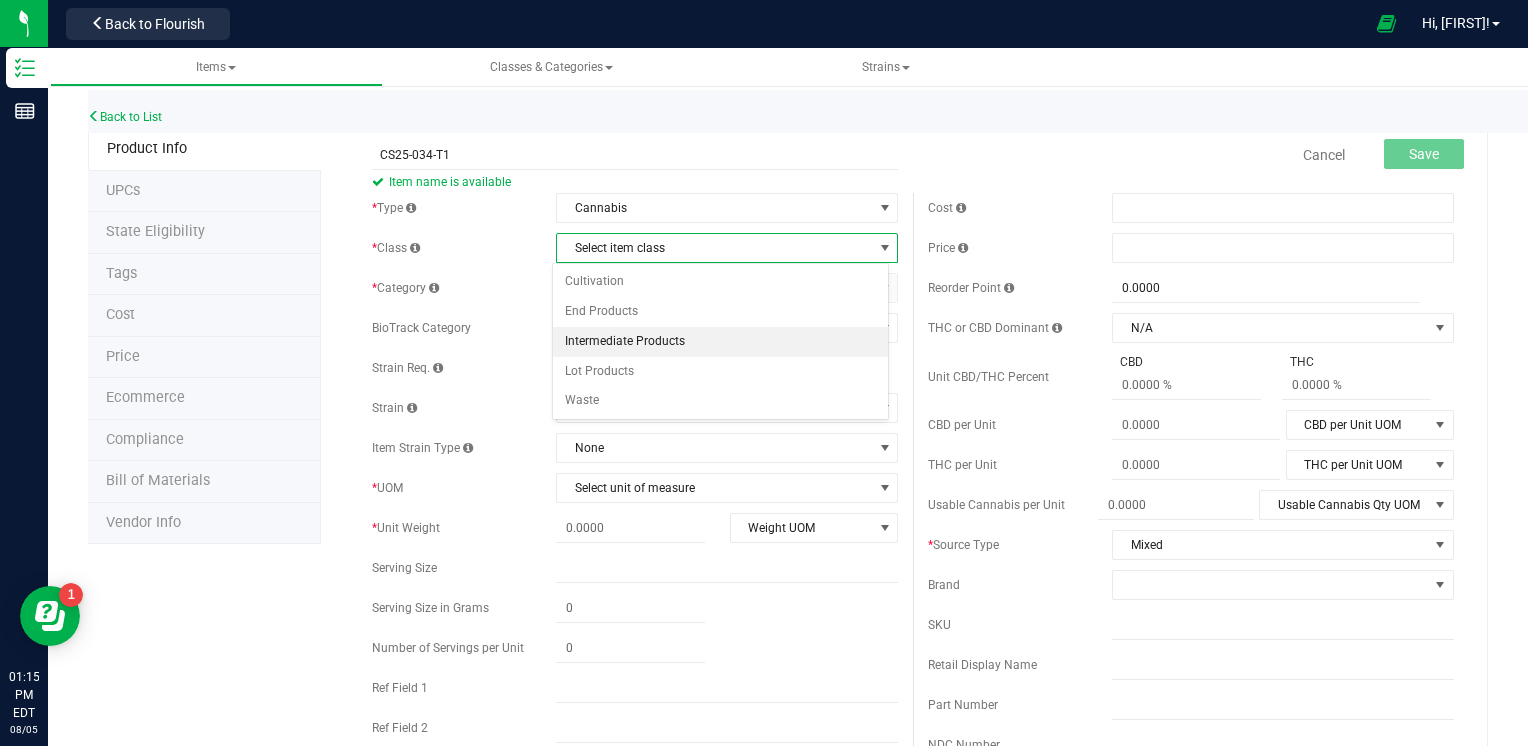 click on "Intermediate Products" at bounding box center [721, 342] 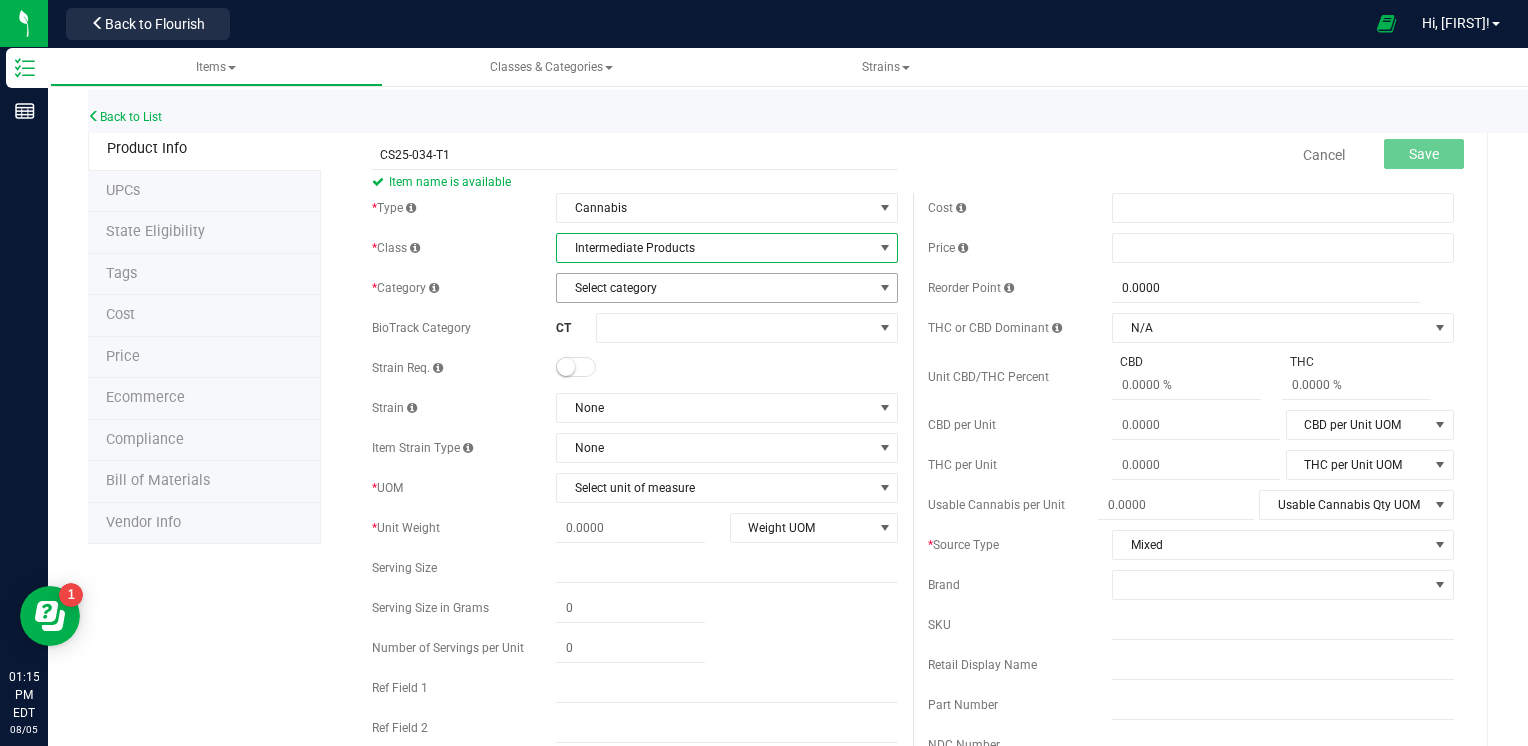 click on "Select category" at bounding box center (714, 288) 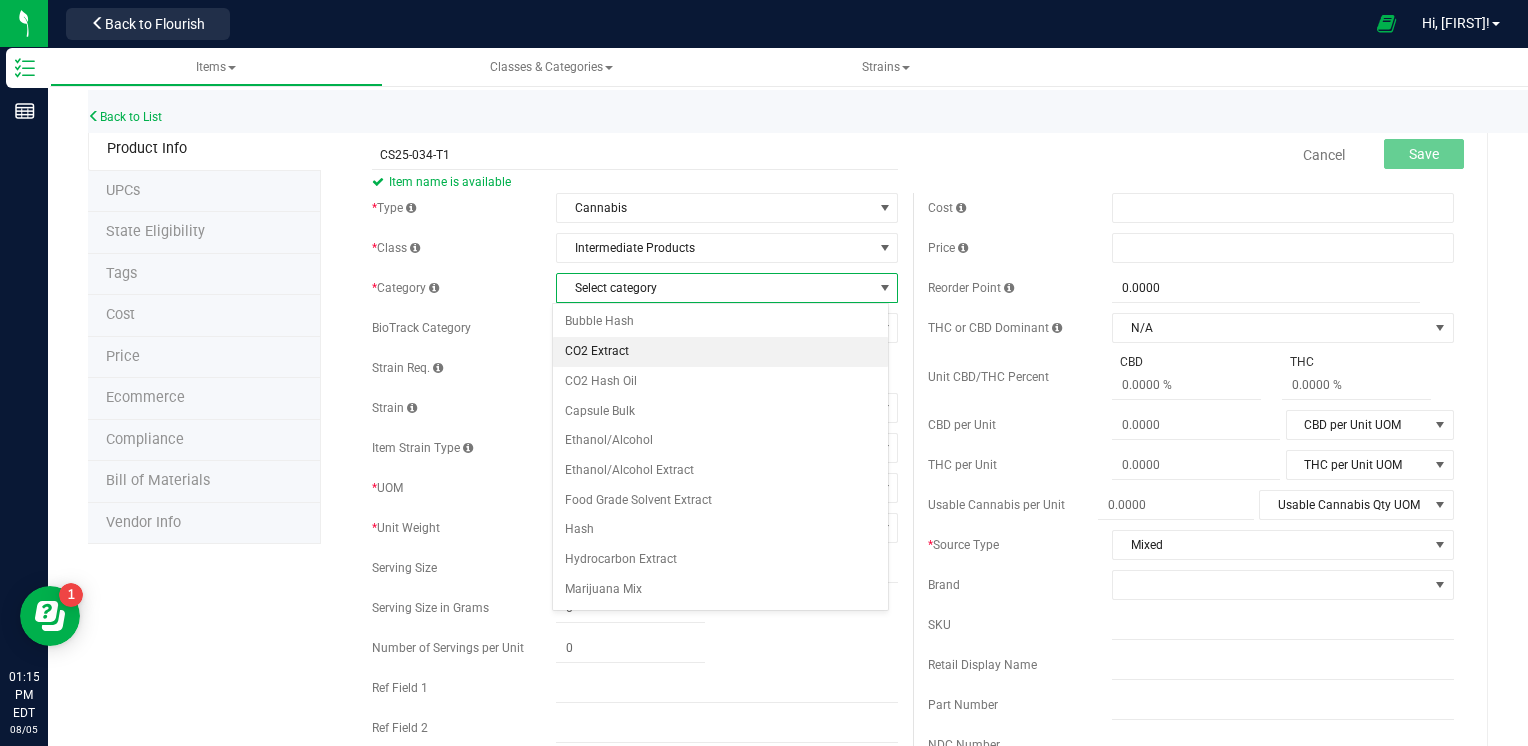 click on "CO2 Extract" at bounding box center [721, 352] 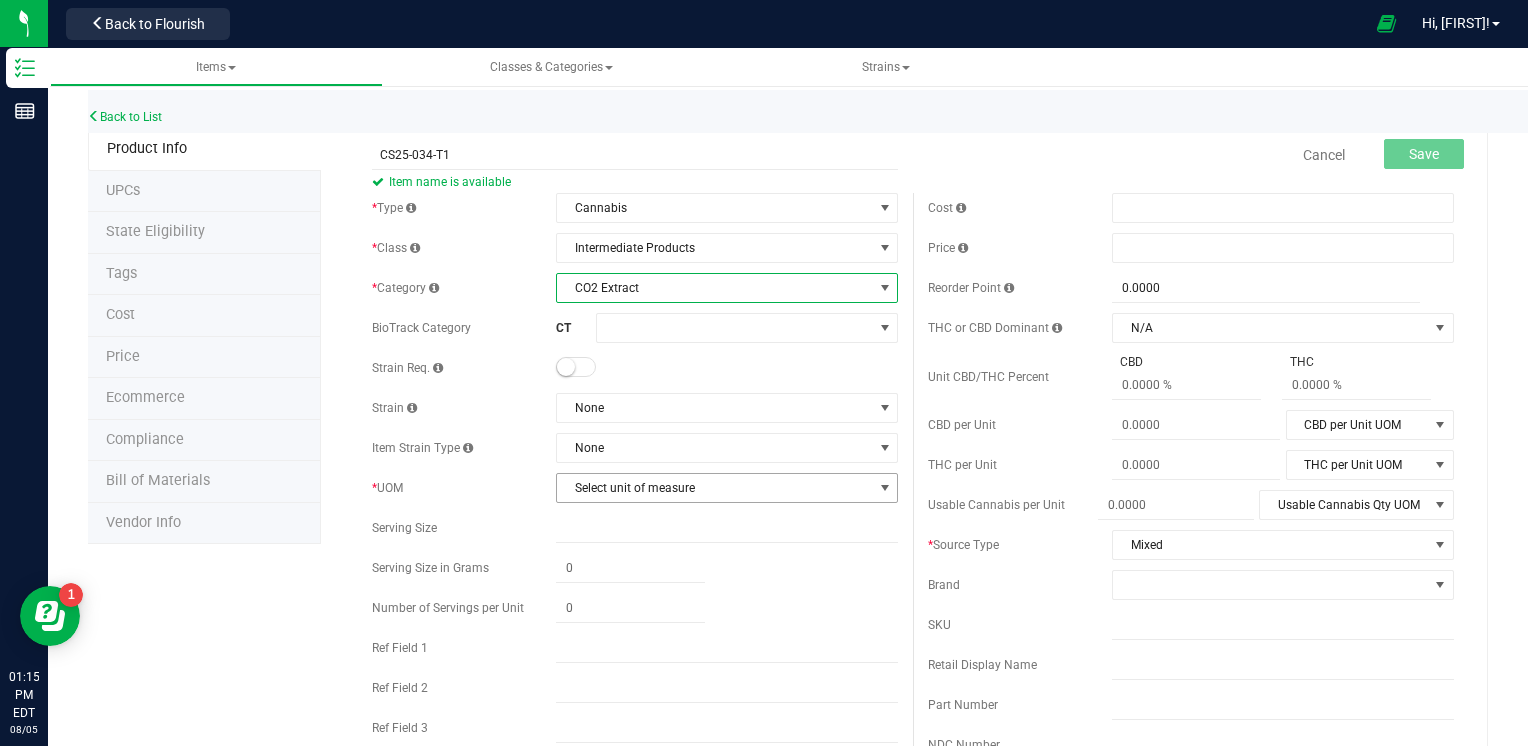 click on "Select unit of measure" at bounding box center (714, 488) 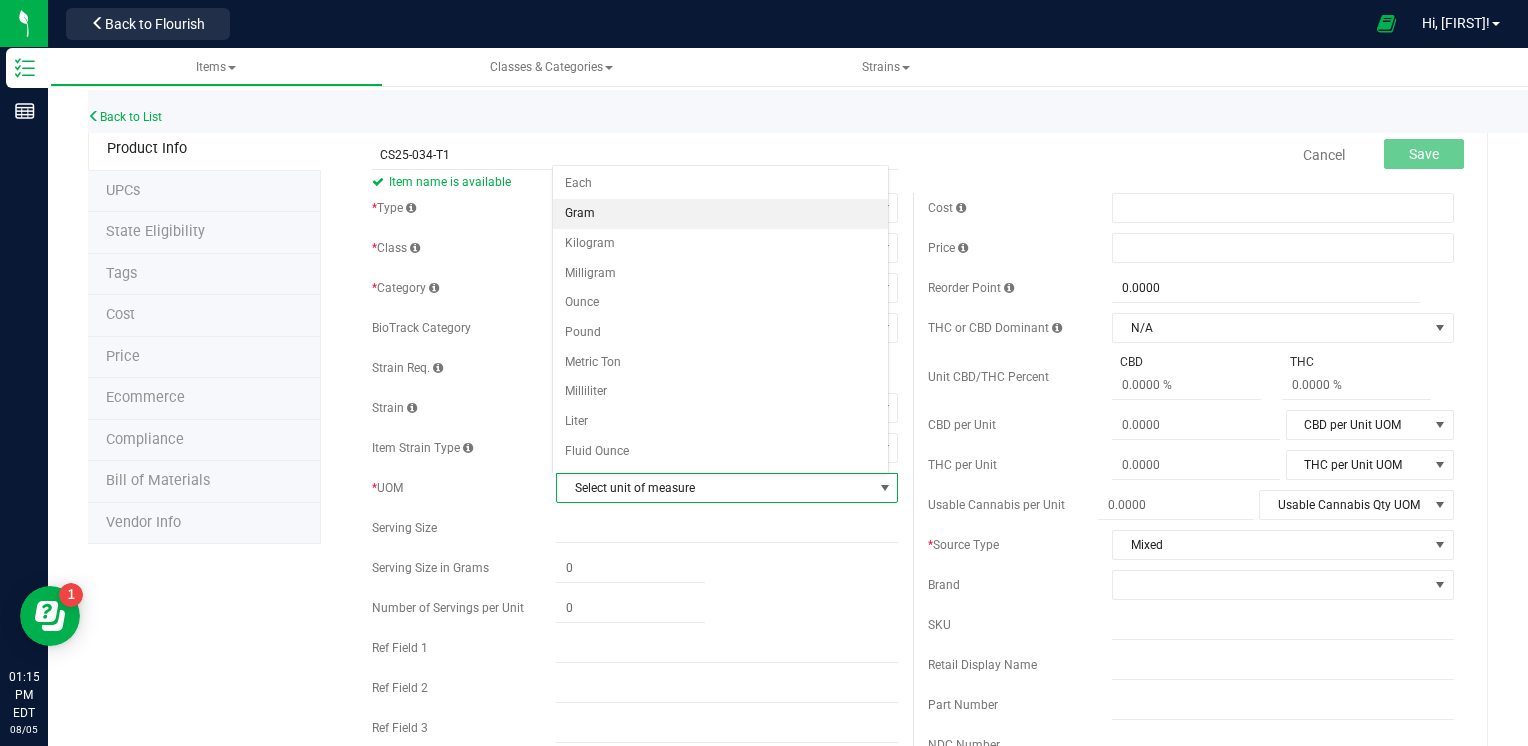 click on "Gram" at bounding box center [721, 214] 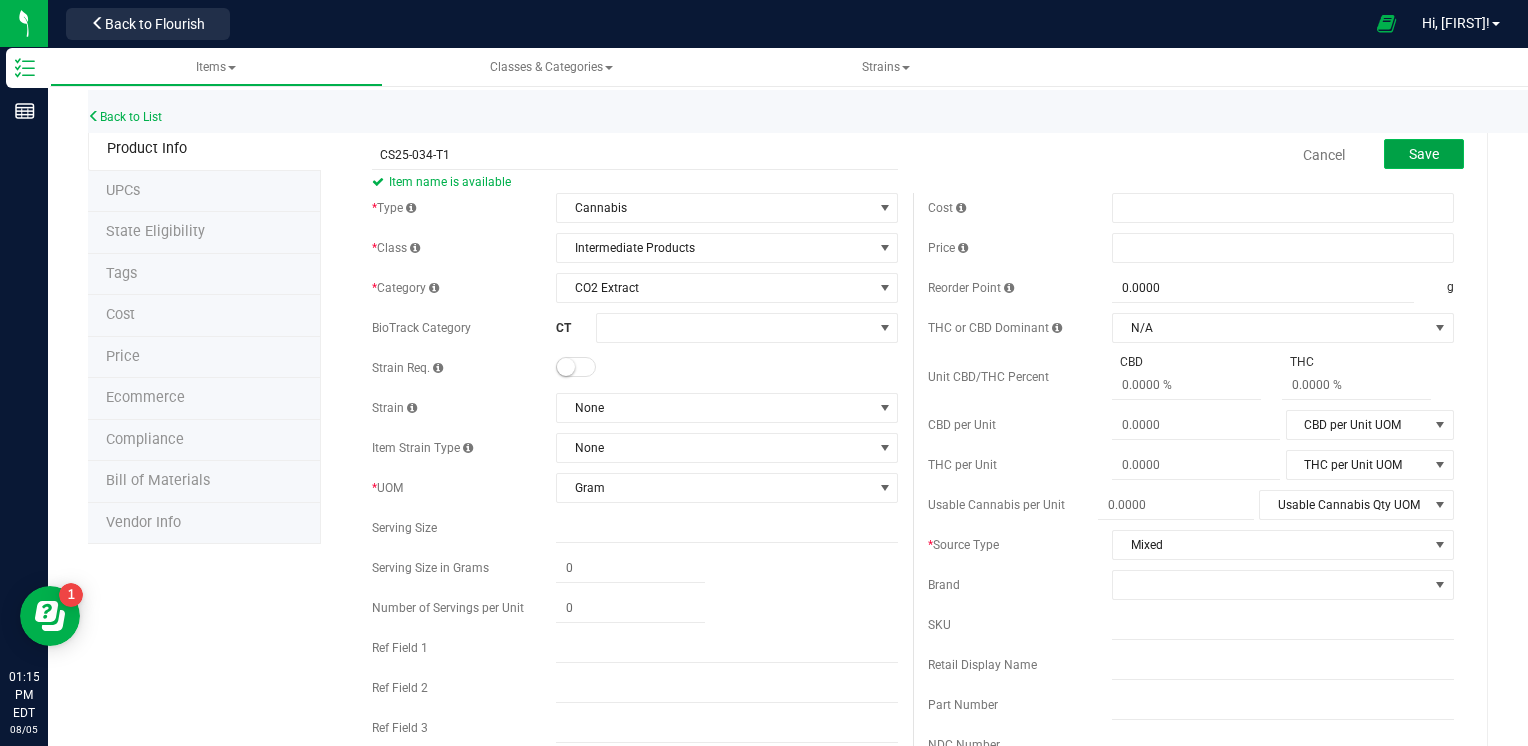 click on "Save" at bounding box center (1424, 154) 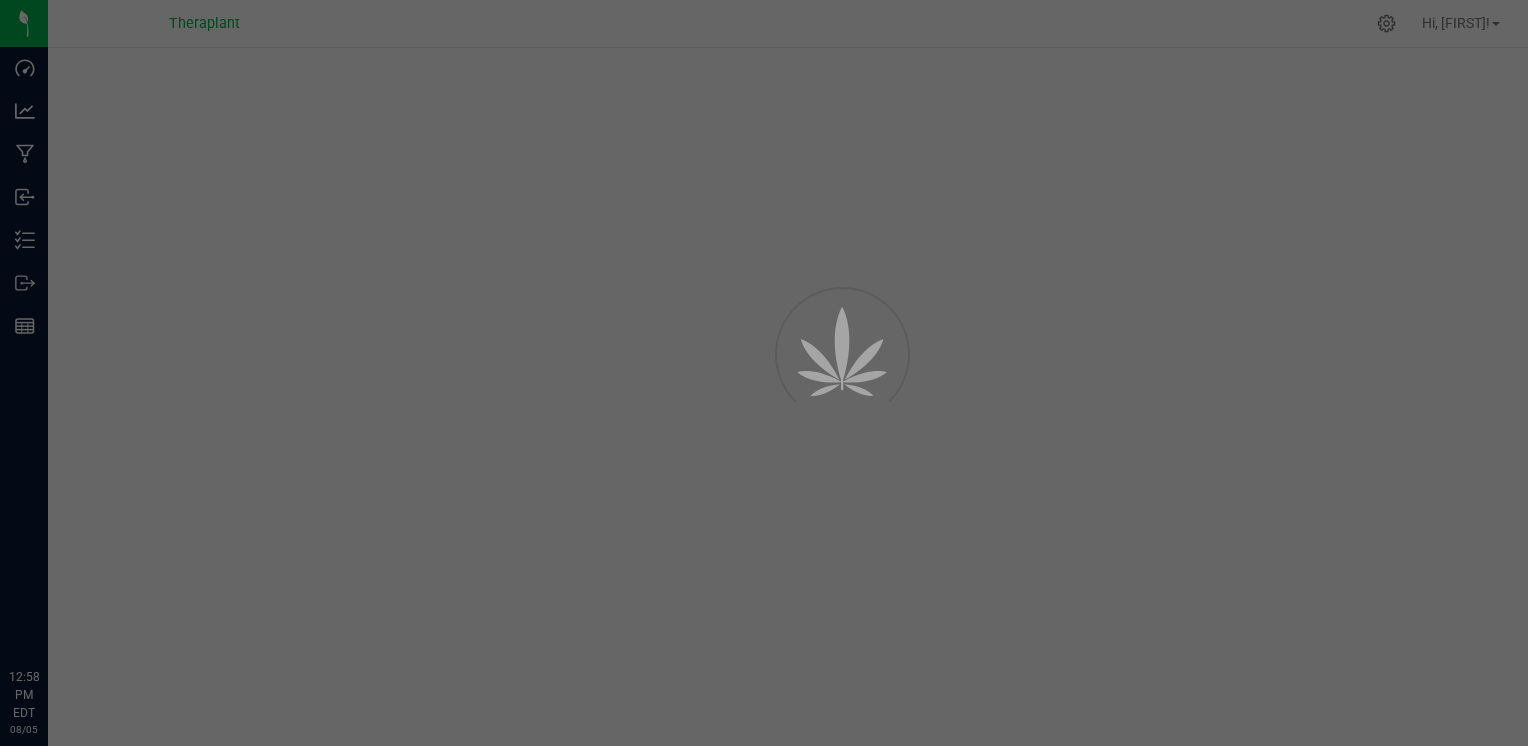 scroll, scrollTop: 0, scrollLeft: 0, axis: both 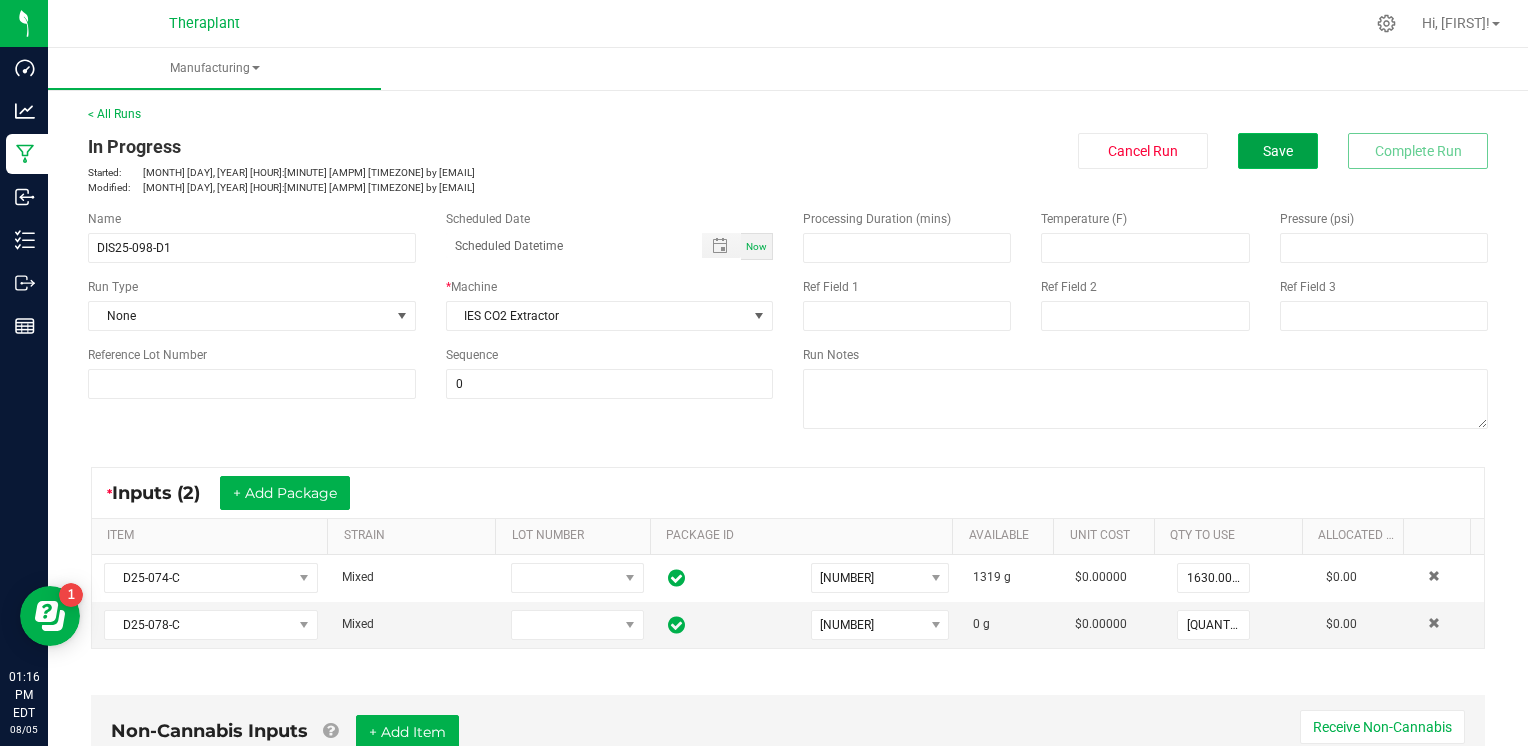 click on "Save" at bounding box center [1278, 151] 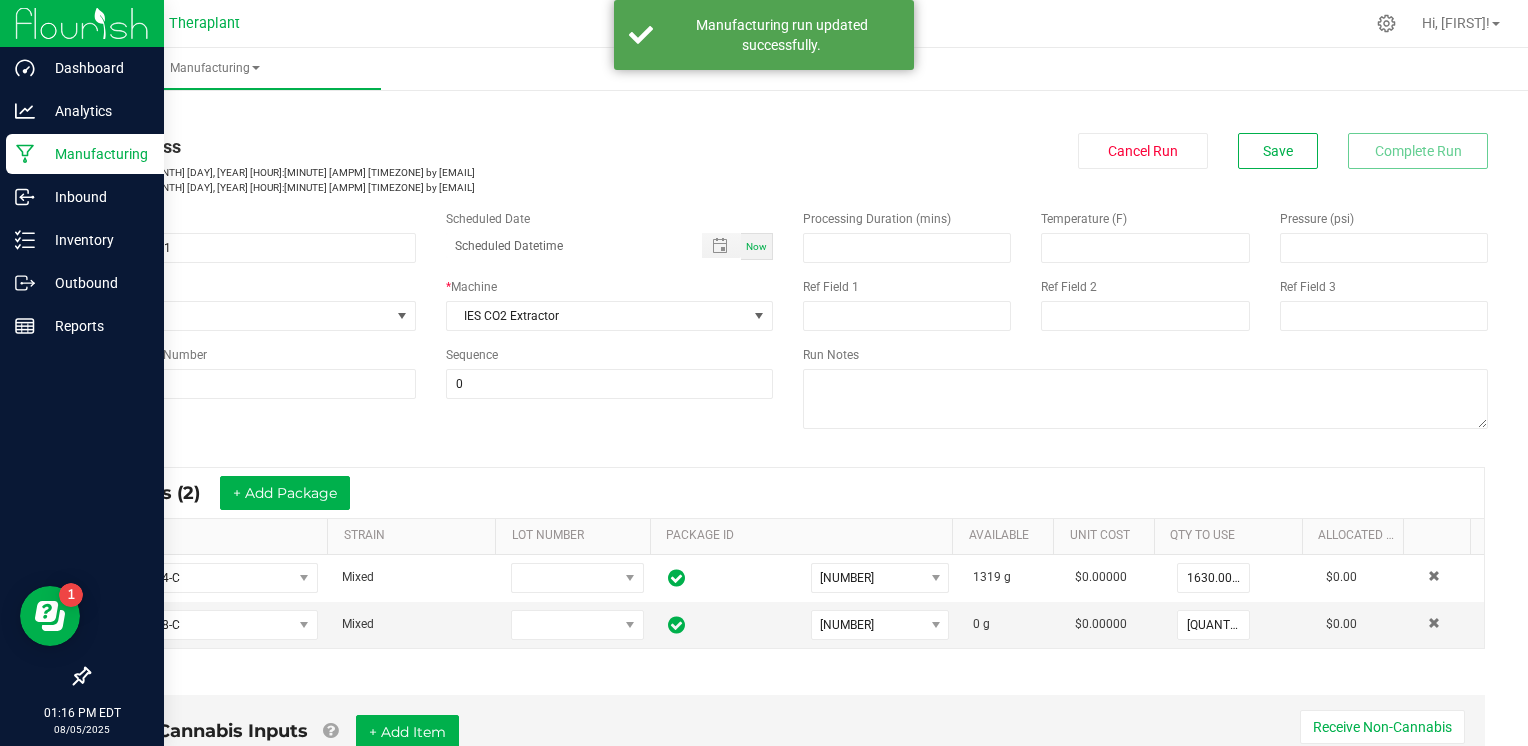 click on "Manufacturing" at bounding box center (95, 154) 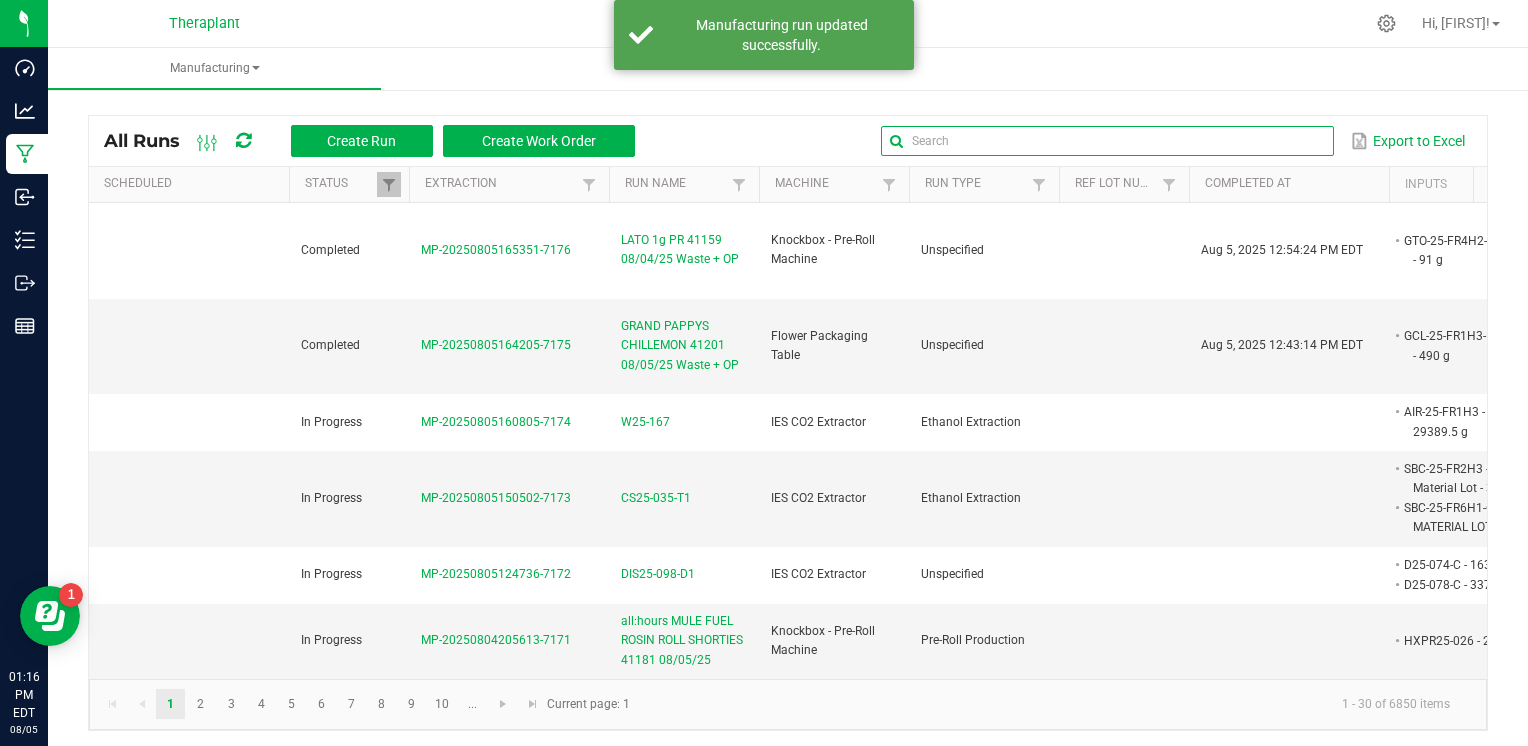 click at bounding box center (1107, 141) 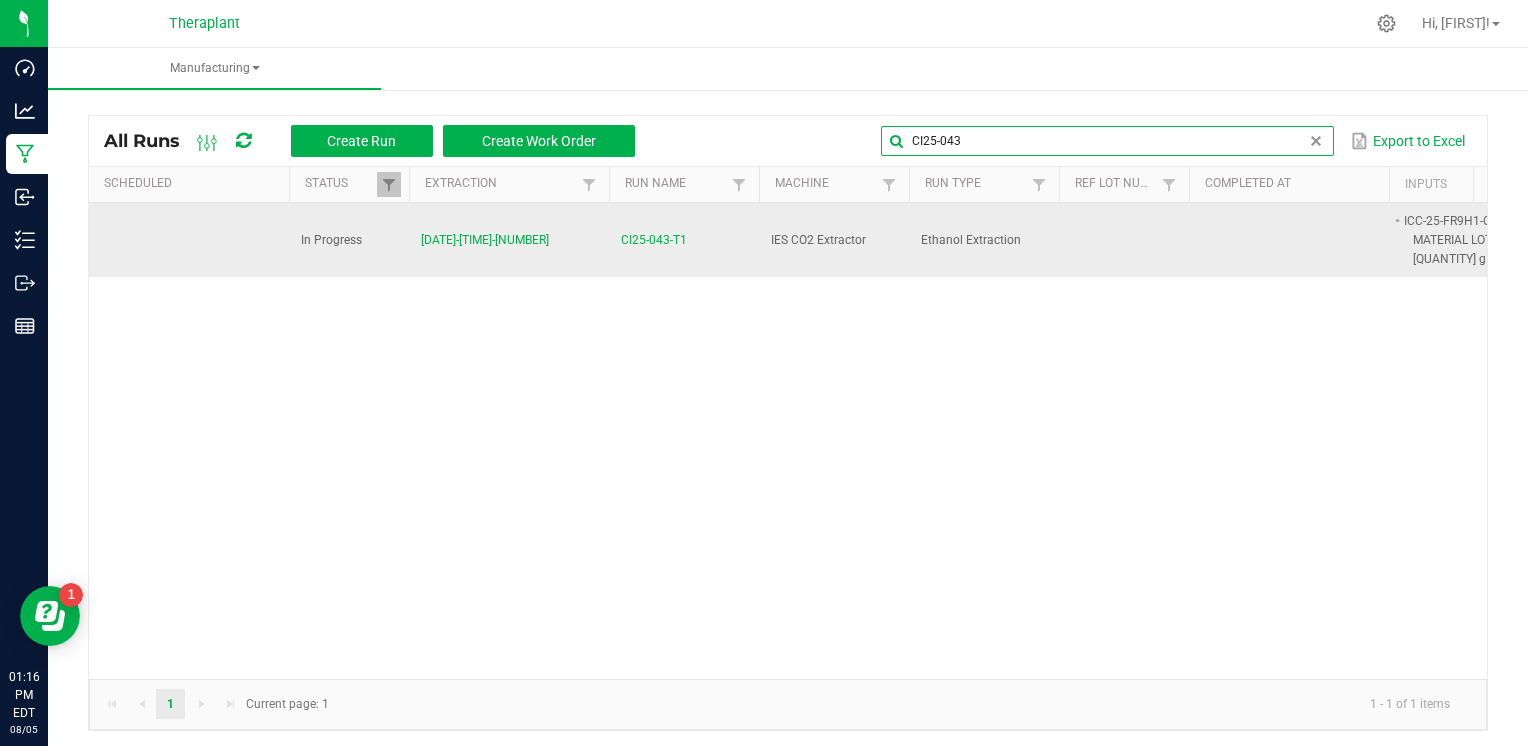 type on "CI25-043" 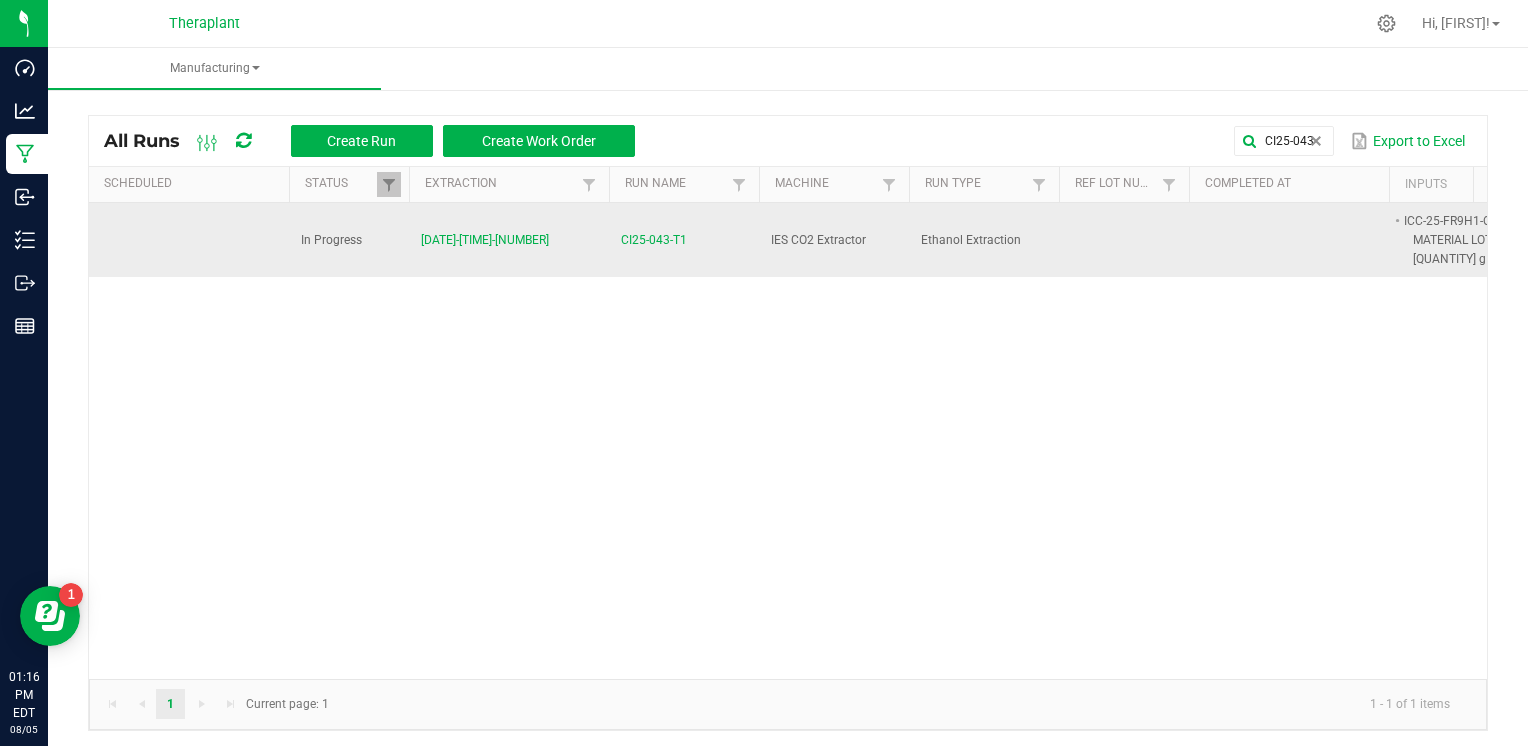 click on "CI25-043-T1" at bounding box center [684, 240] 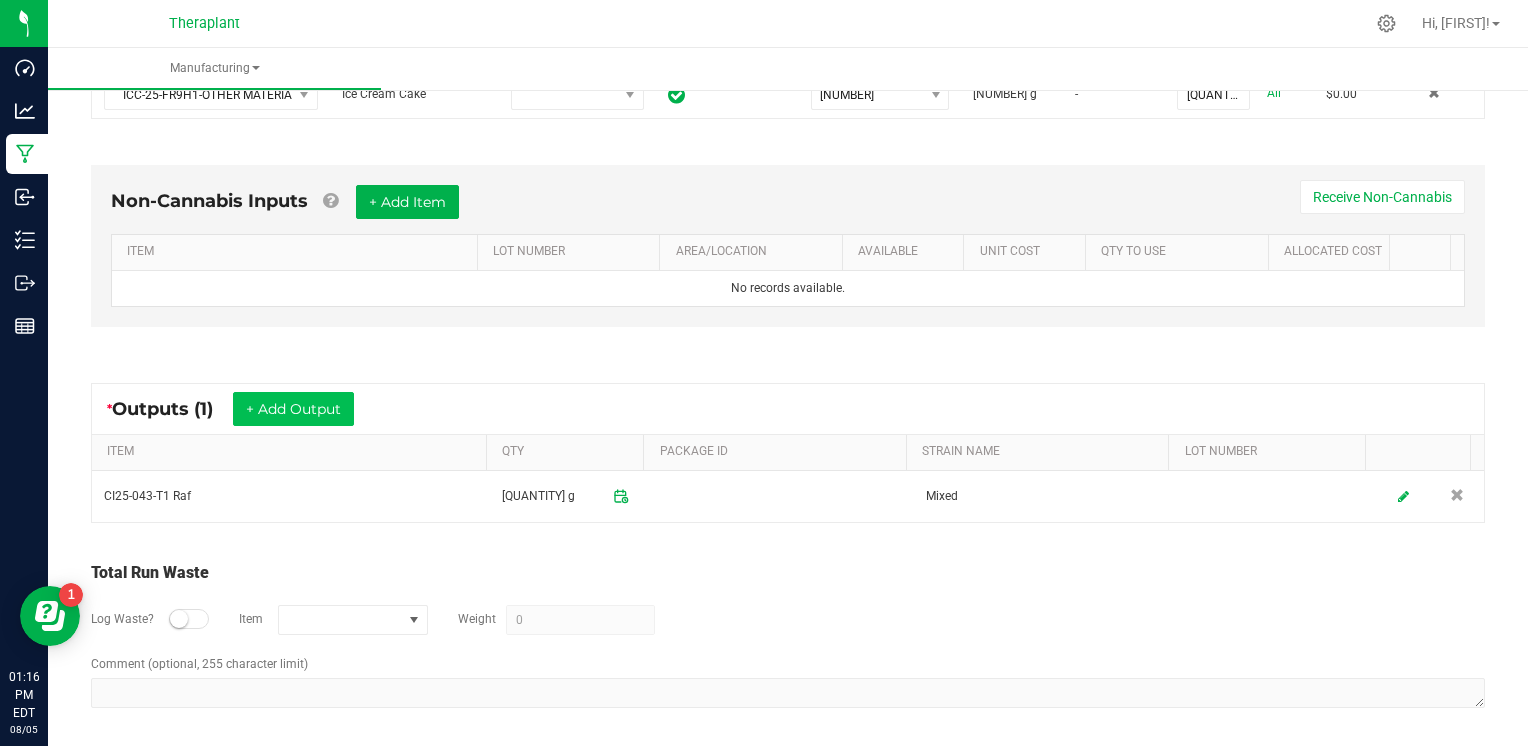 scroll, scrollTop: 383, scrollLeft: 0, axis: vertical 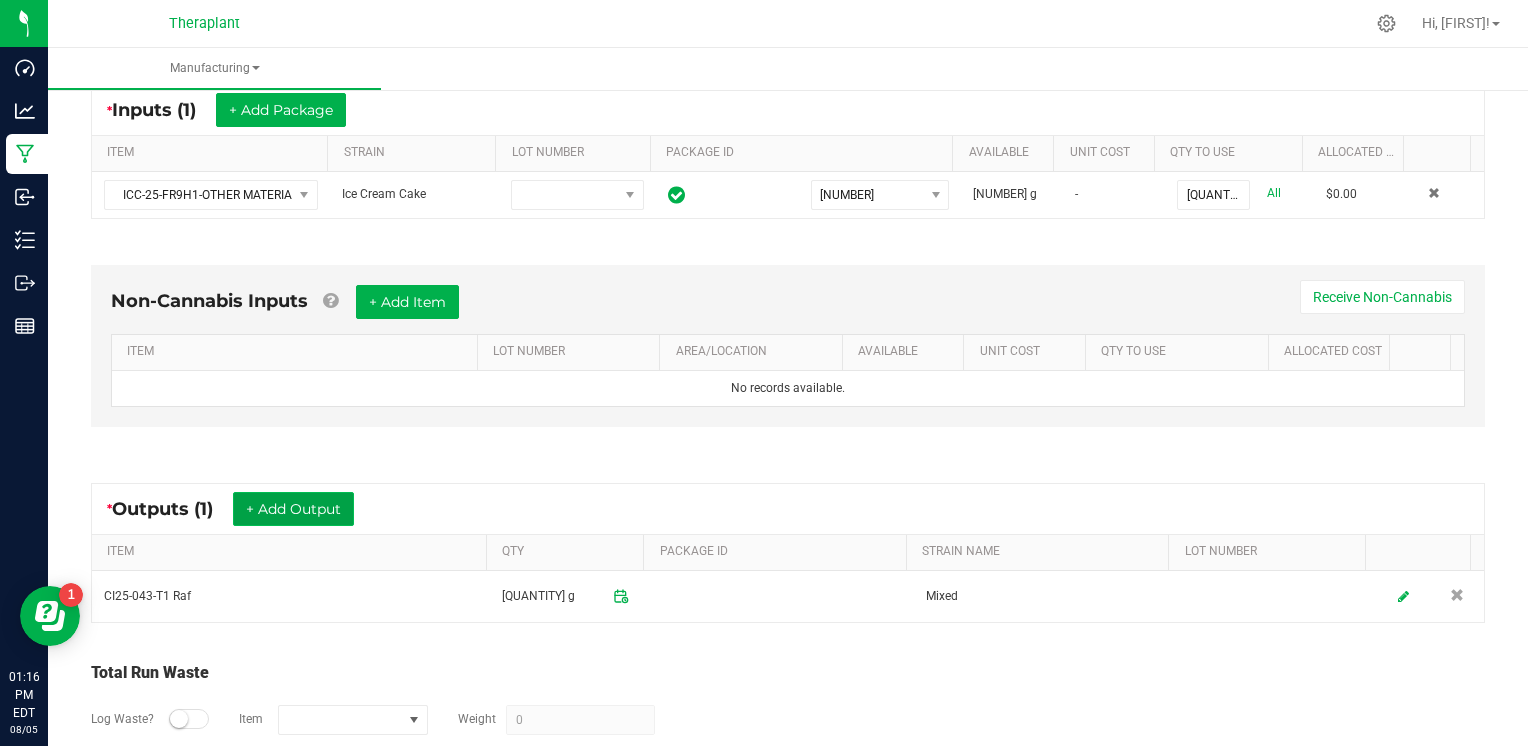 click on "+ Add Output" at bounding box center [293, 509] 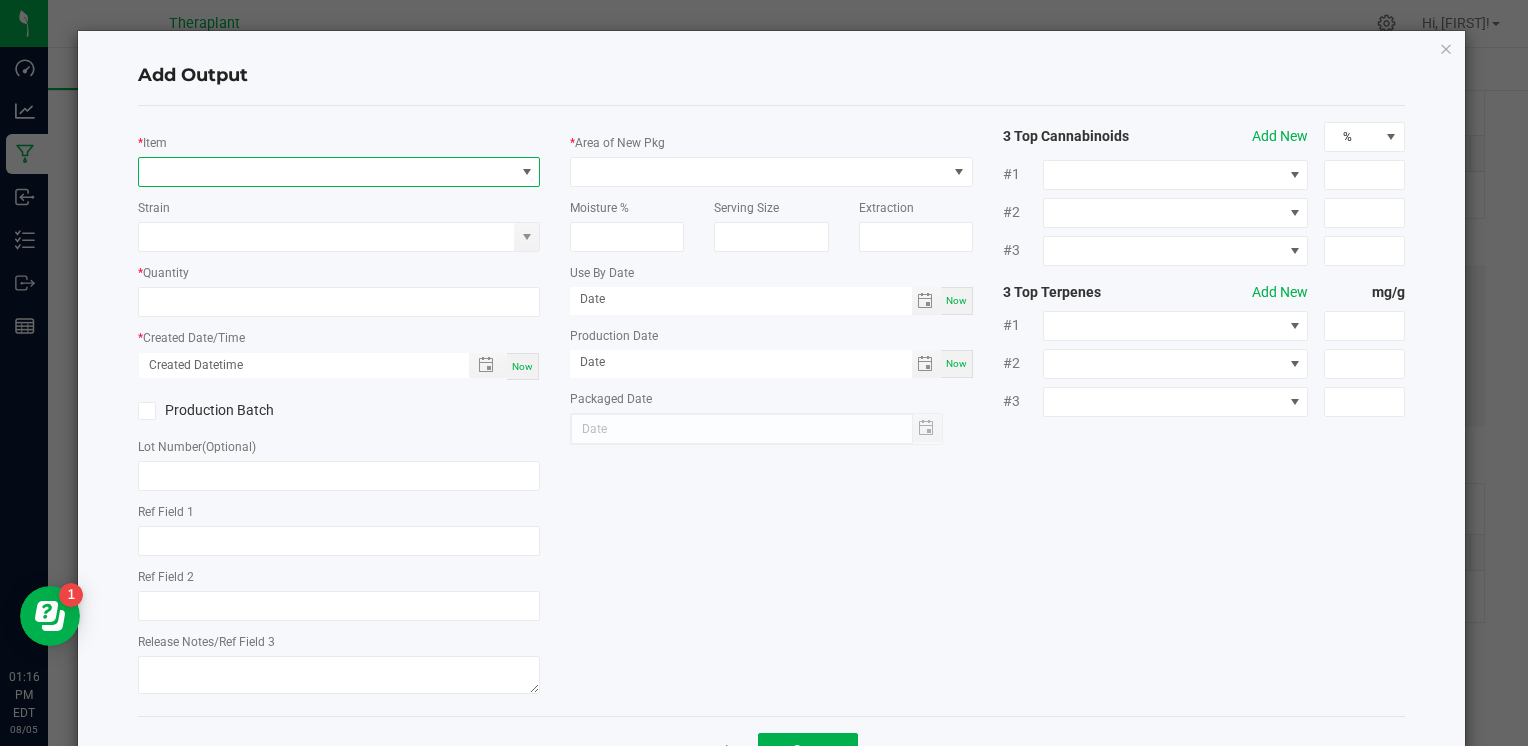 click at bounding box center (326, 172) 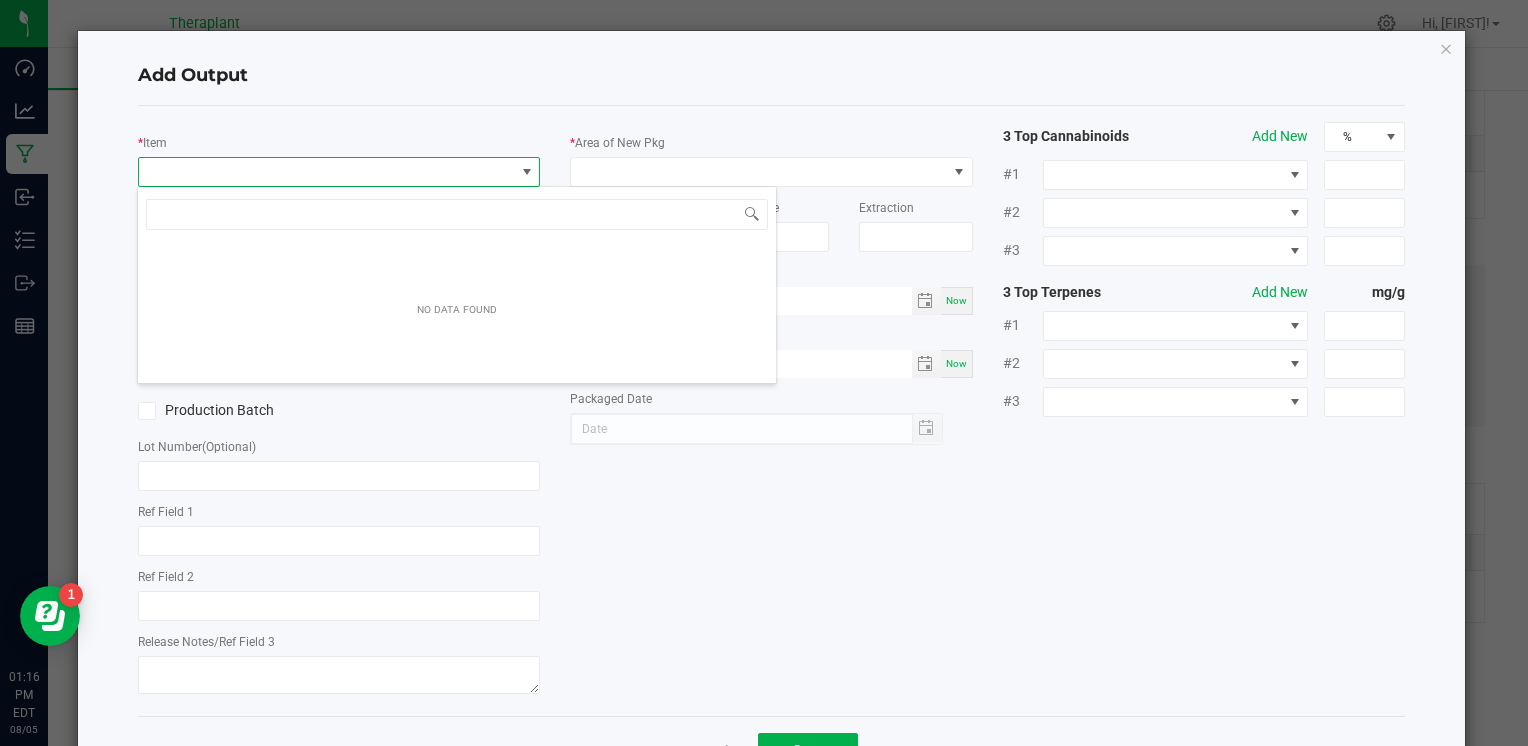 scroll, scrollTop: 99970, scrollLeft: 99602, axis: both 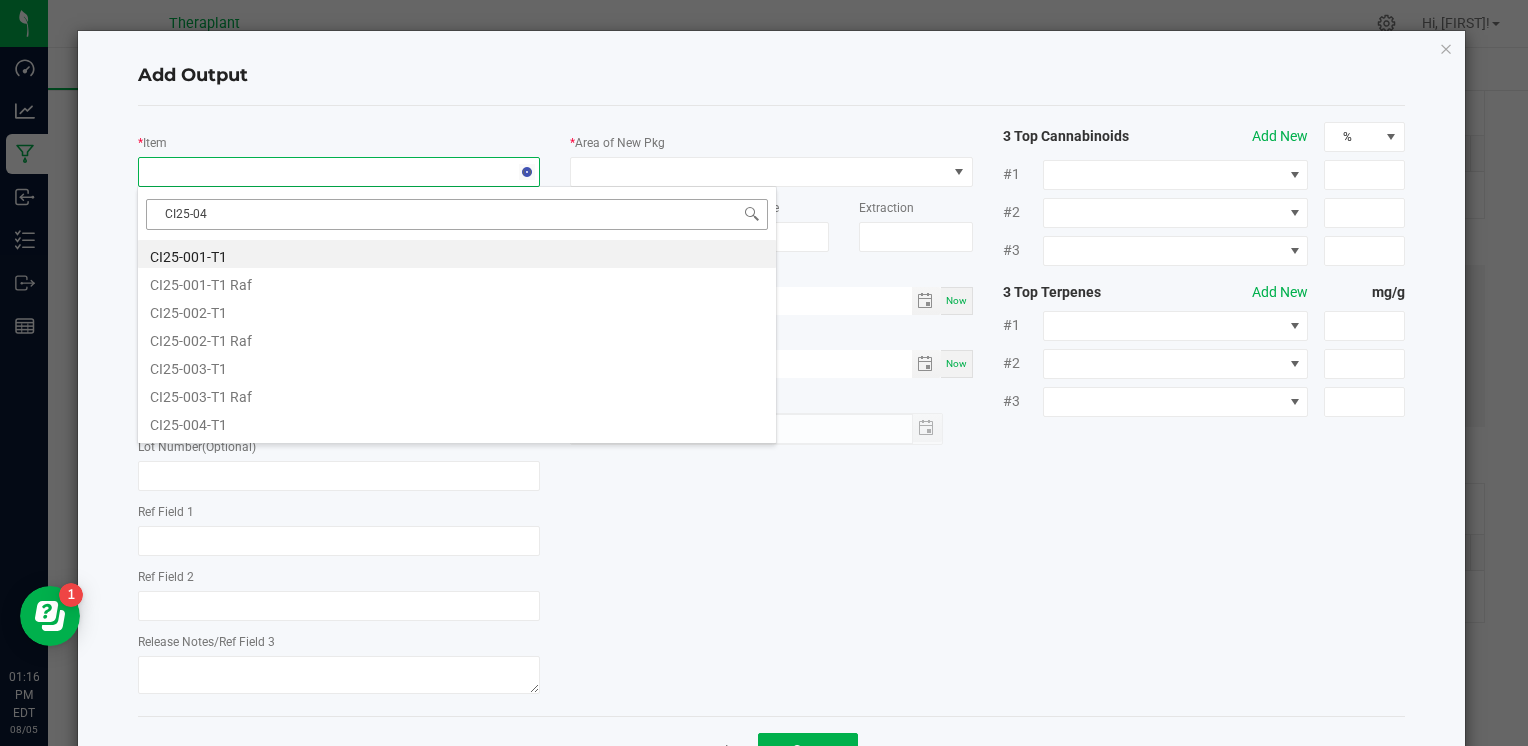 type on "CI25-043" 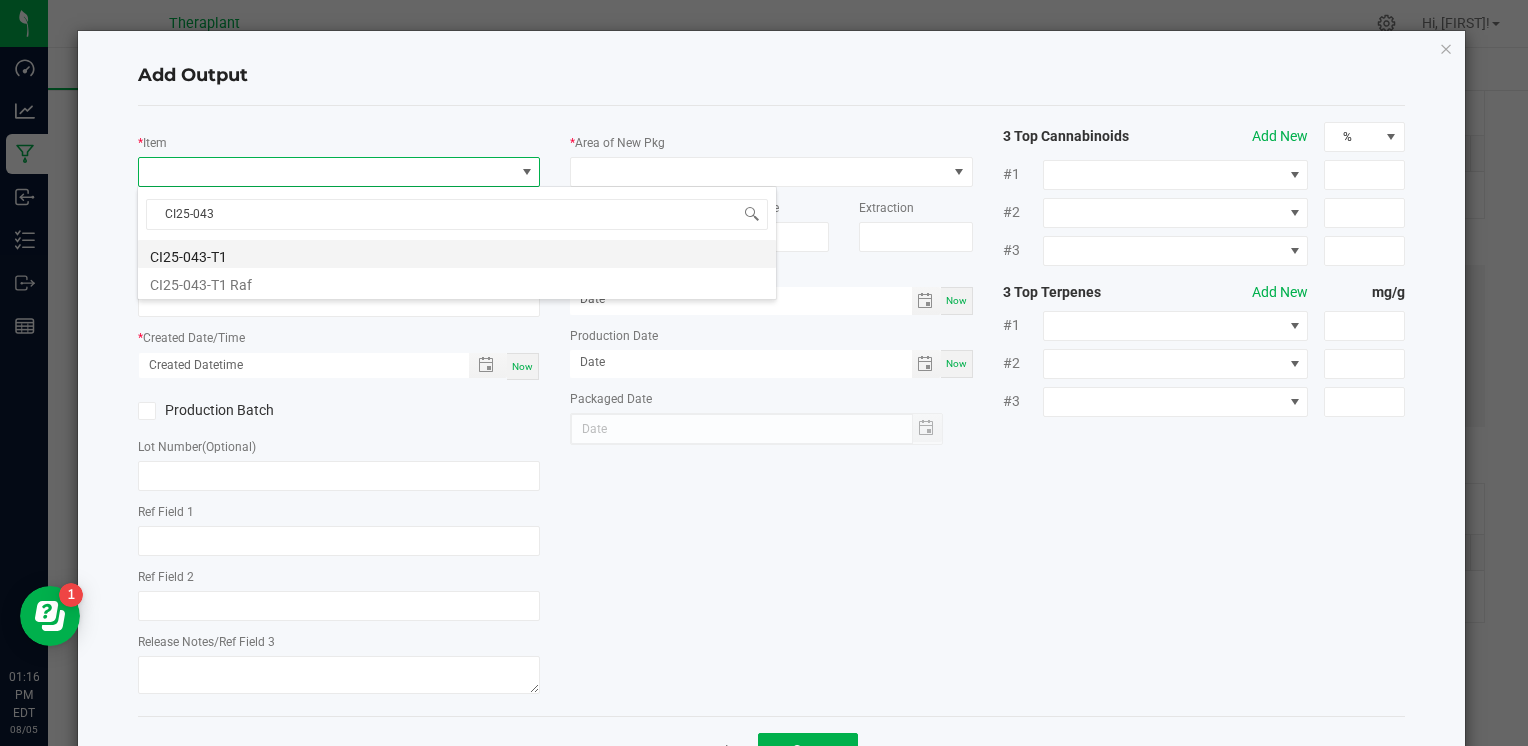 click on "CI25-043-T1" at bounding box center [457, 254] 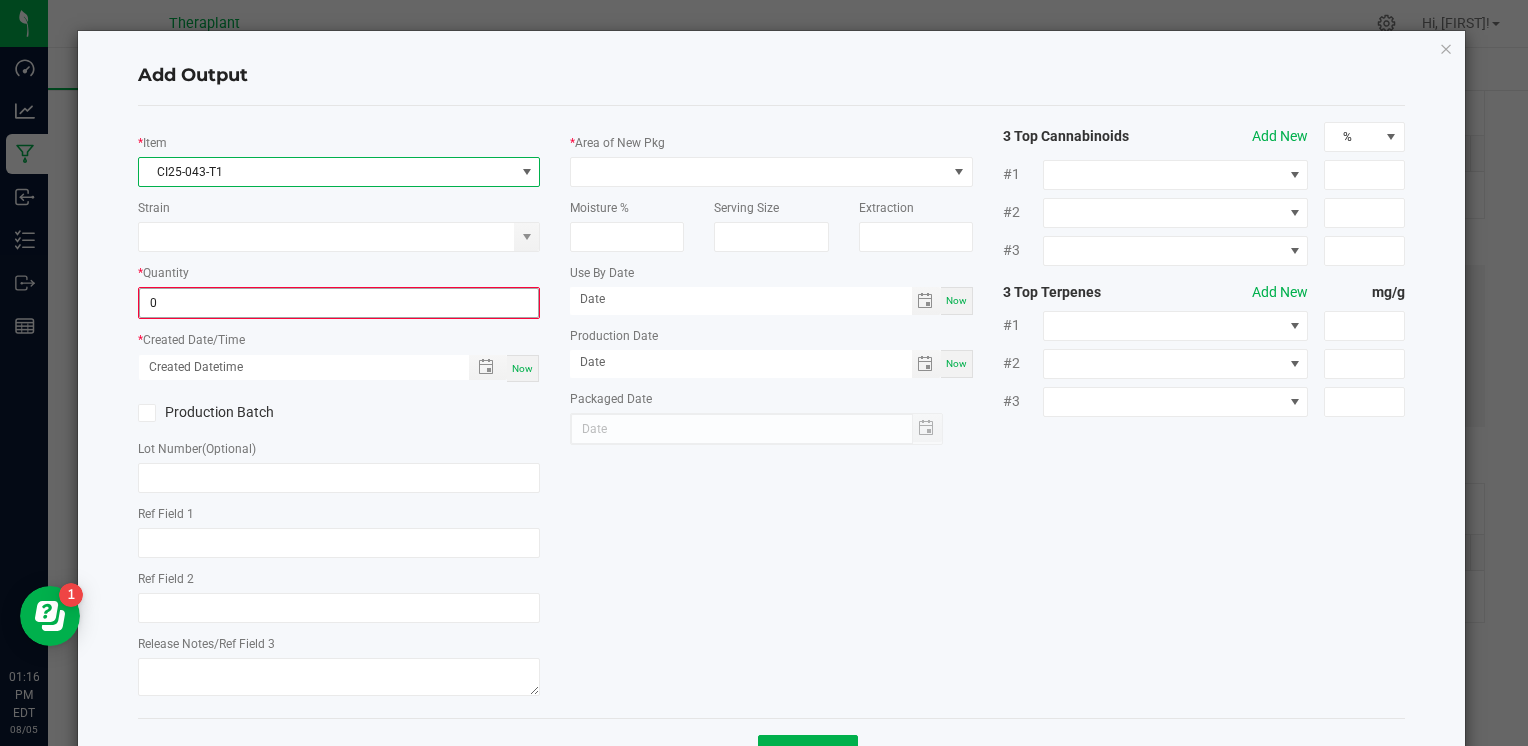 click on "0" at bounding box center [339, 303] 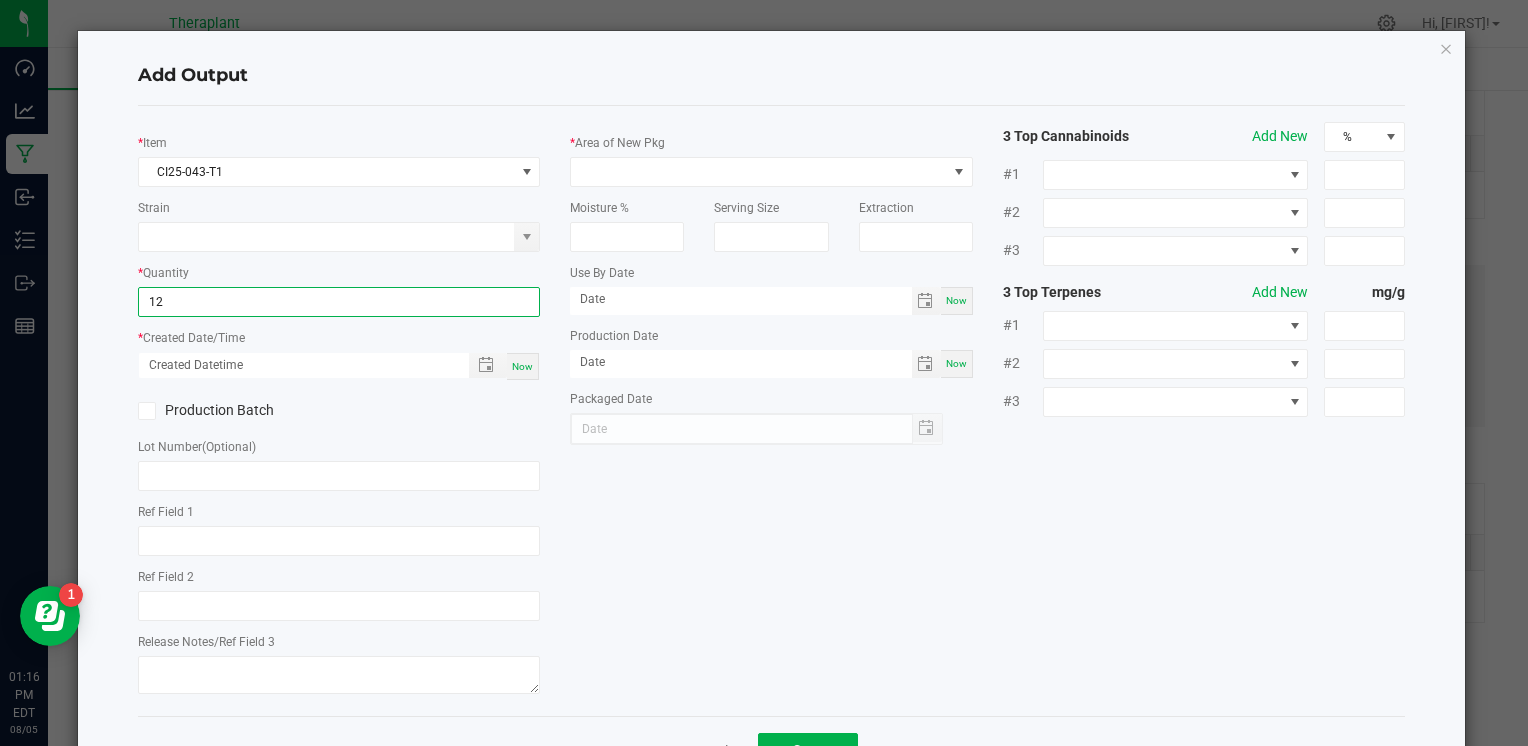 type on "12.0000 g" 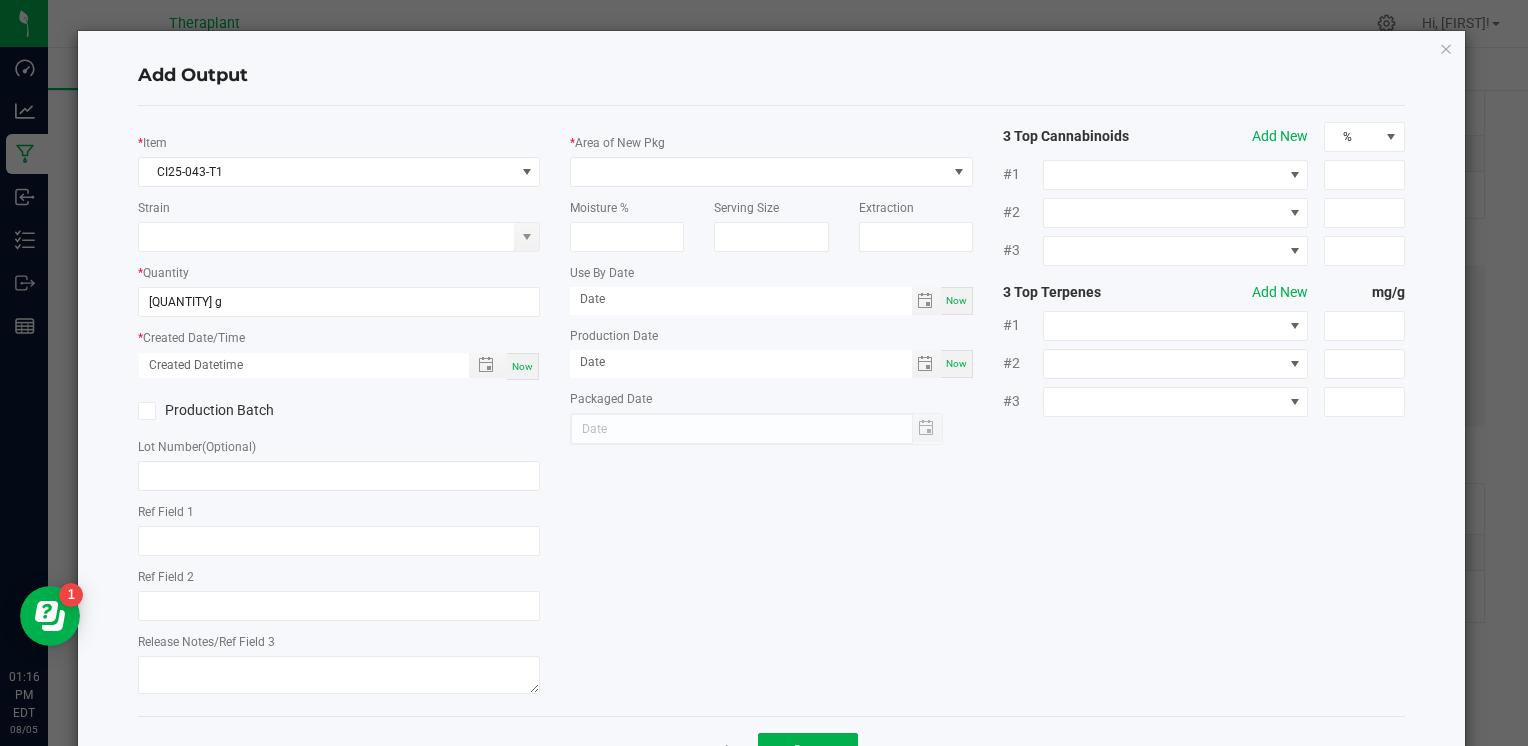 click on "Now" at bounding box center [523, 366] 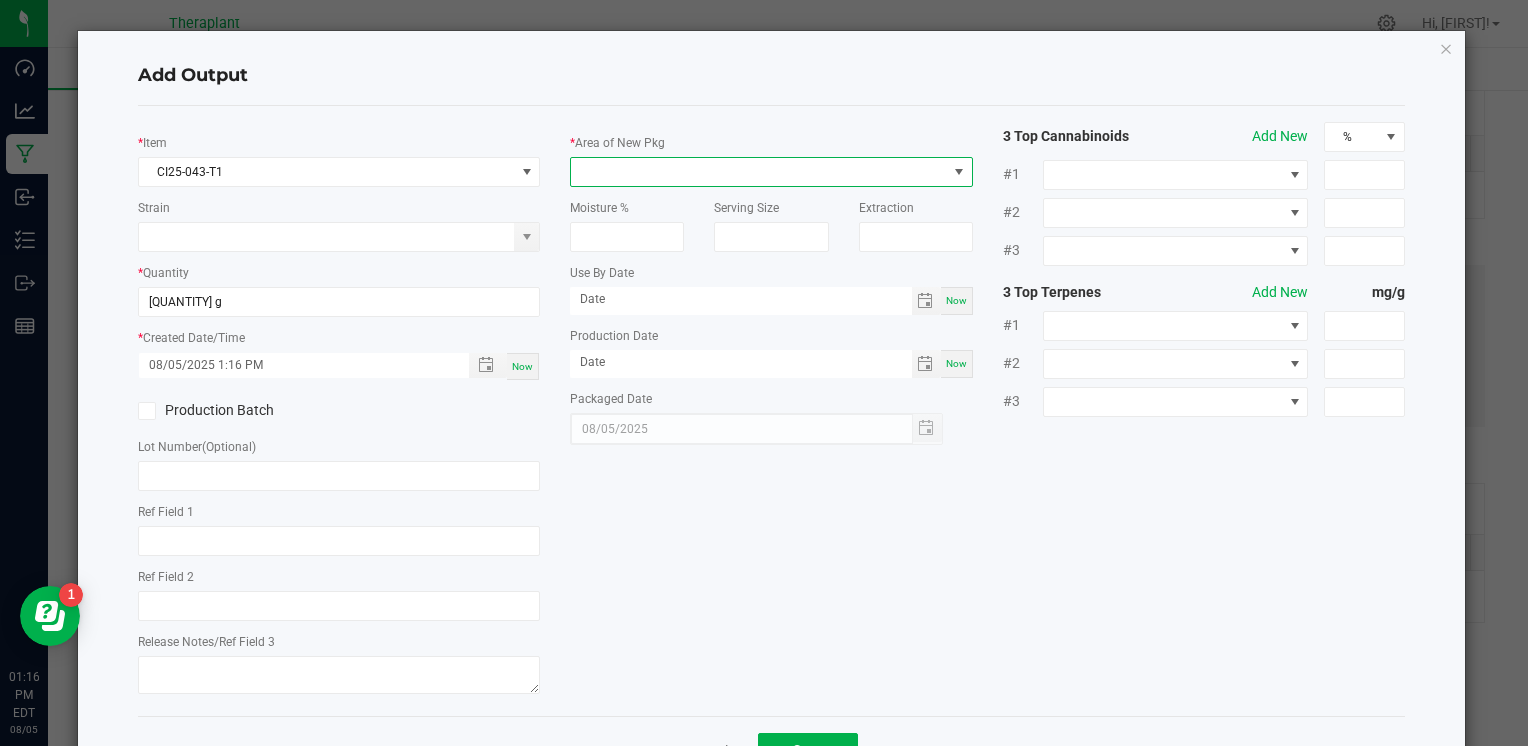 click at bounding box center [758, 172] 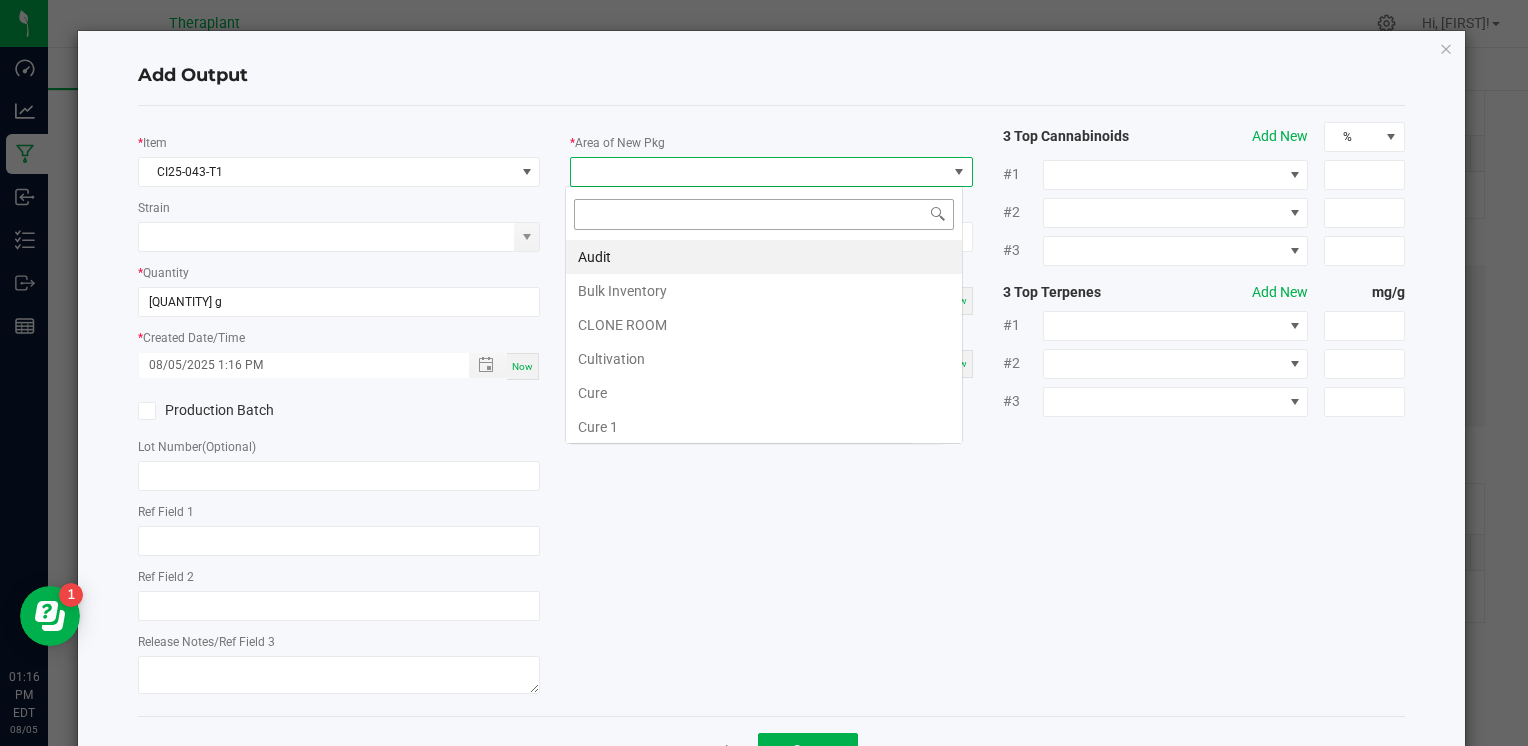 scroll, scrollTop: 99970, scrollLeft: 99602, axis: both 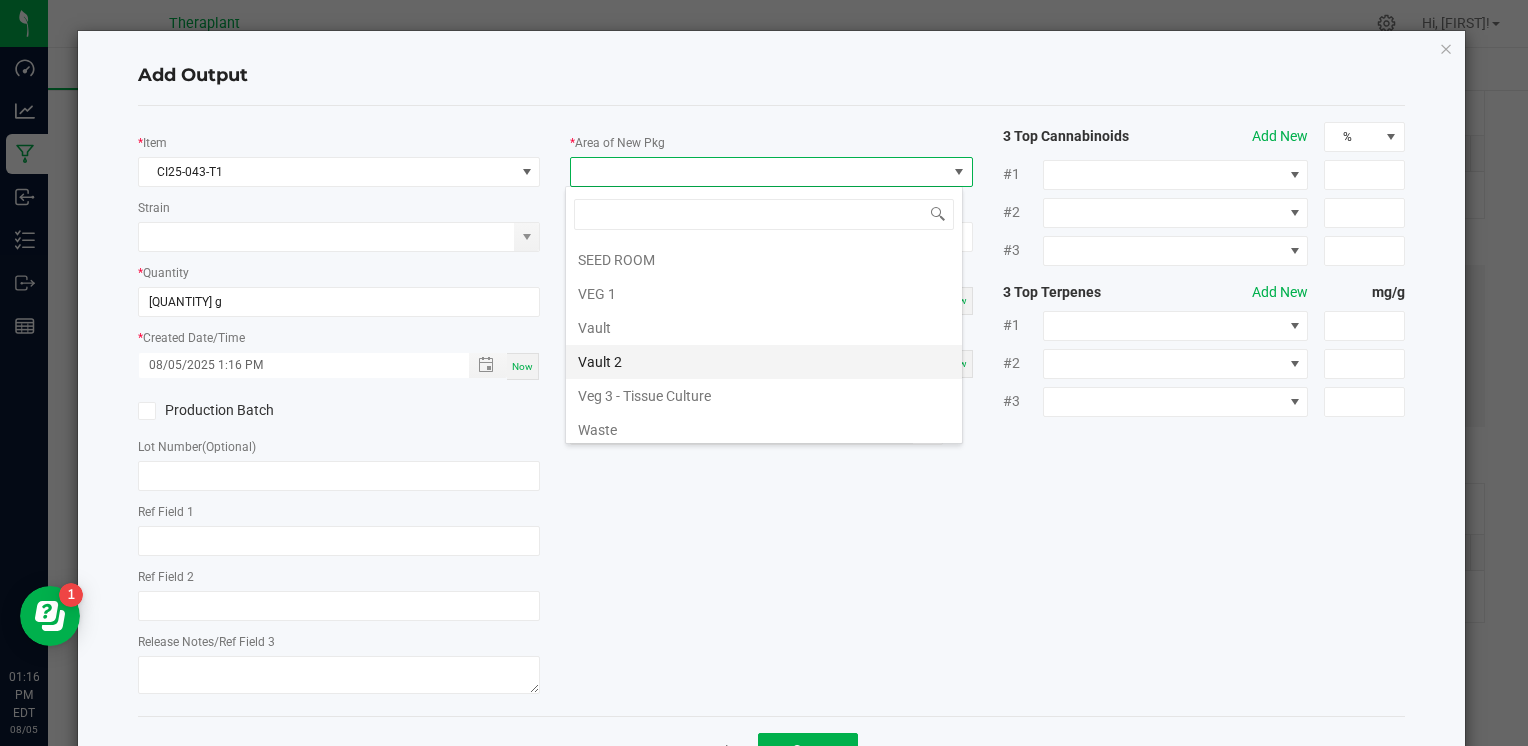 click on "Vault 2" at bounding box center [764, 362] 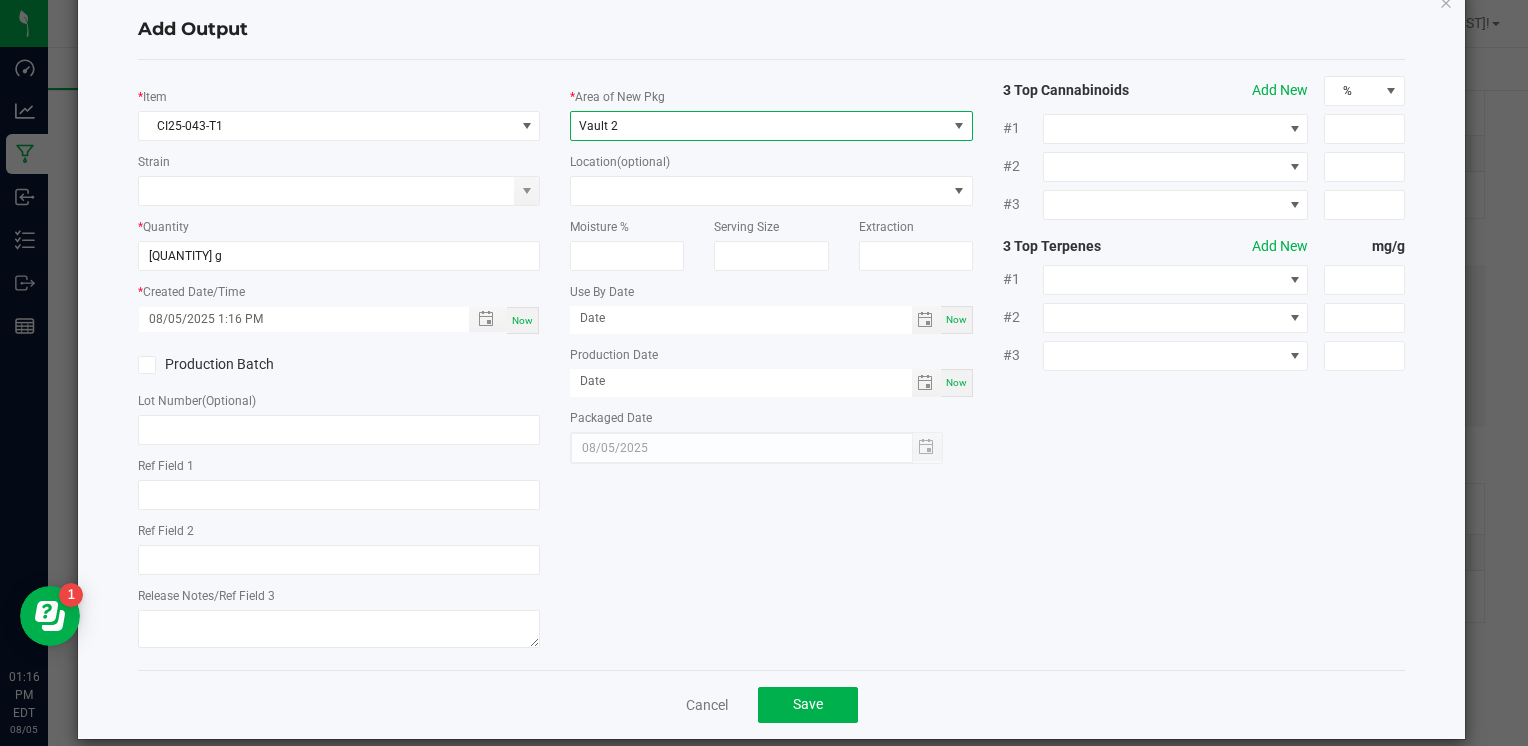 scroll, scrollTop: 70, scrollLeft: 0, axis: vertical 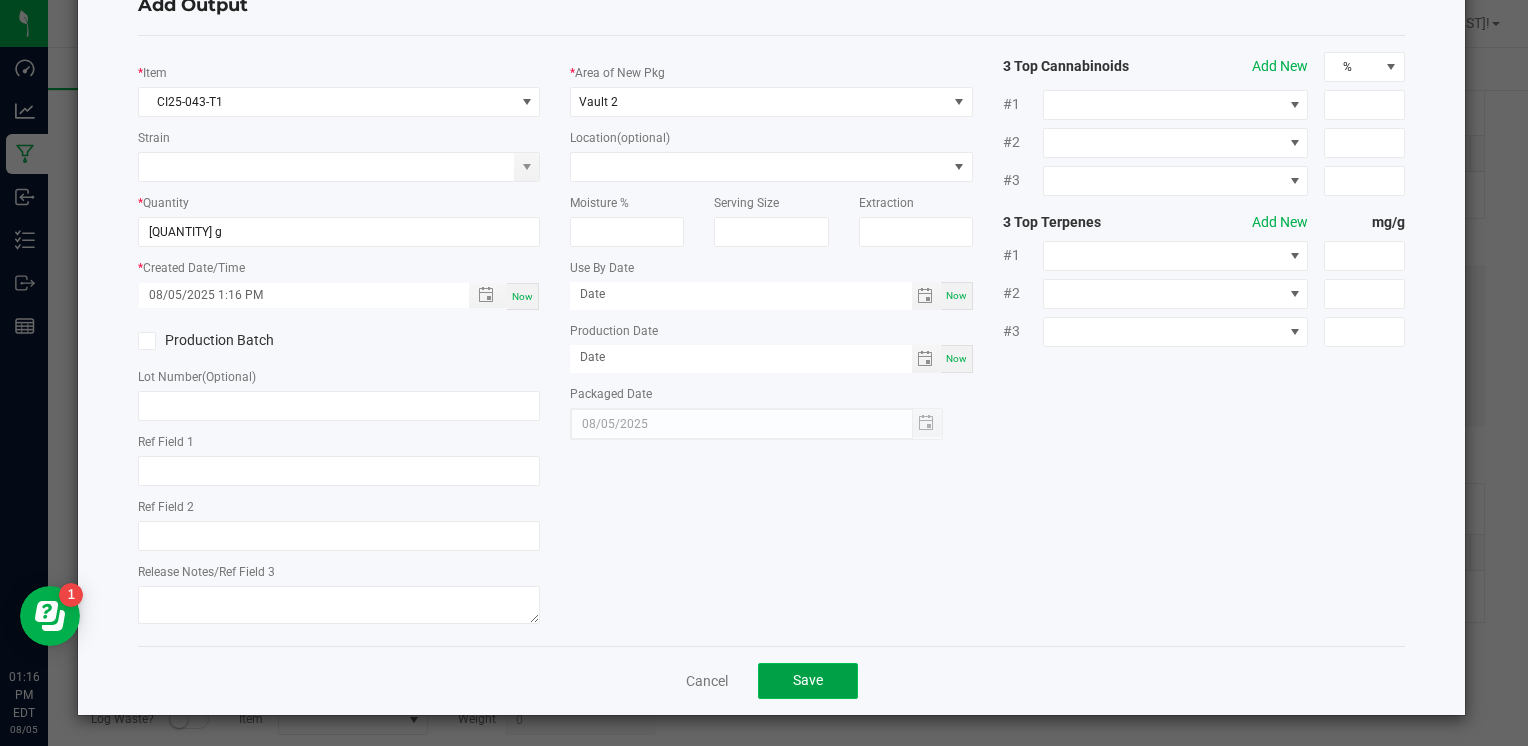 click on "Save" 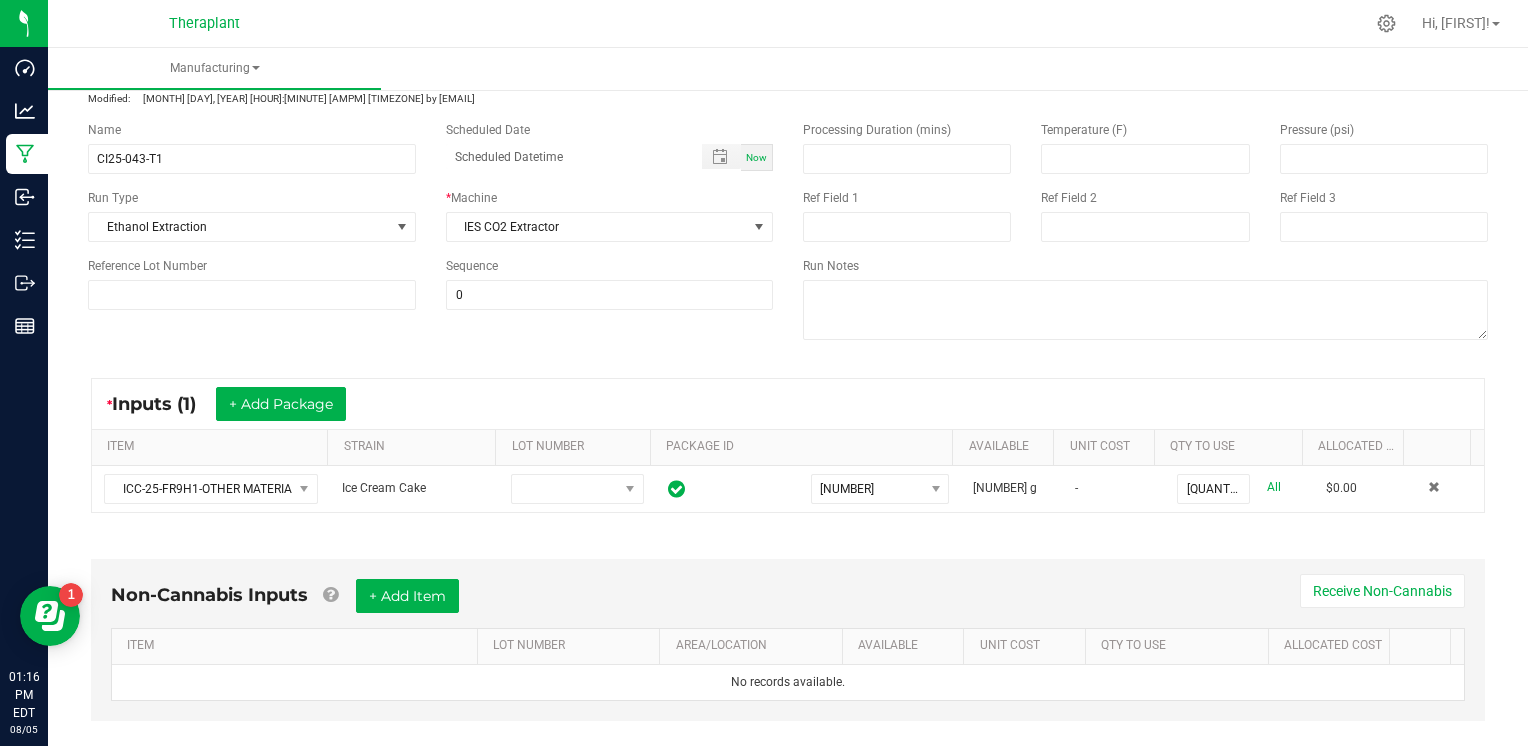 scroll, scrollTop: 0, scrollLeft: 0, axis: both 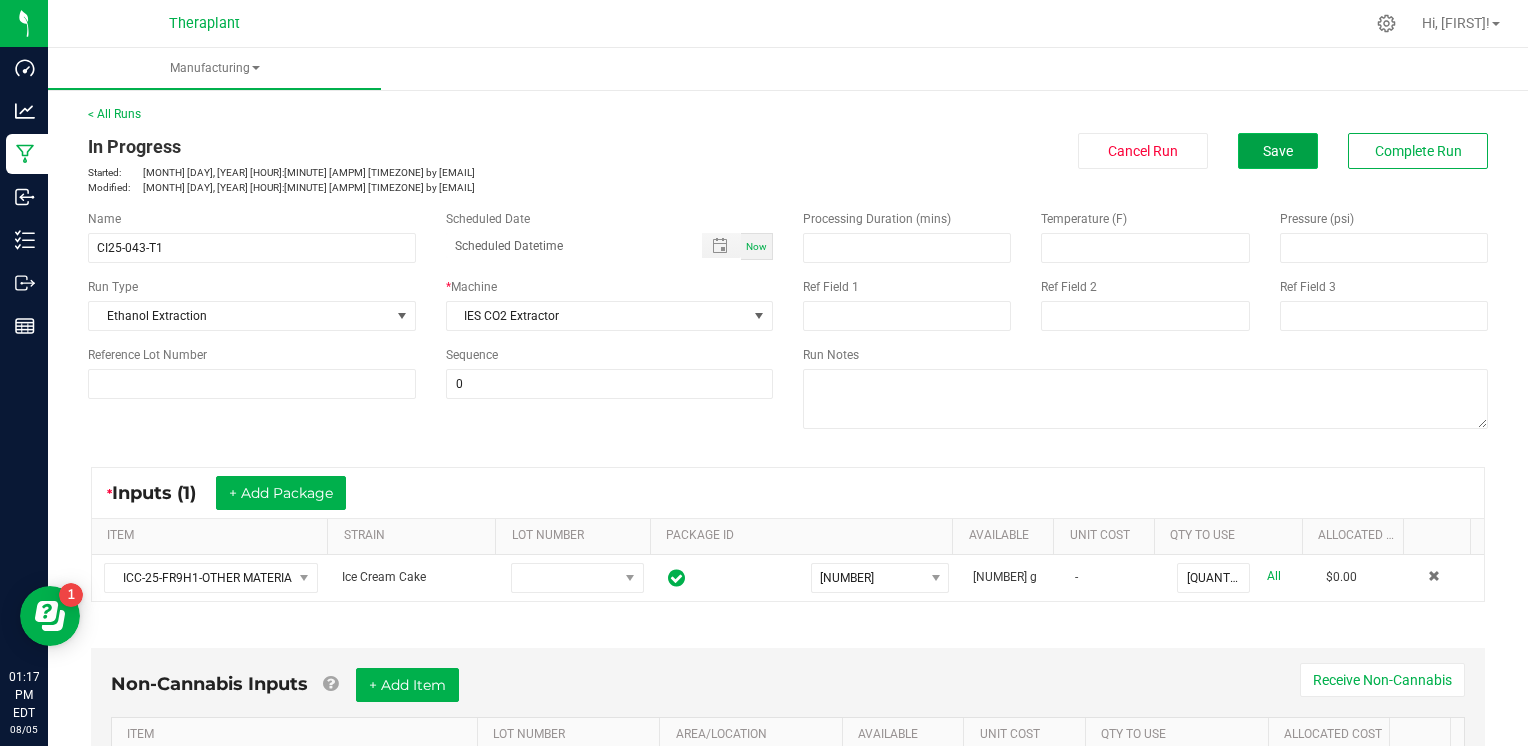 click on "Save" at bounding box center [1278, 151] 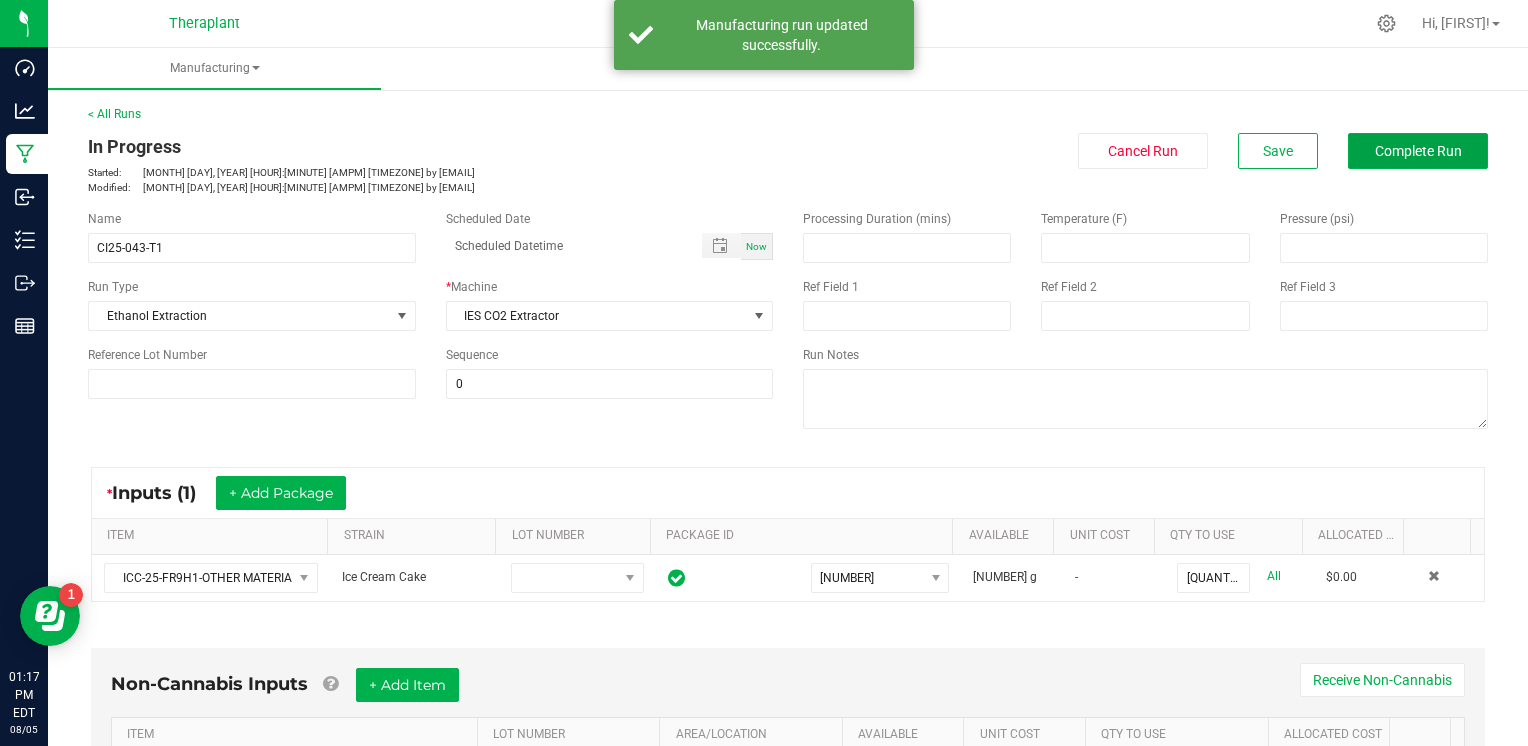 click on "Complete Run" at bounding box center (1418, 151) 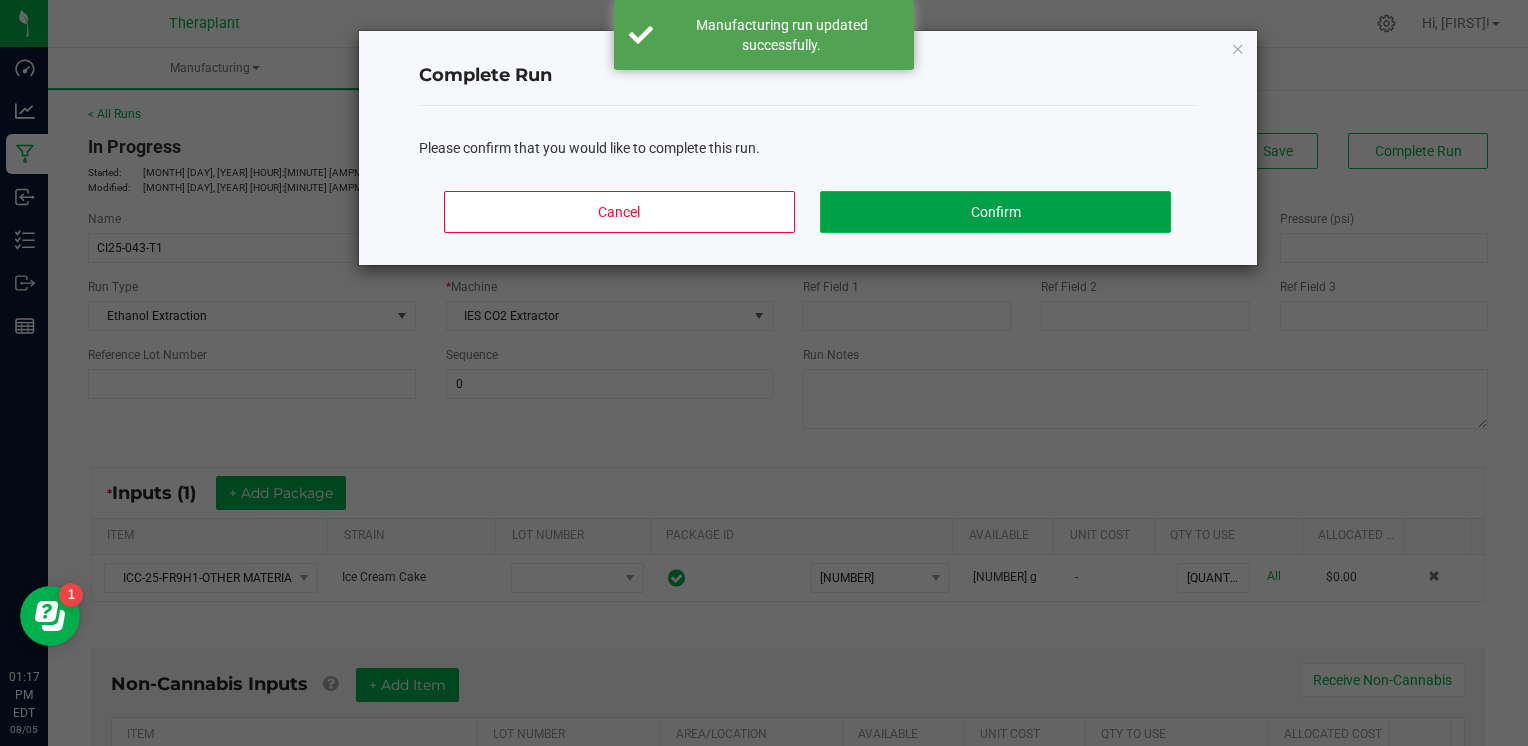 click on "Confirm" 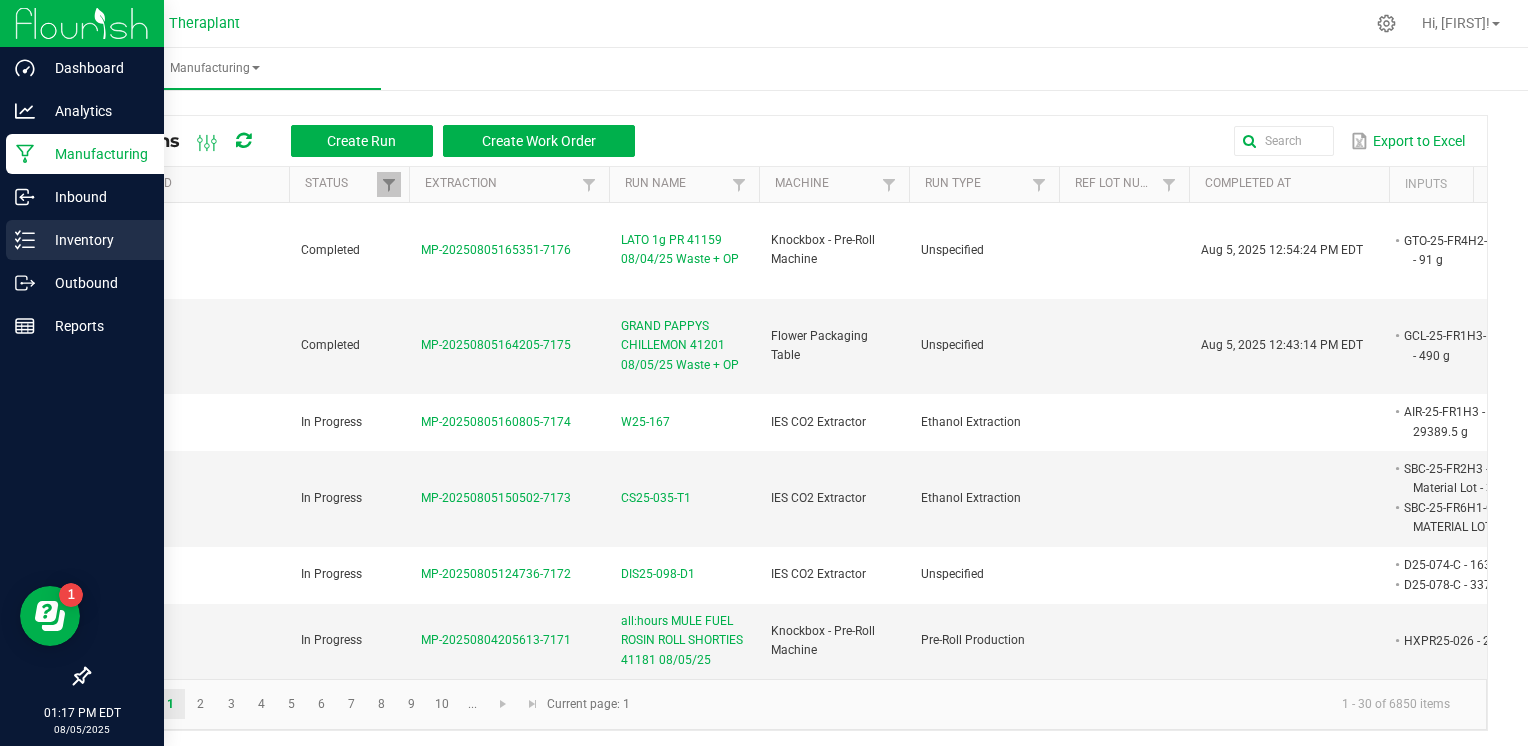 click 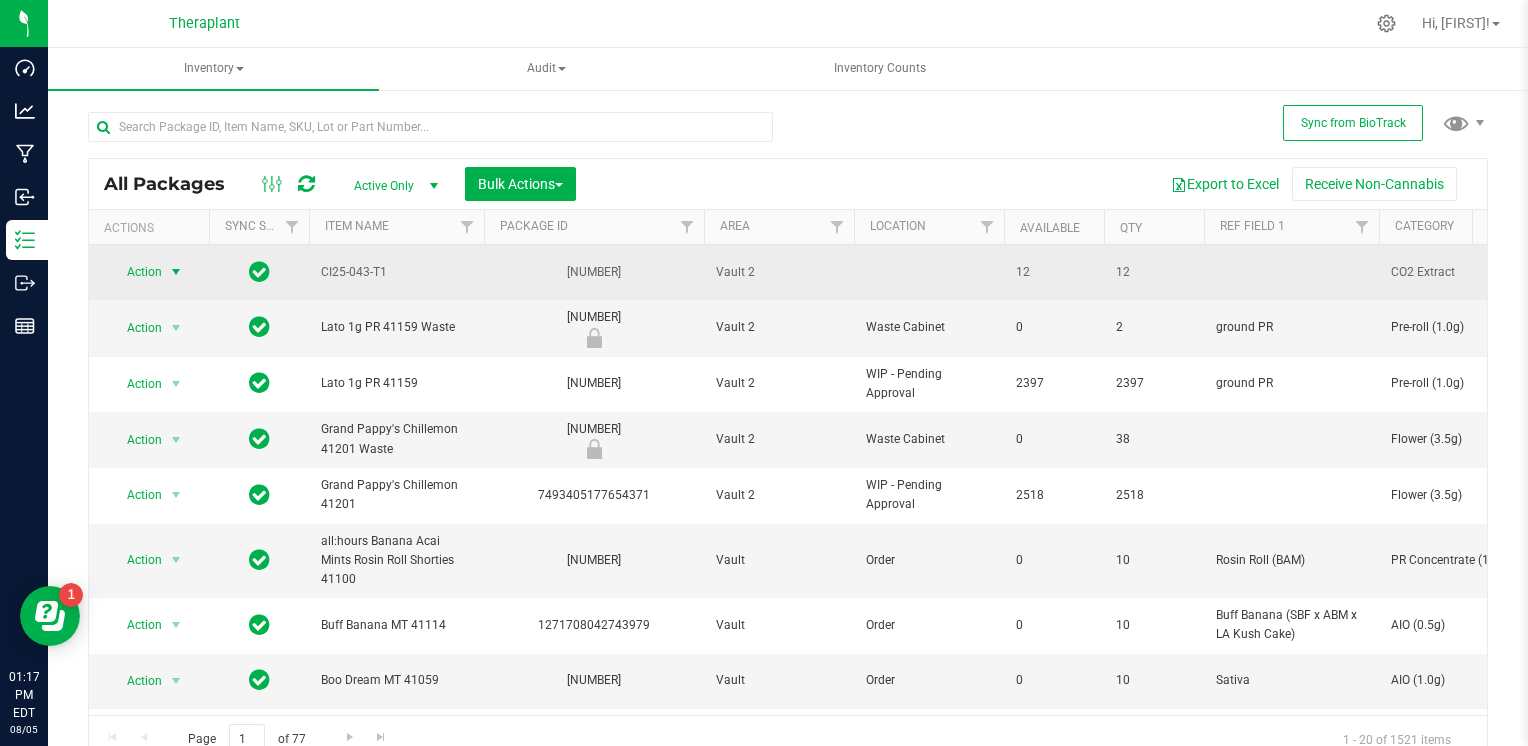 click on "Action" at bounding box center (136, 272) 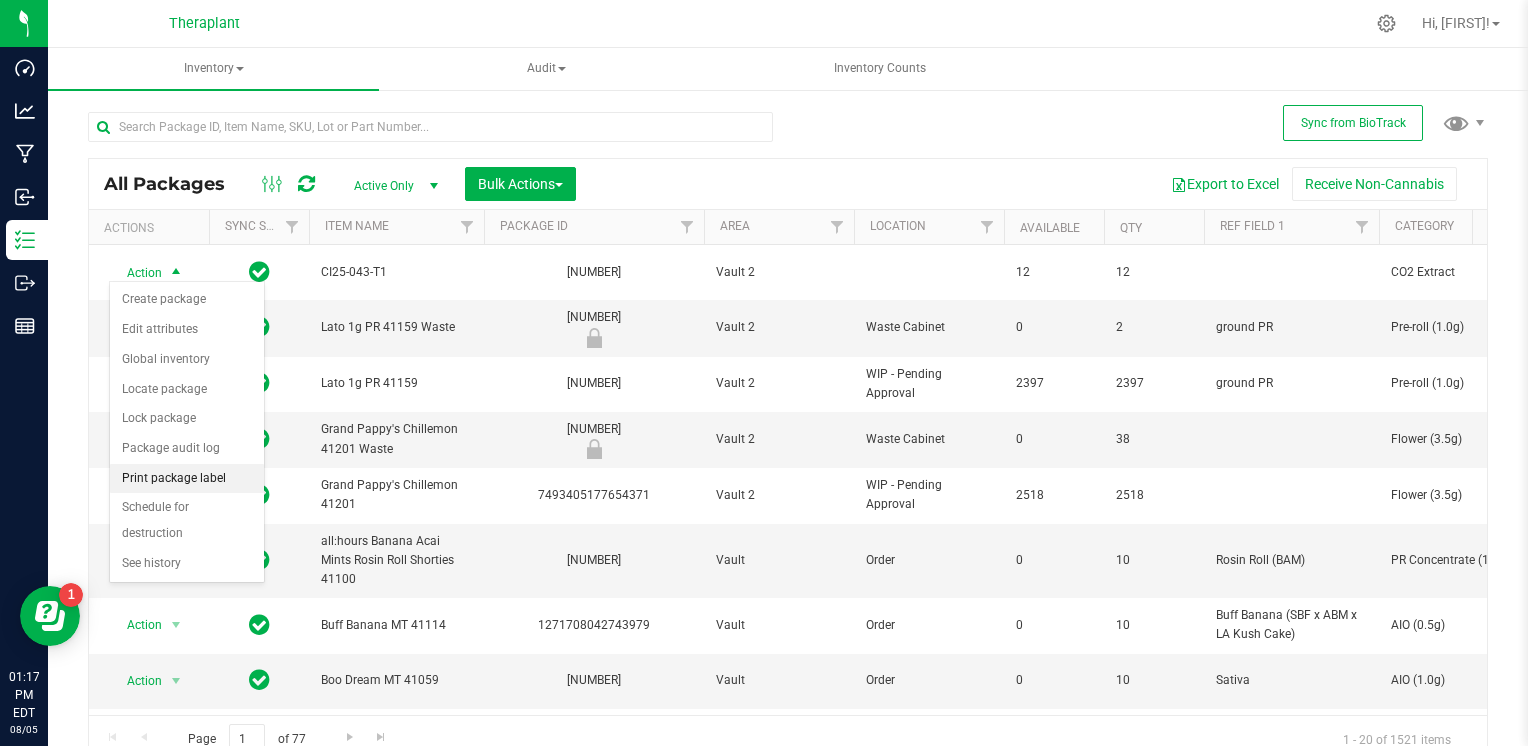 click on "Print package label" at bounding box center [187, 479] 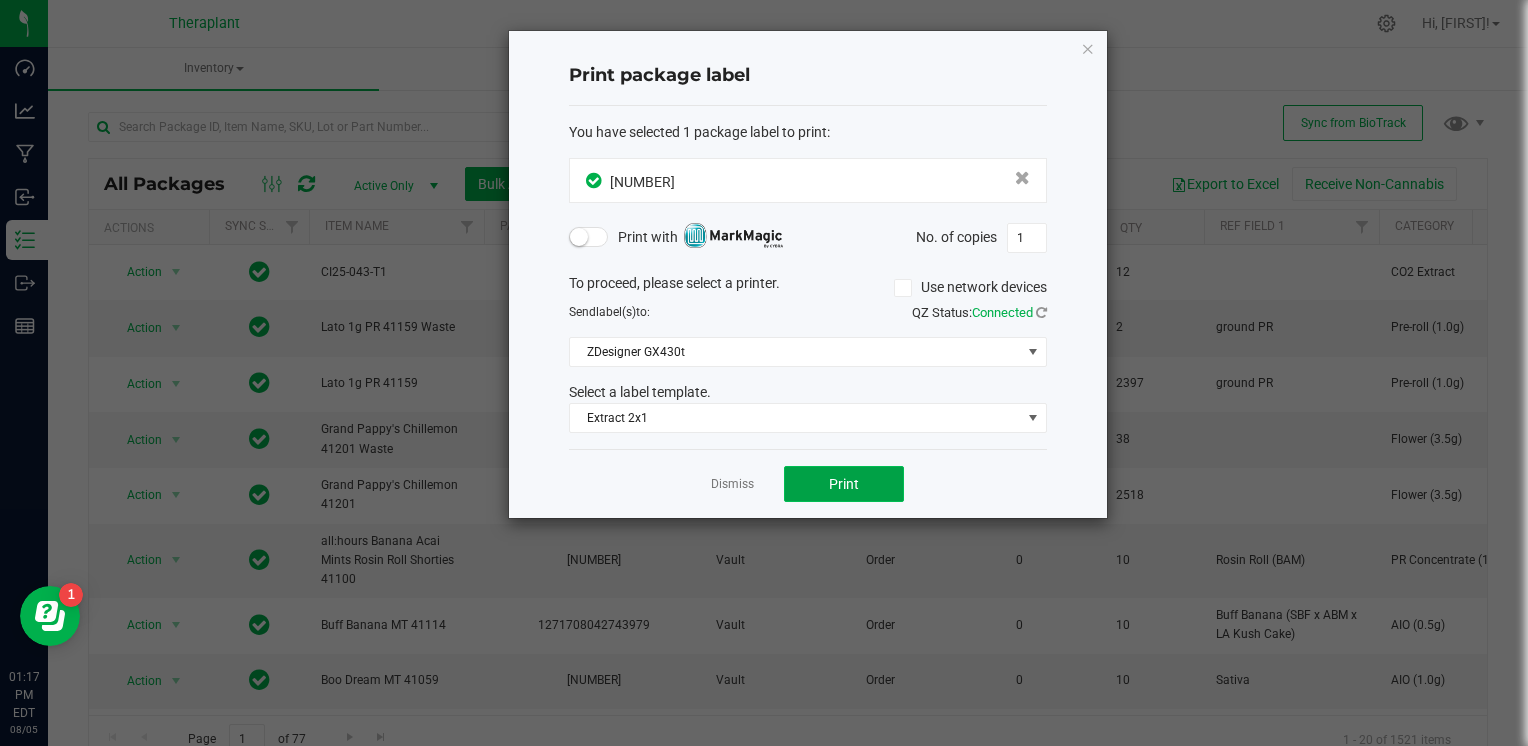 click on "Print" 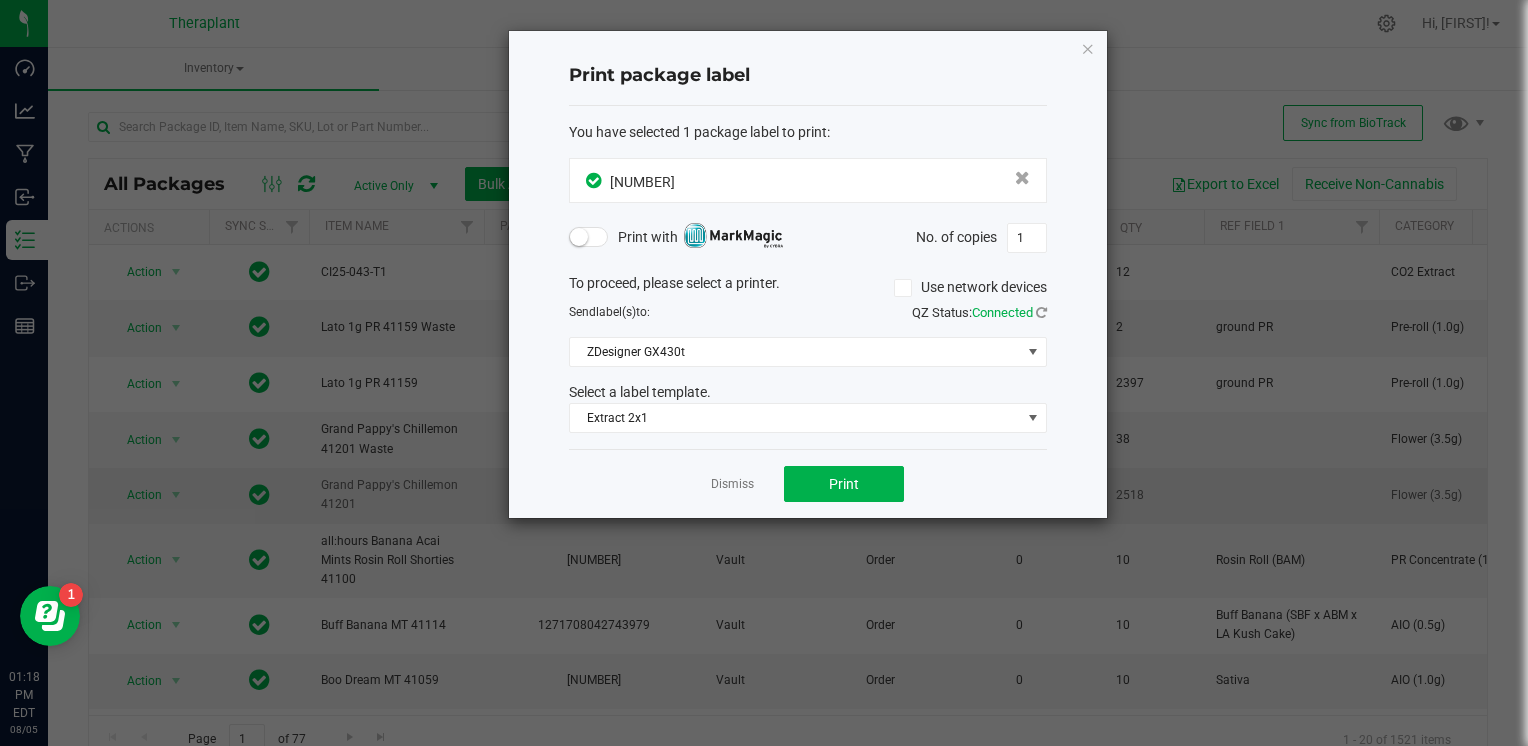 click on "Dismiss" 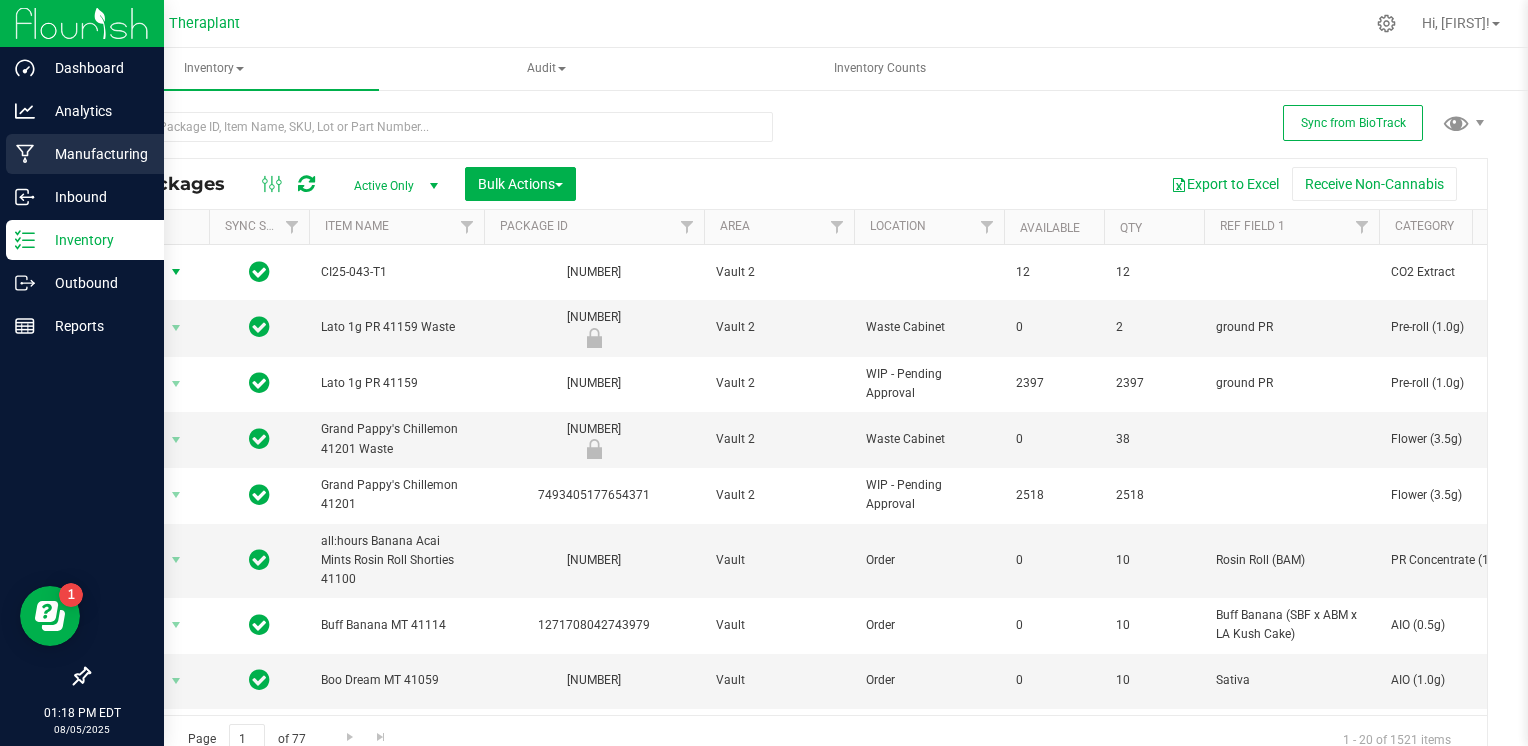click on "Manufacturing" at bounding box center (95, 154) 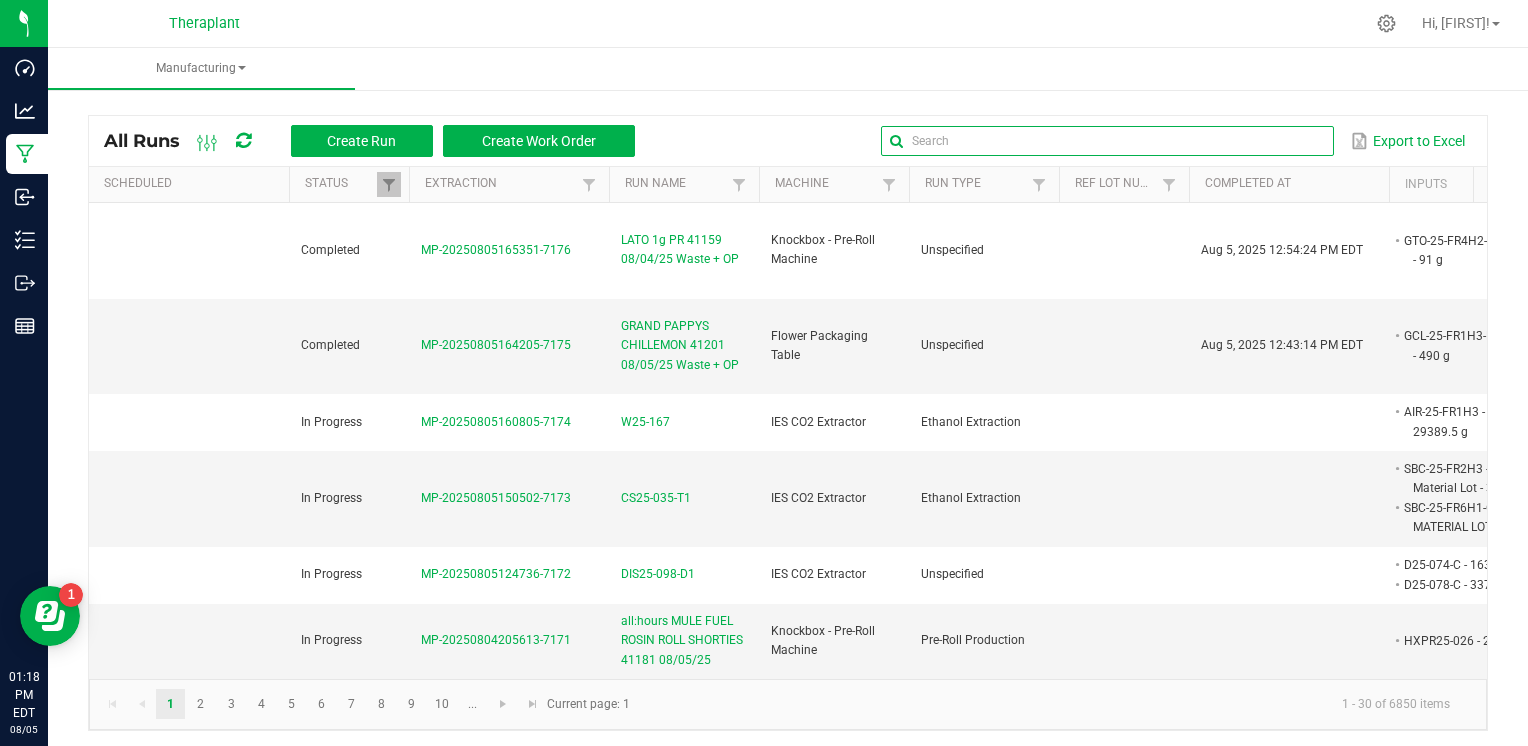 click at bounding box center [1107, 141] 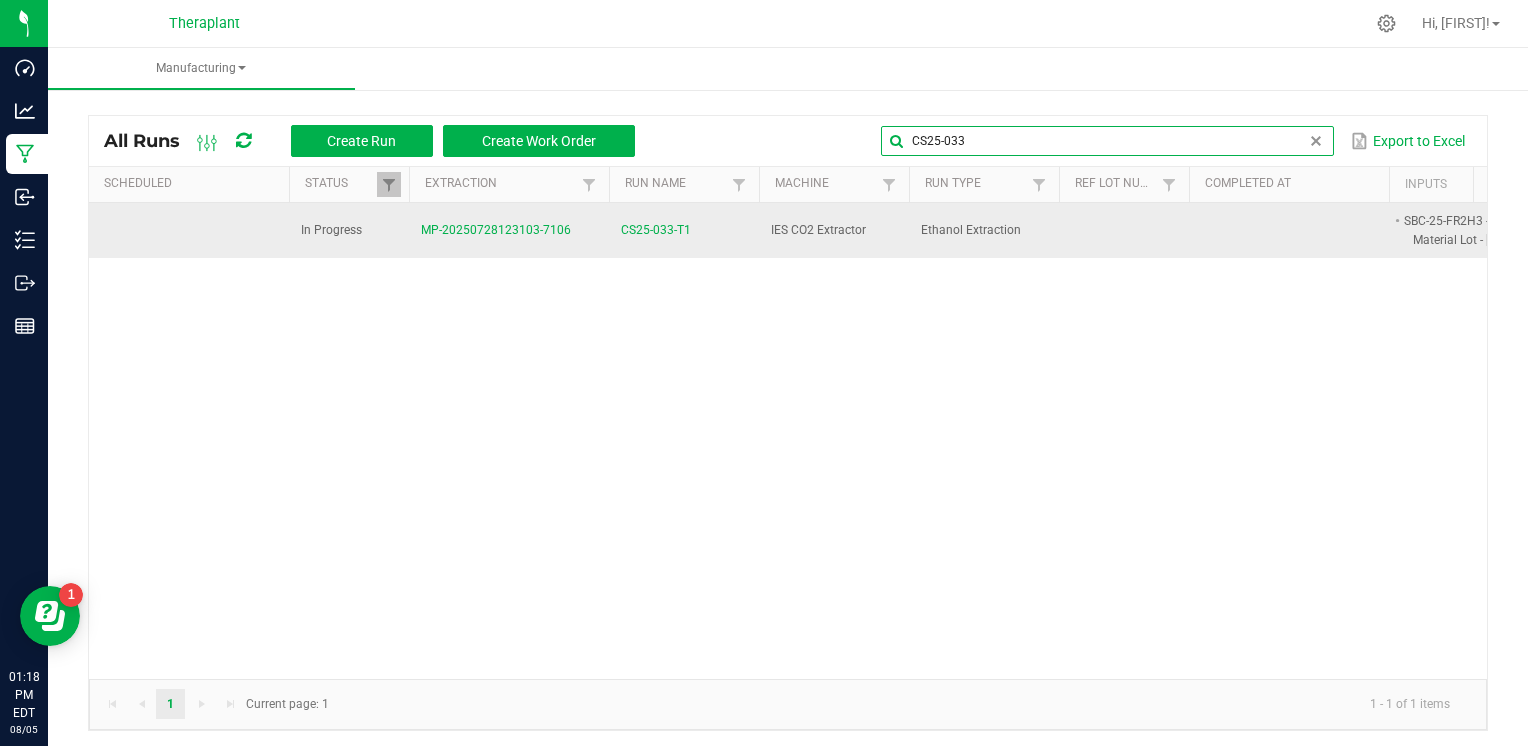 type on "CS25-033" 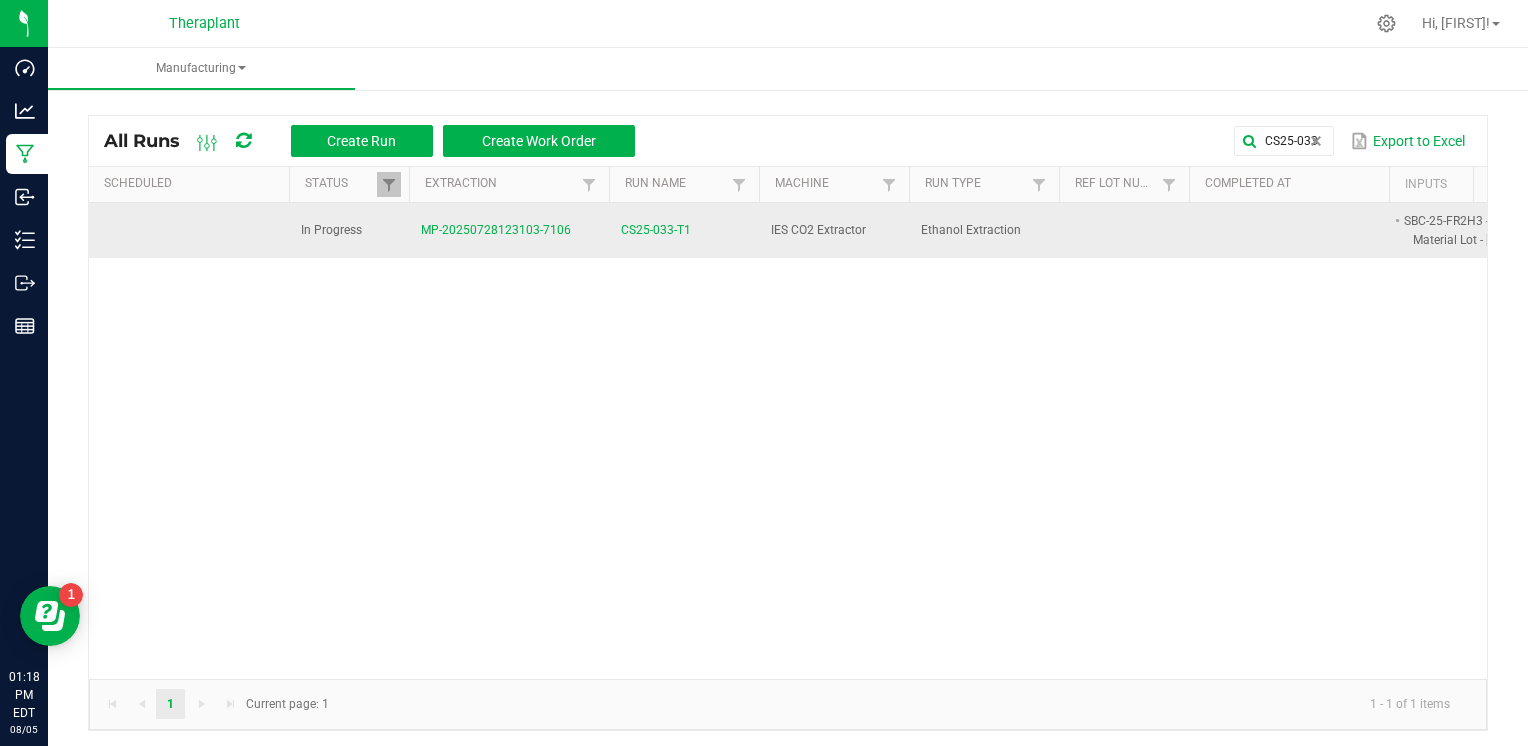 click on "CS25-033-T1" at bounding box center (656, 230) 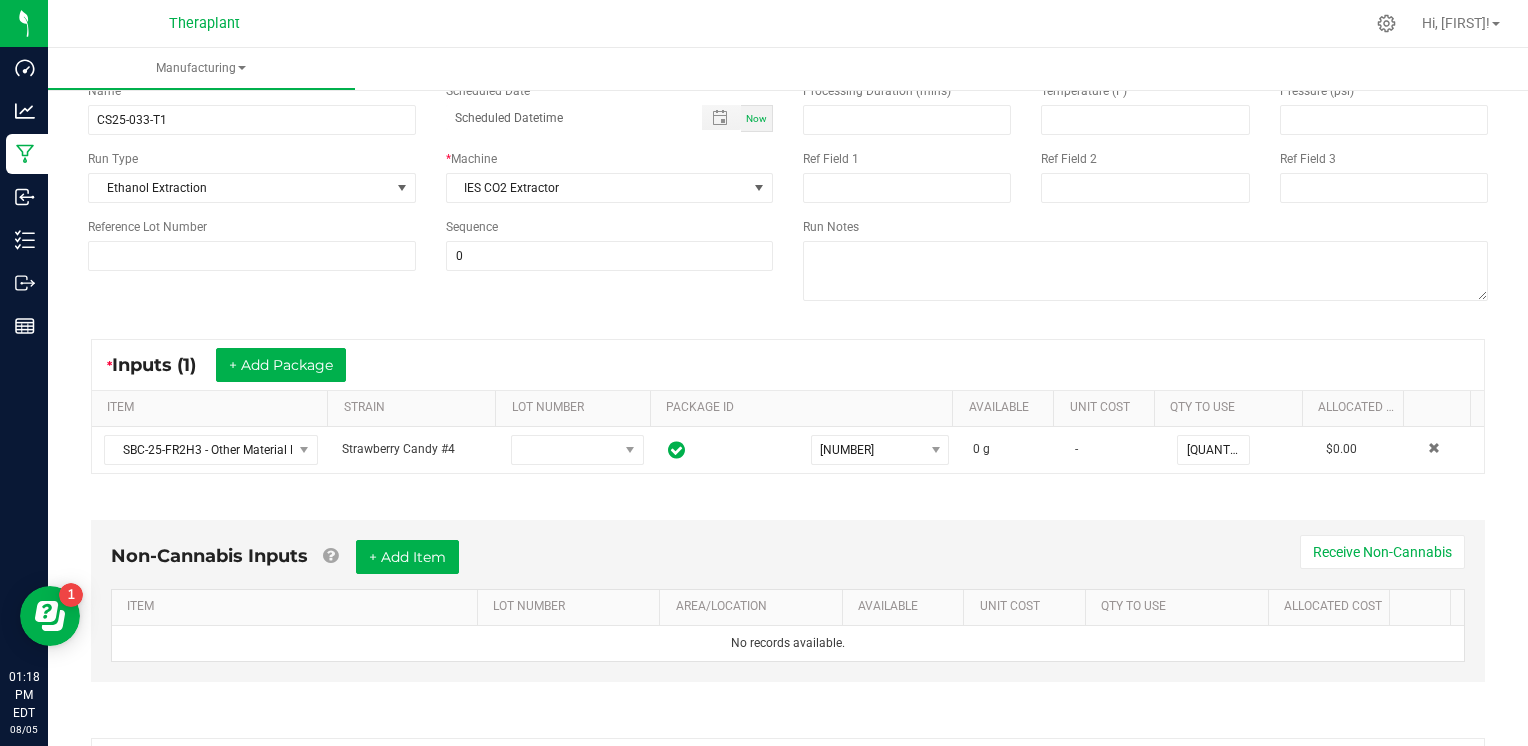 scroll, scrollTop: 483, scrollLeft: 0, axis: vertical 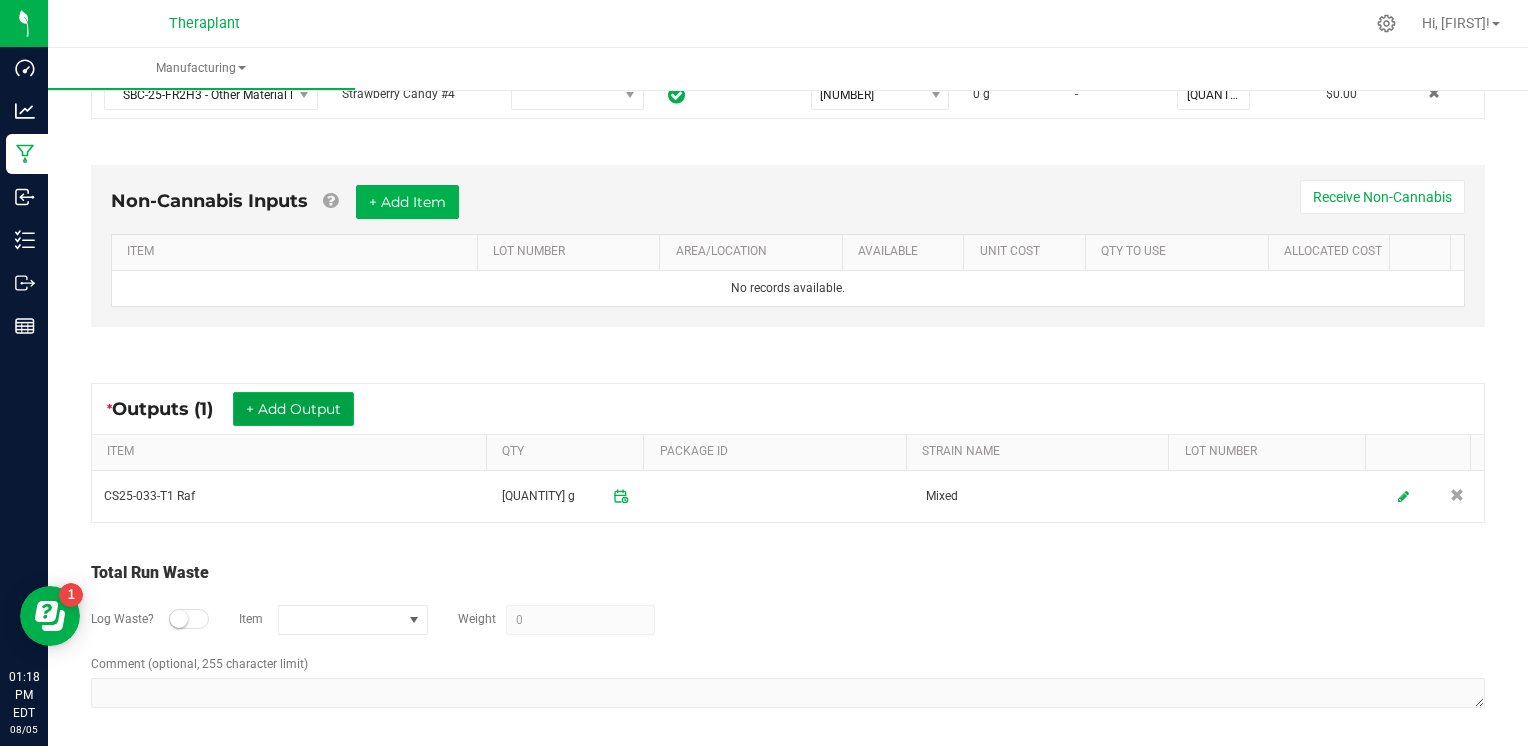 click on "+ Add Output" at bounding box center [293, 409] 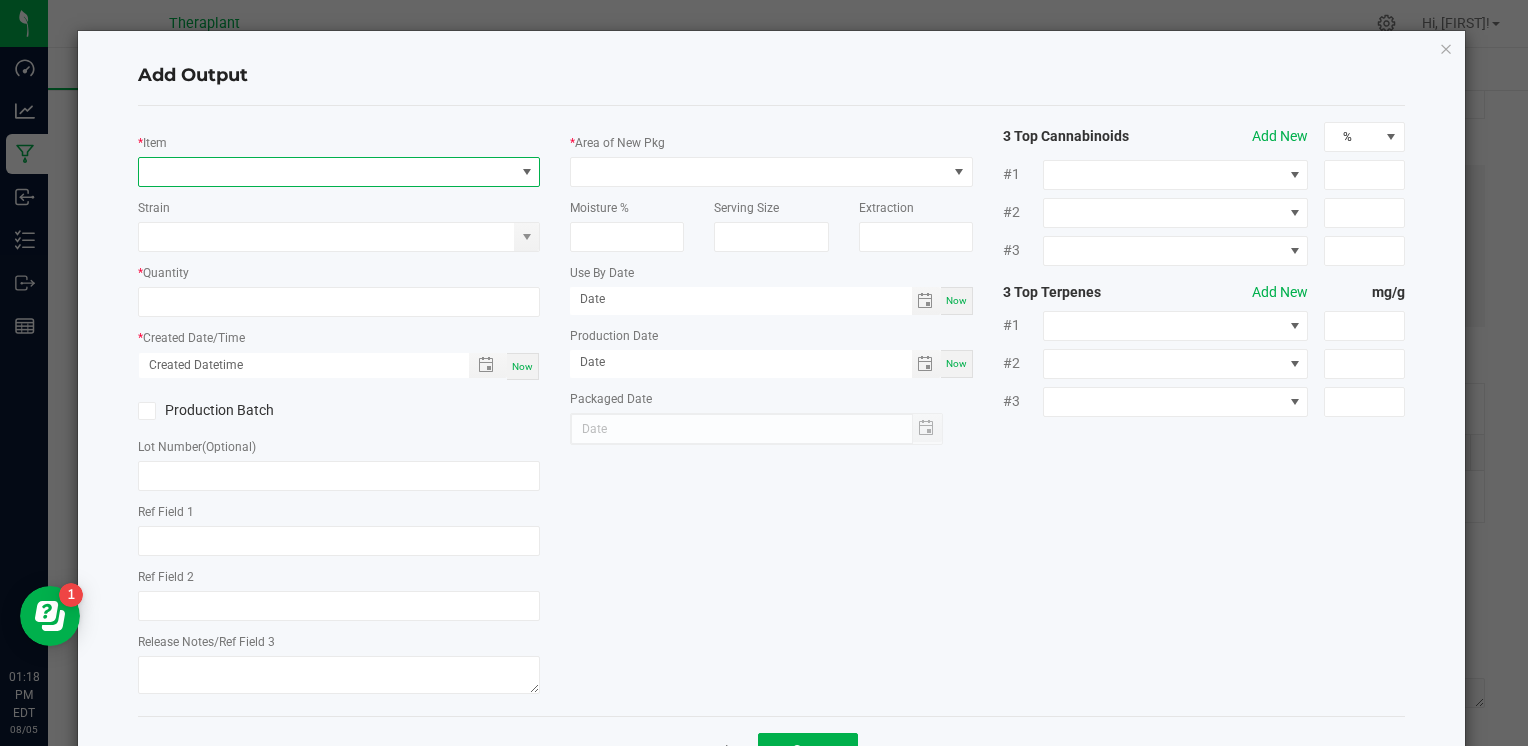 click at bounding box center (326, 172) 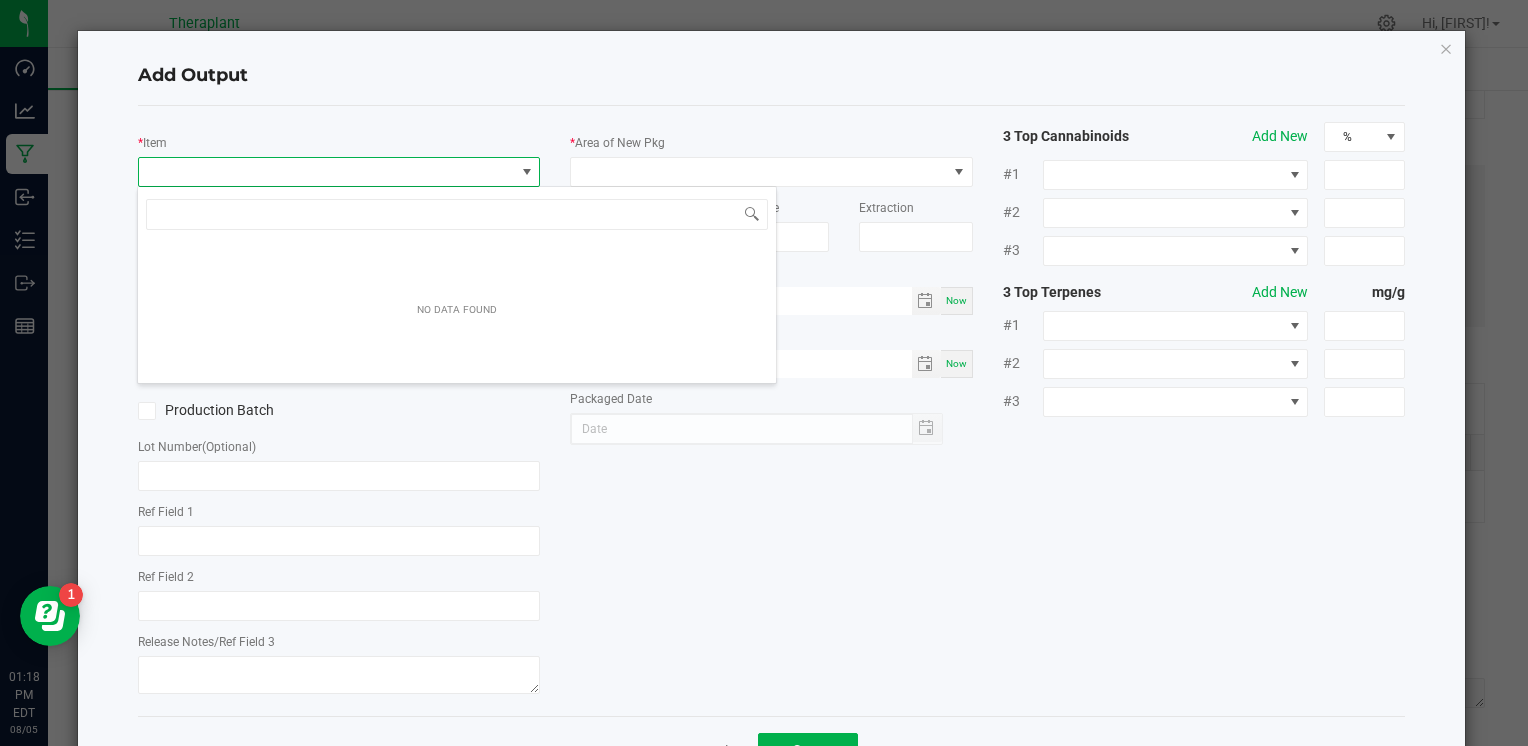 scroll, scrollTop: 99970, scrollLeft: 99602, axis: both 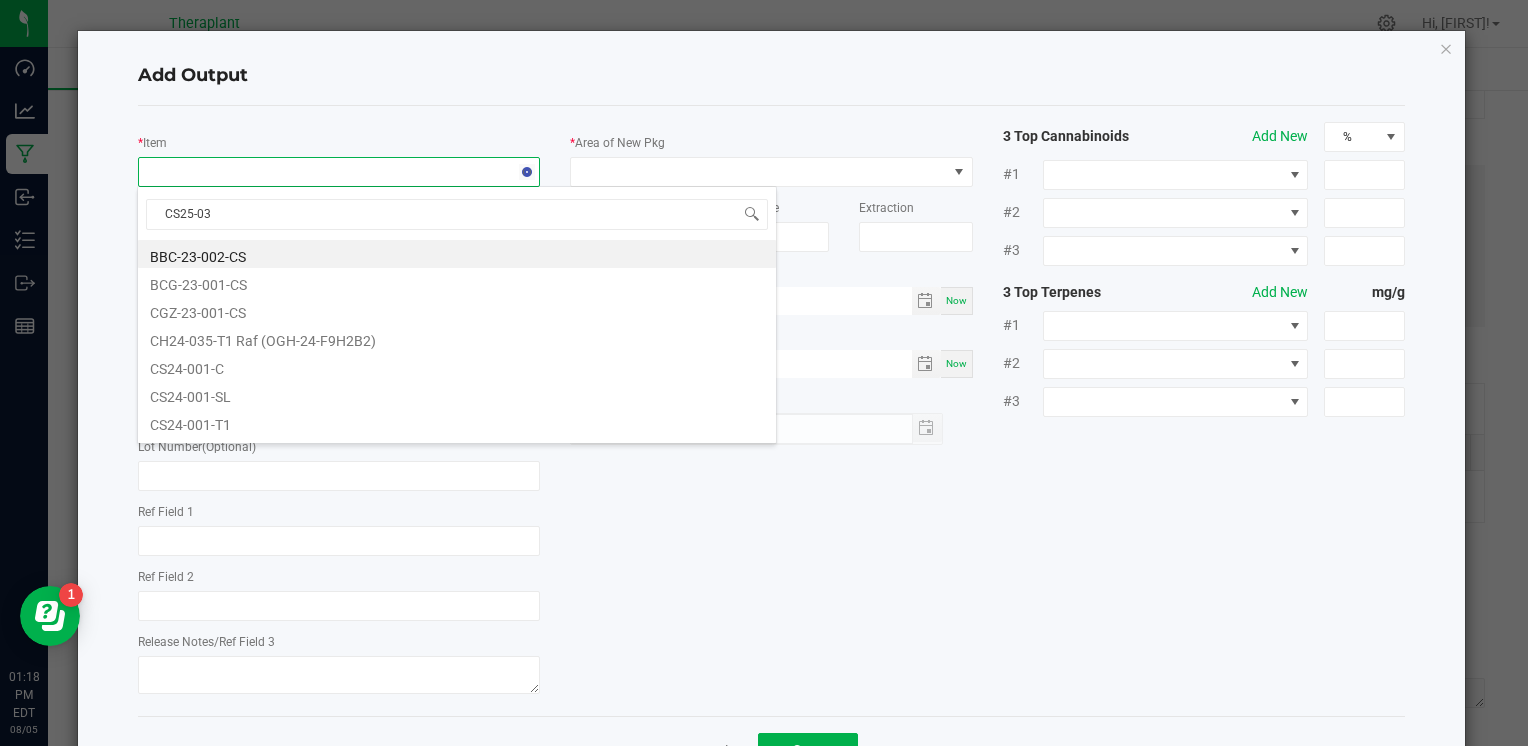 type on "CS25-033" 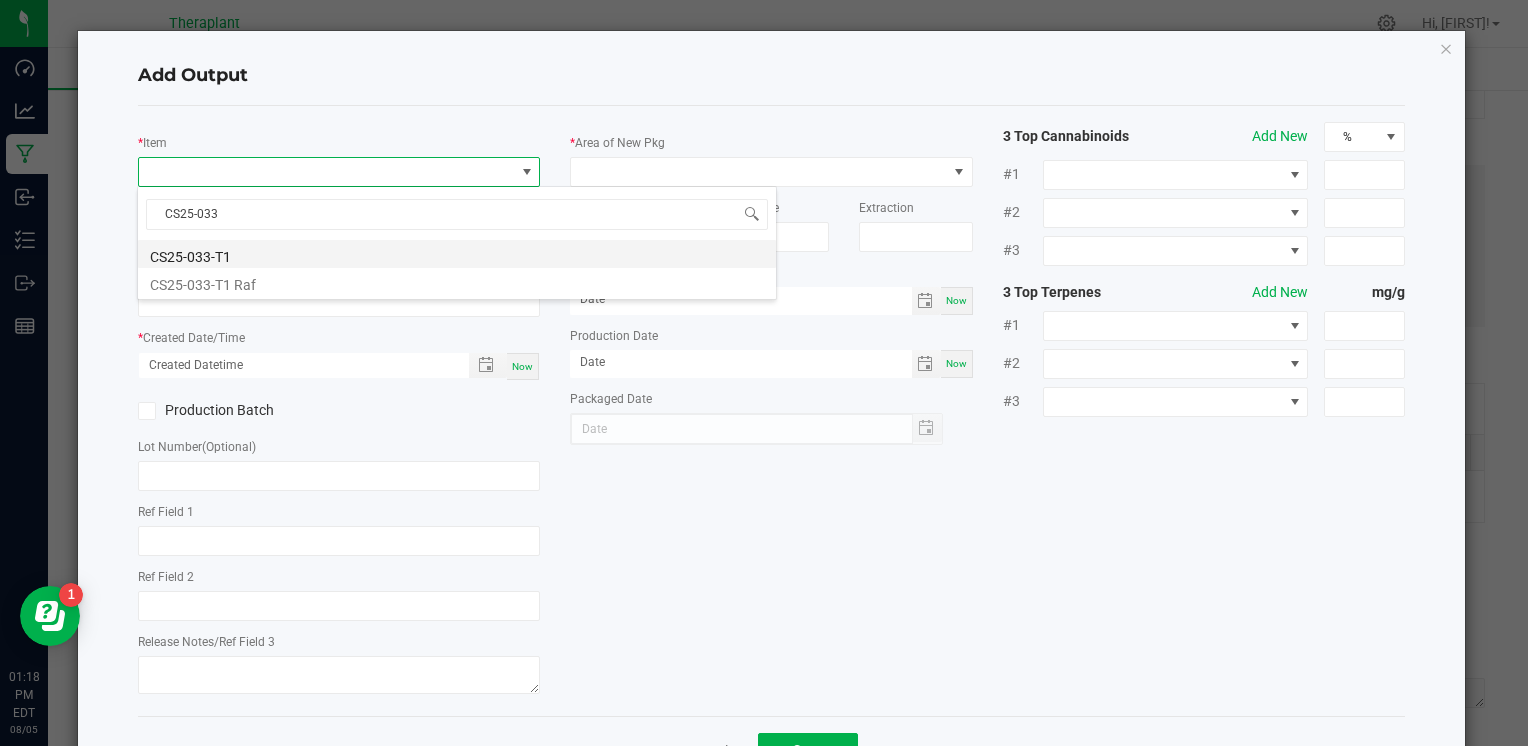 click on "CS25-033-T1" at bounding box center [457, 254] 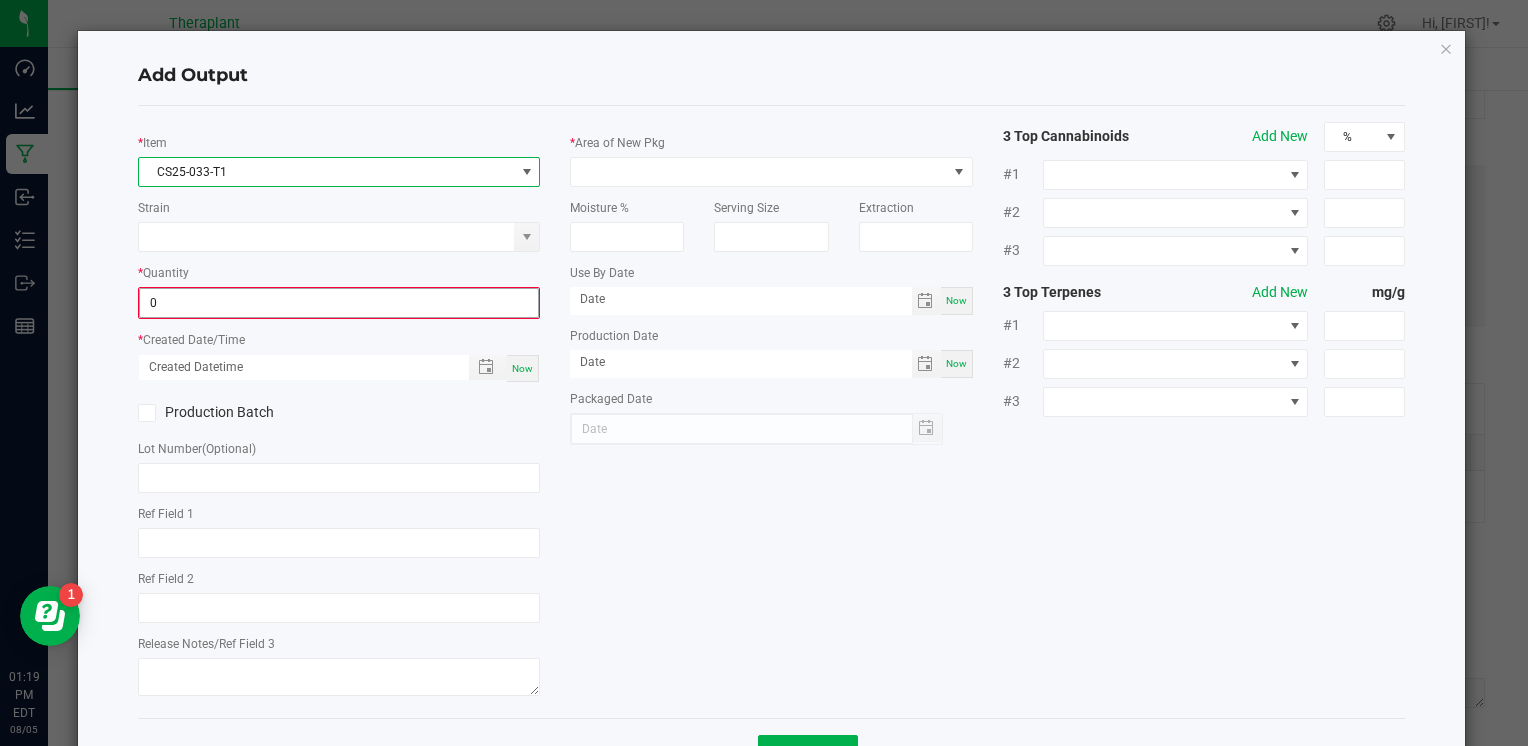 click on "0" at bounding box center [339, 303] 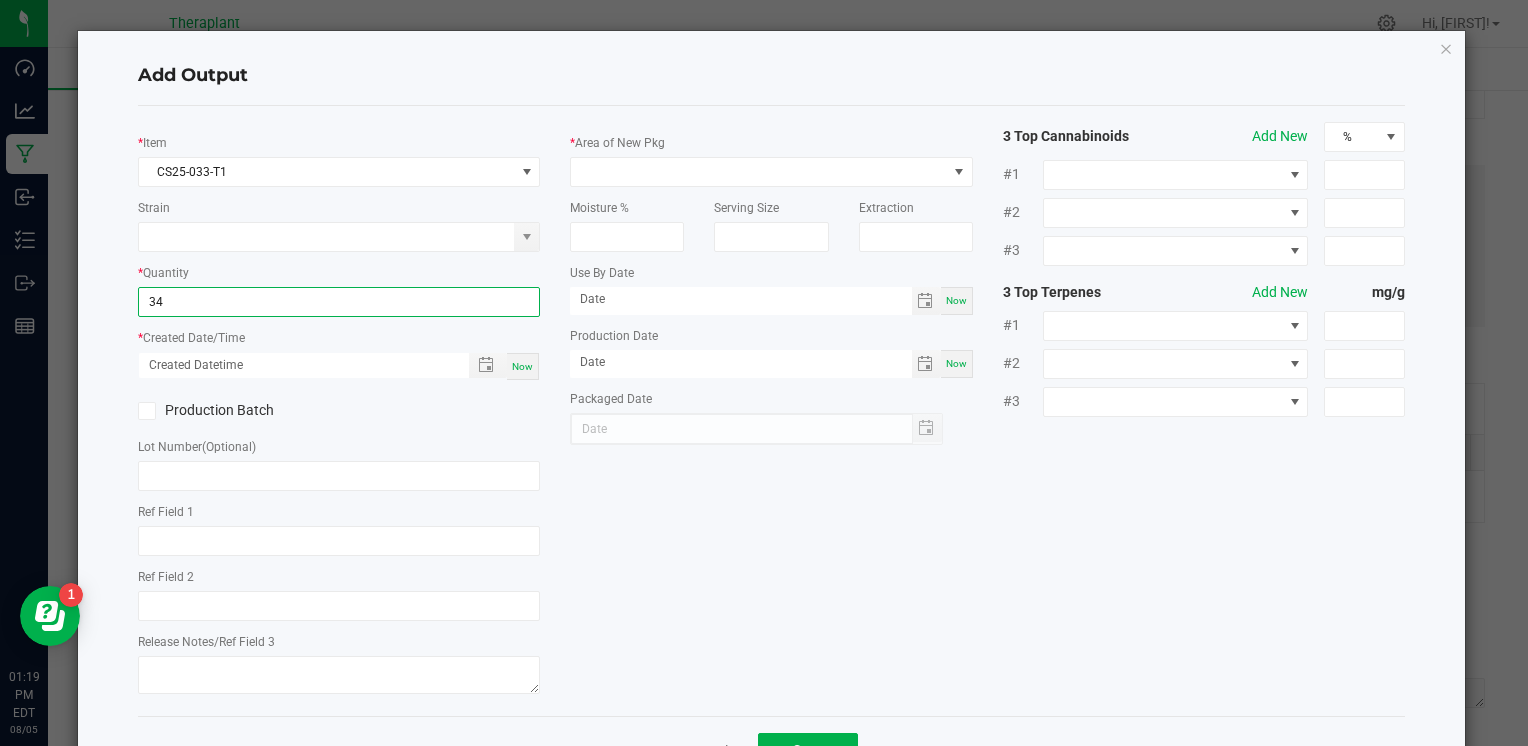 type on "34.0000 g" 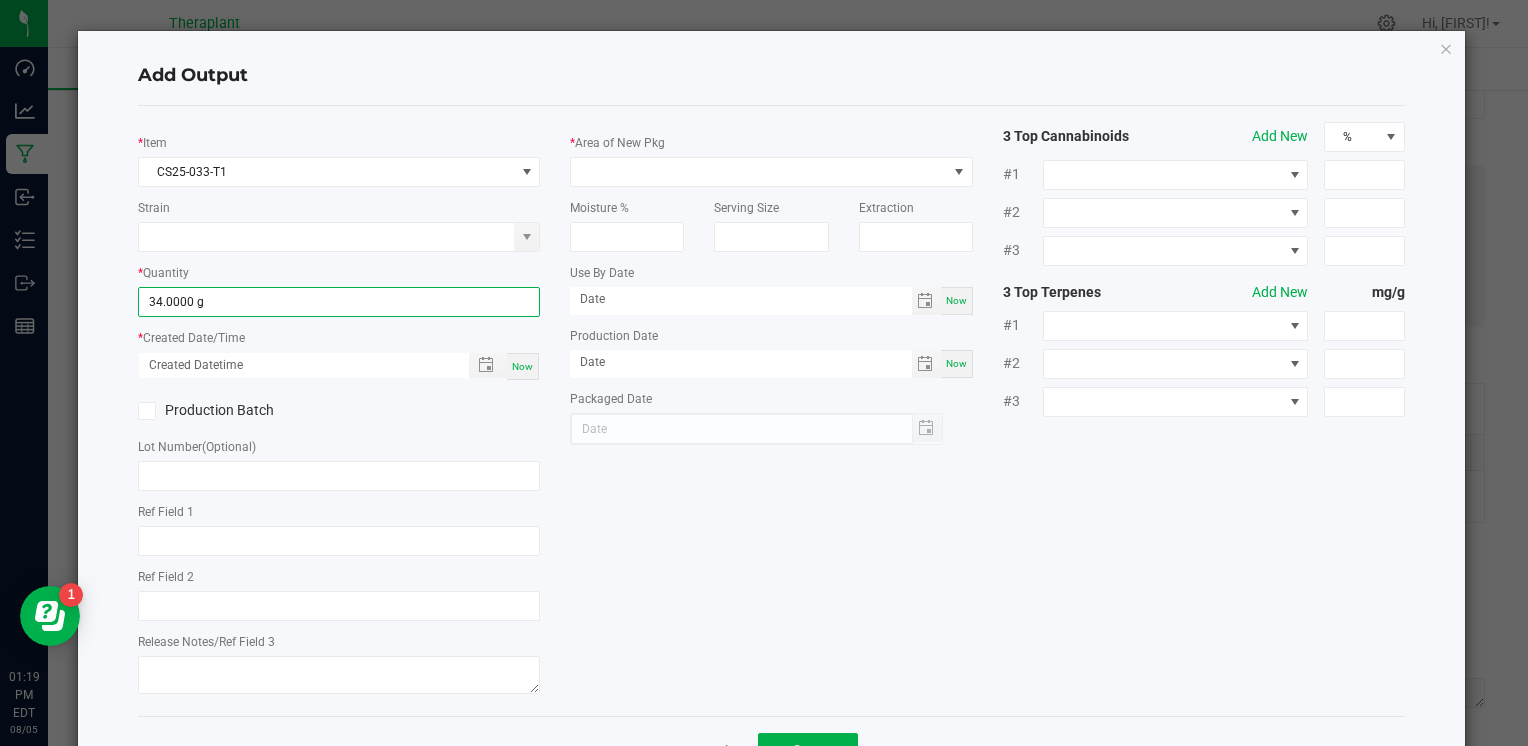 click on "Now" at bounding box center [522, 366] 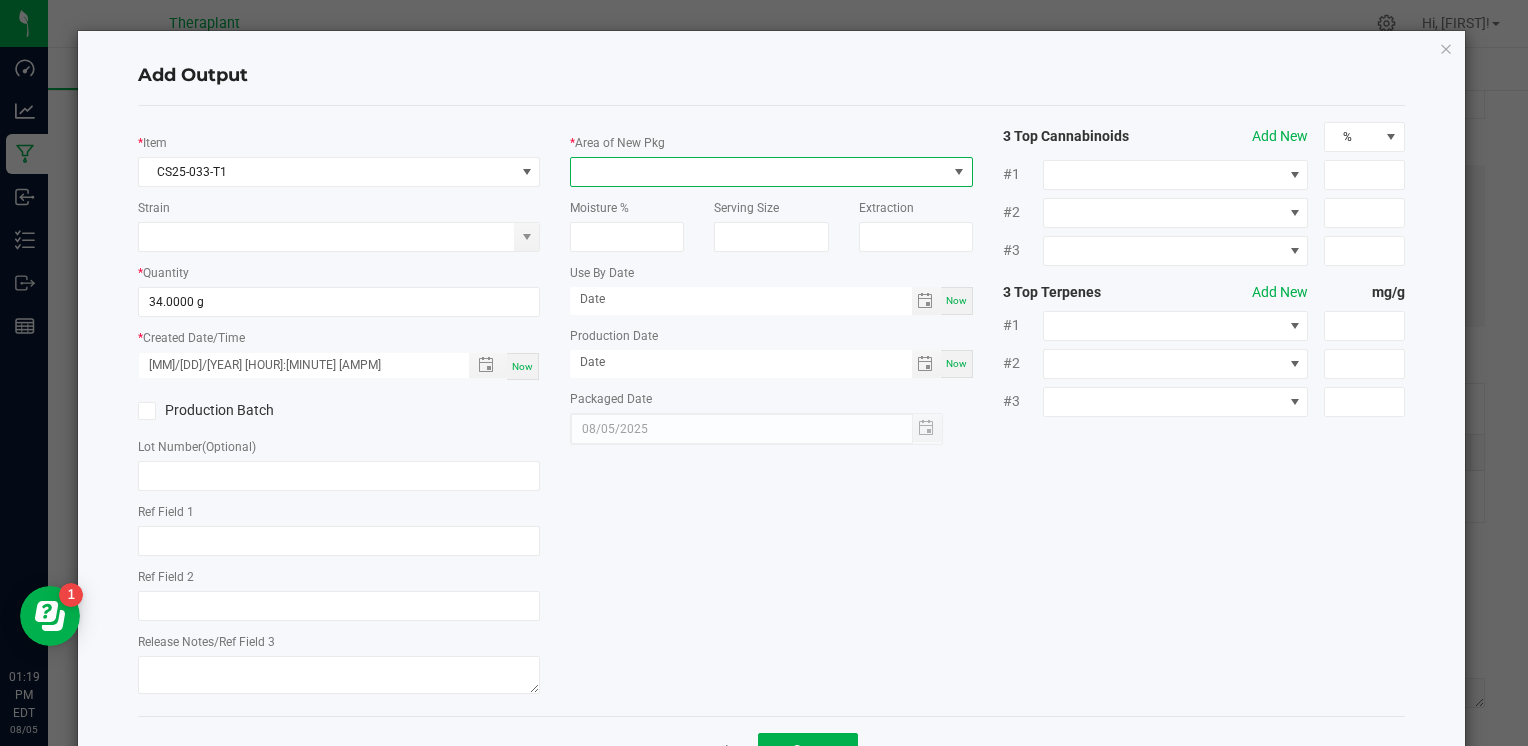 click at bounding box center [758, 172] 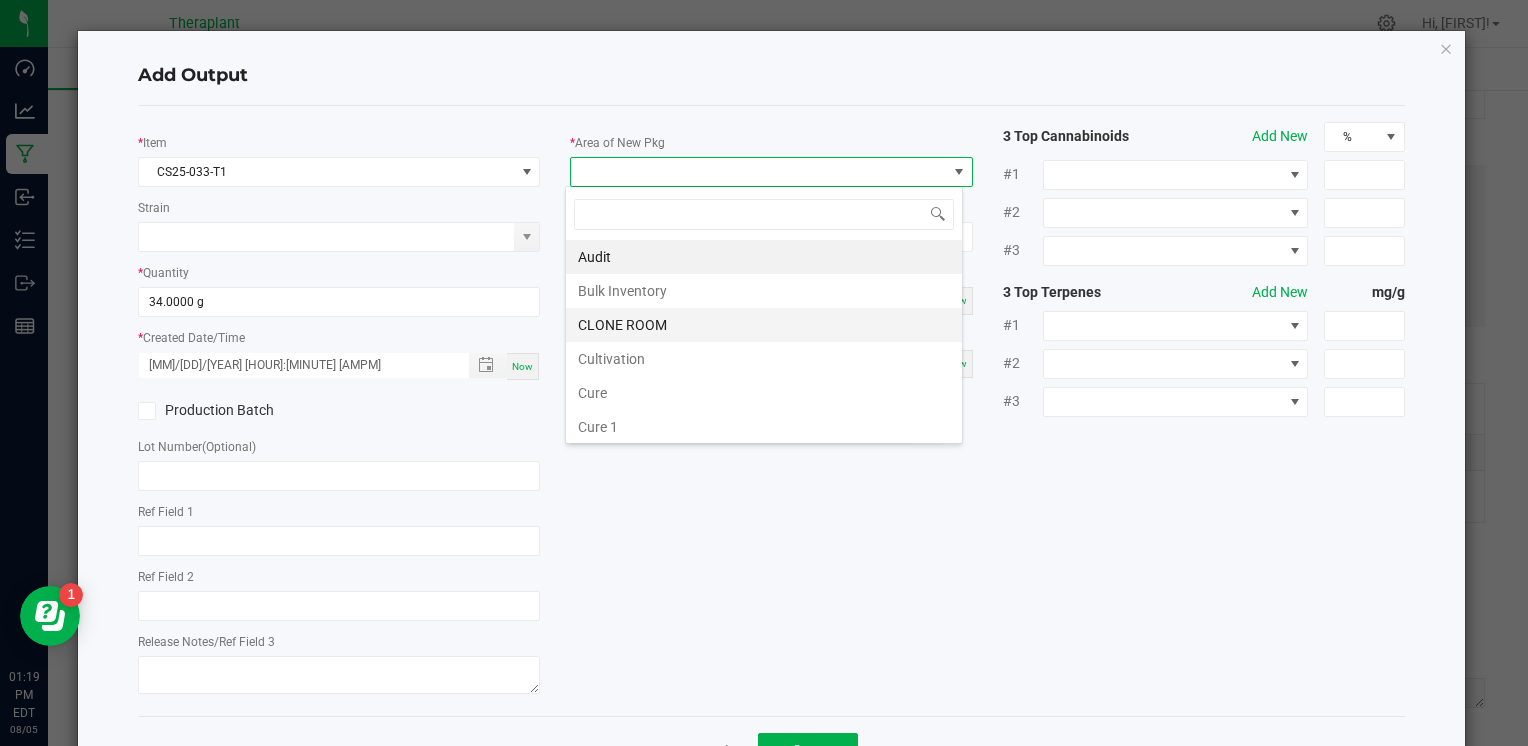scroll, scrollTop: 99970, scrollLeft: 99602, axis: both 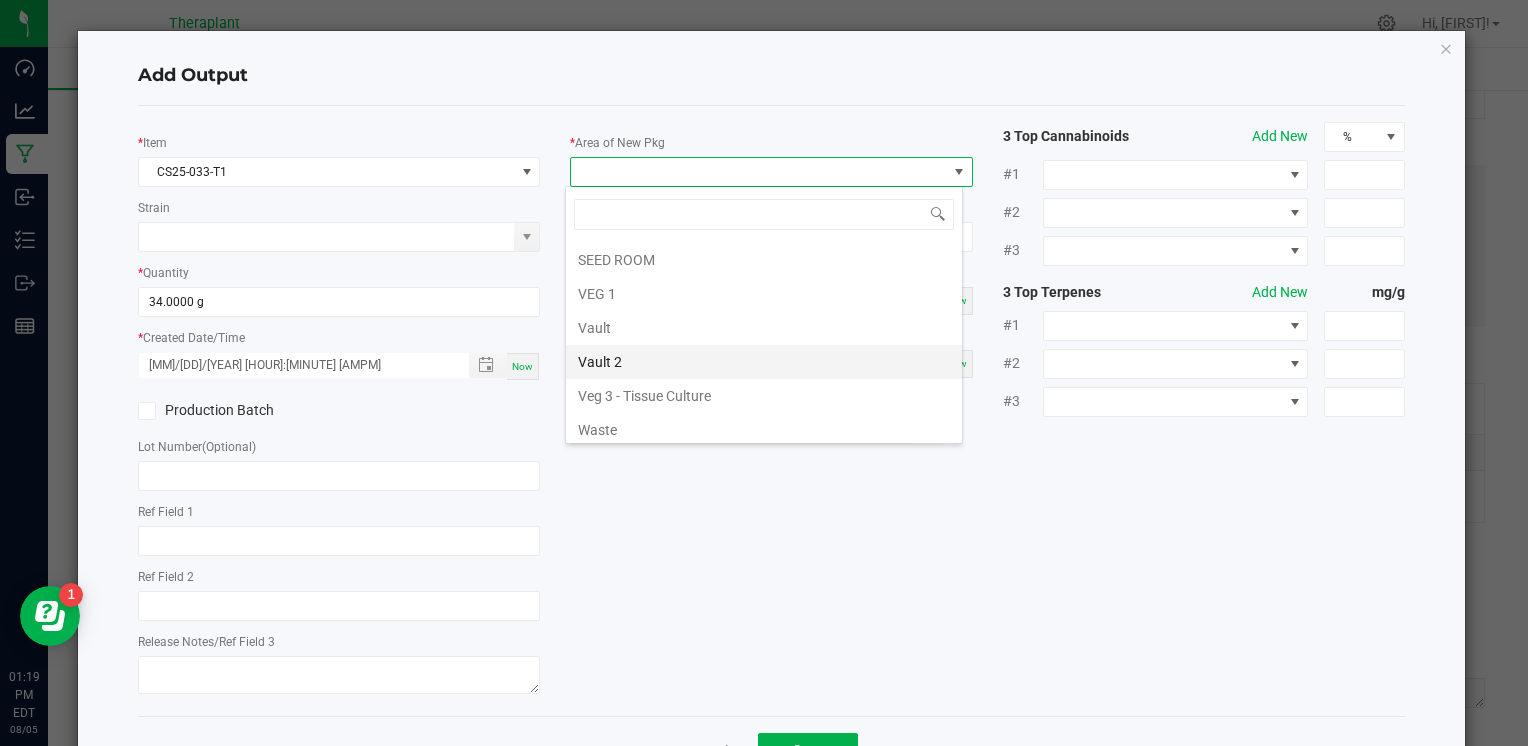 click on "Vault 2" at bounding box center (764, 362) 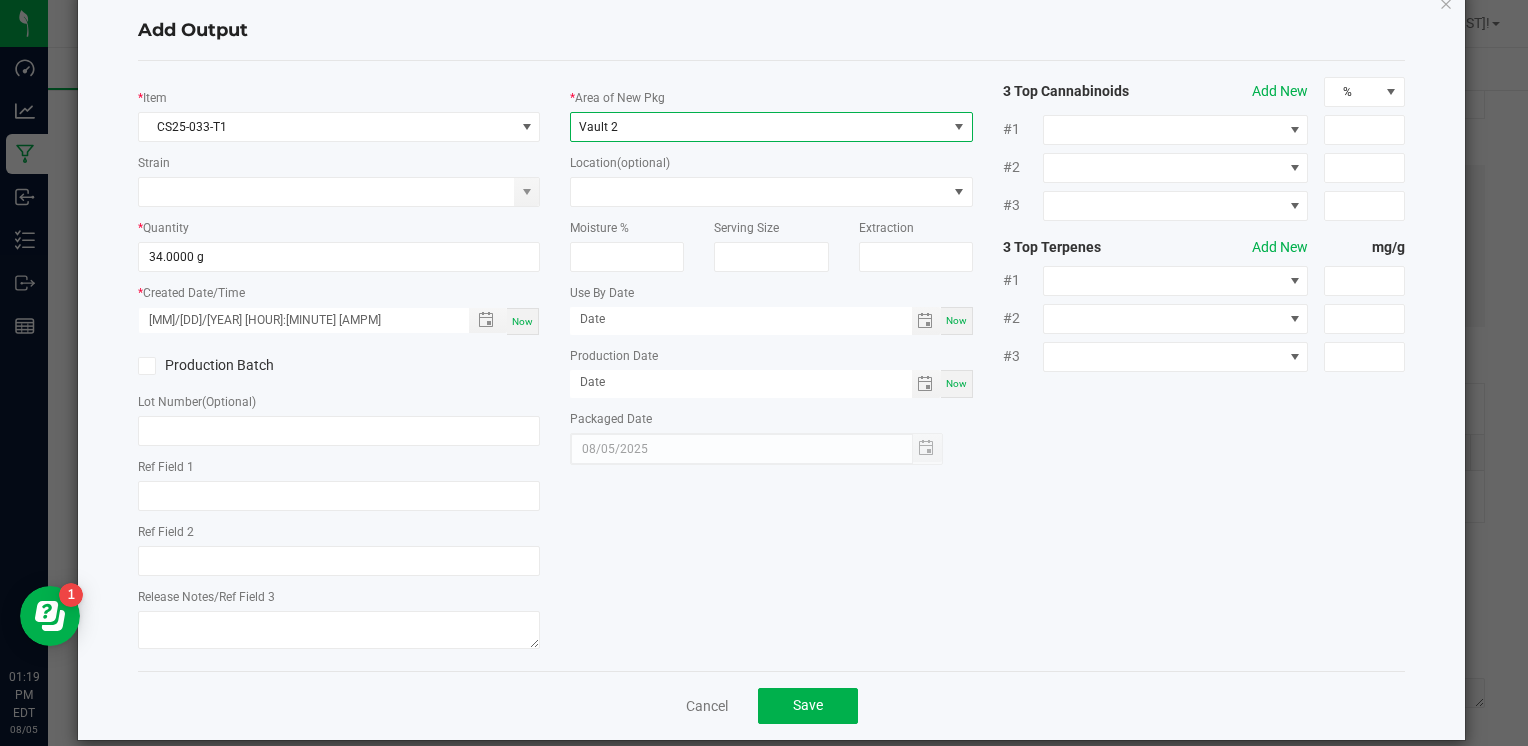 scroll, scrollTop: 70, scrollLeft: 0, axis: vertical 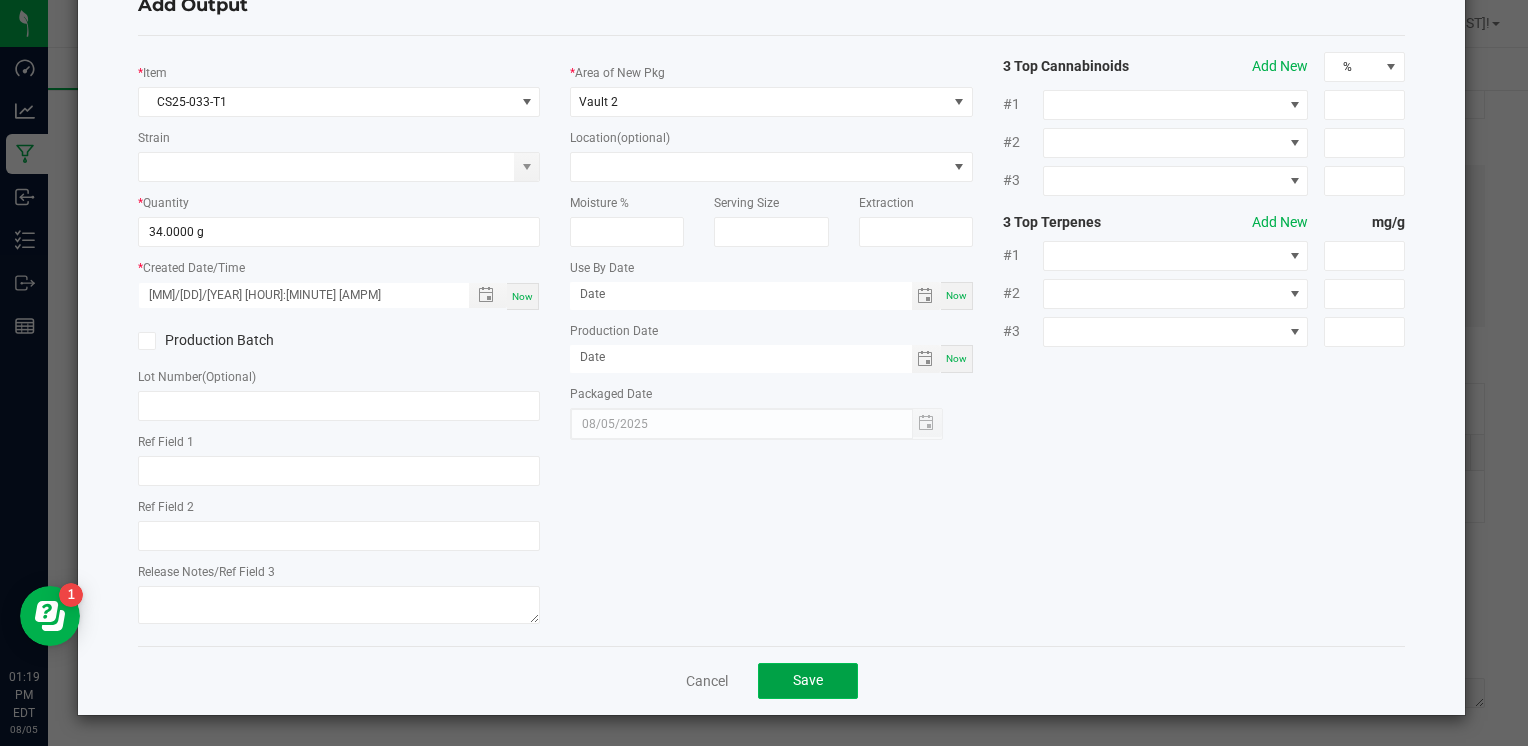 click on "Save" 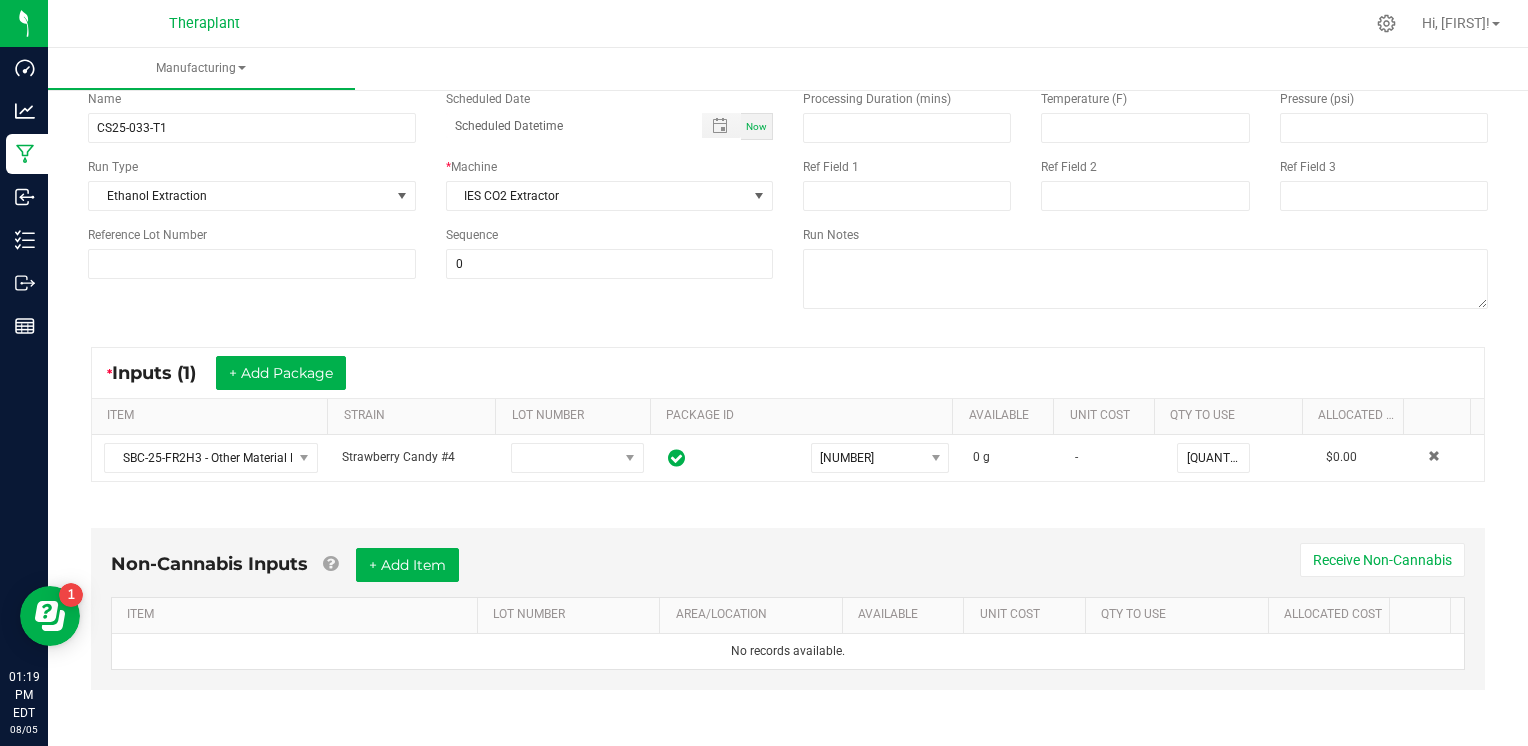 scroll, scrollTop: 0, scrollLeft: 0, axis: both 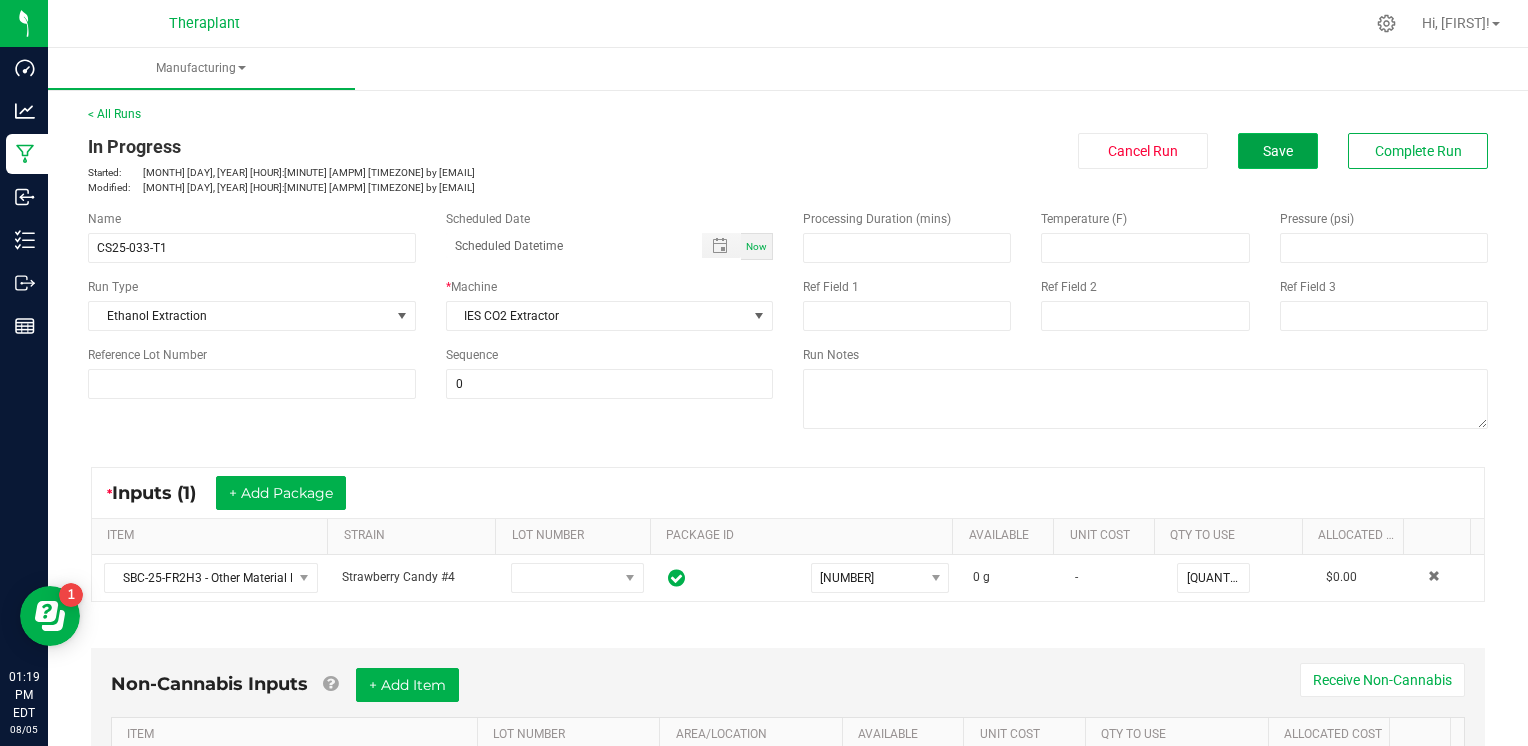 click on "Save" at bounding box center (1278, 151) 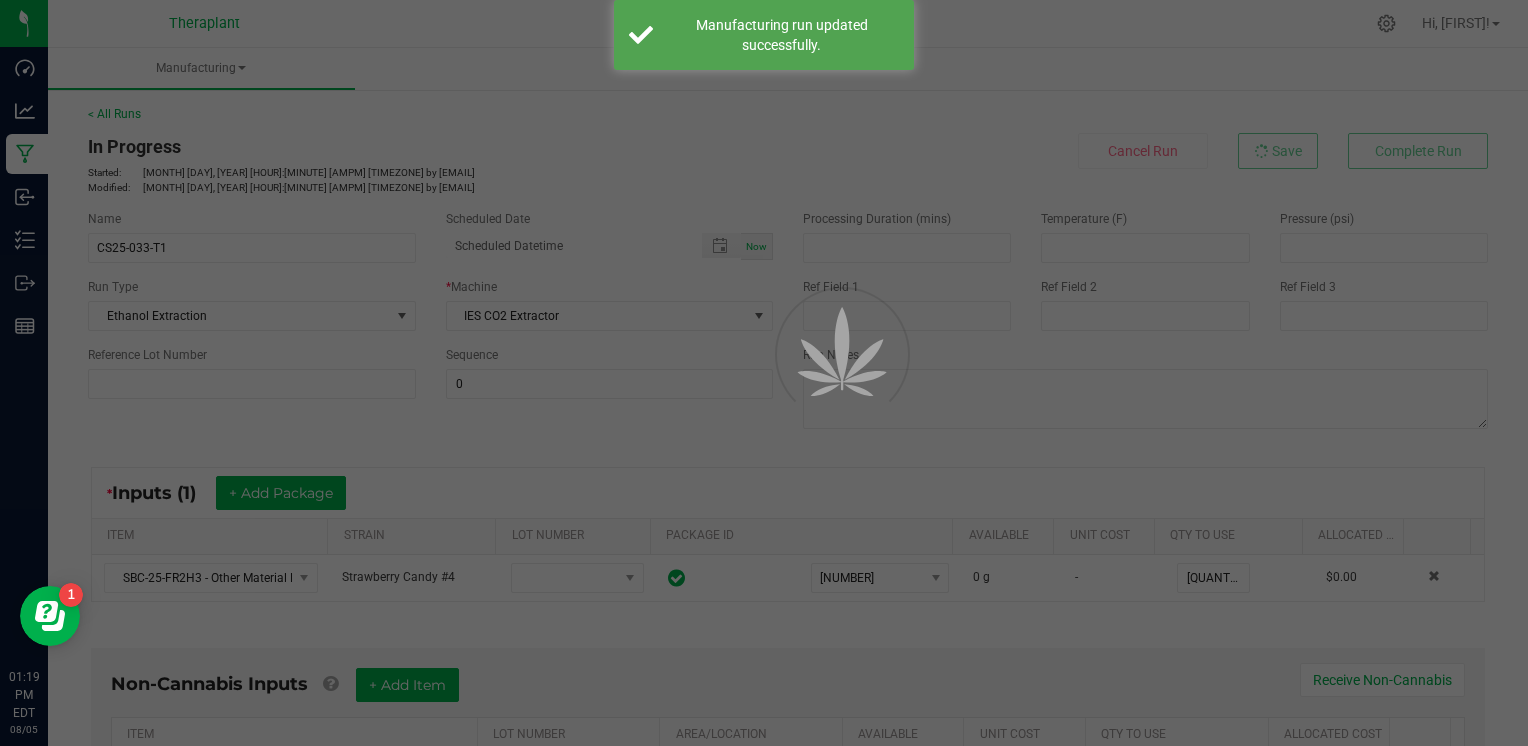 click at bounding box center [764, 373] 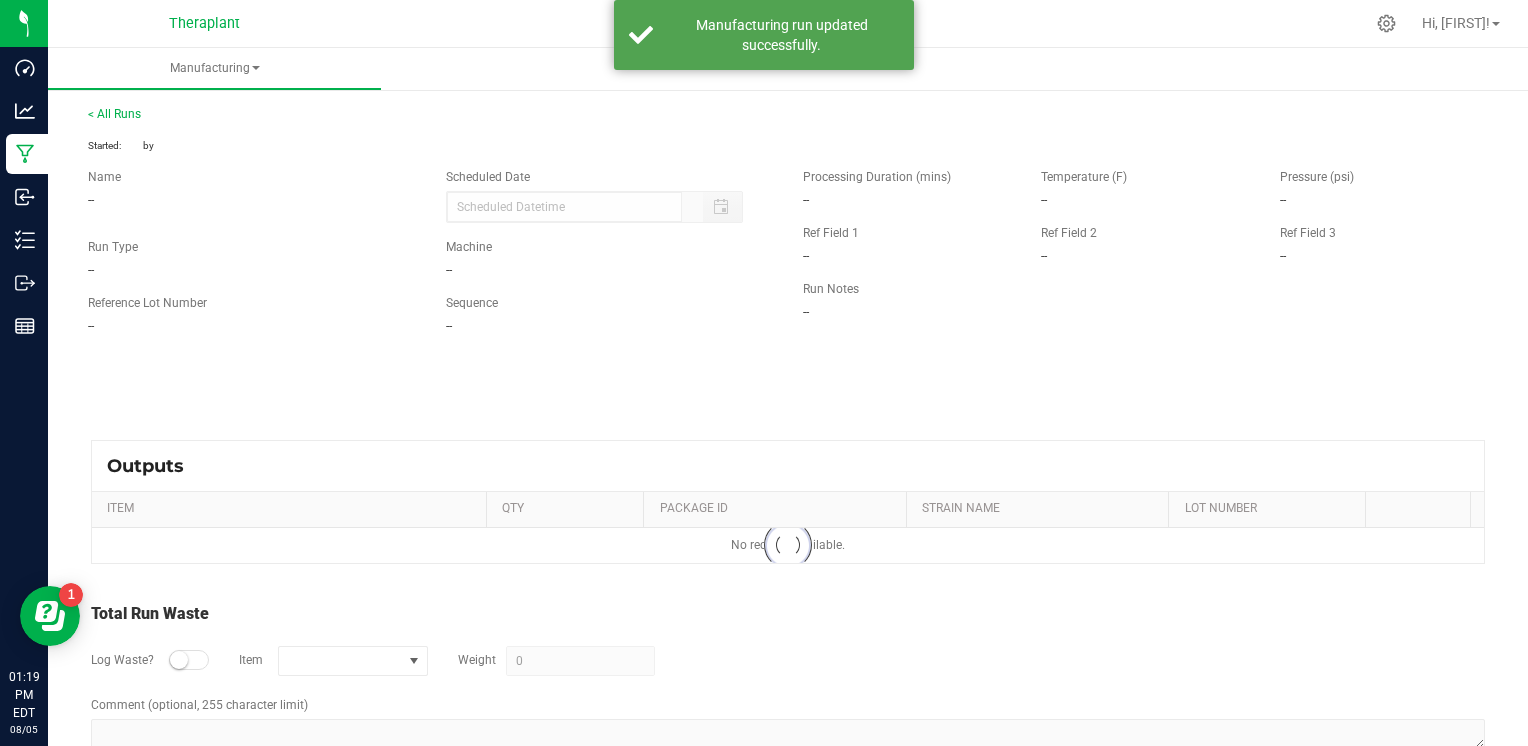 click on "< All Runs     Started:   by    Name   --   Scheduled Date   Run Type   --   Machine   --   Reference Lot Number   --   Sequence   --   Processing Duration (mins)   --   Temperature (F)   --   Pressure (psi)   --   Ref Field 1   --   Ref Field 2   --   Ref Field 3   --   Run Notes   --   Outputs   ITEM QTY PACKAGE ID STRAIN NAME LOT NUMBER  No records available.  Loading  Total Run Waste   Log Waste?   Item   Weight  0  Comment (optional, 255 character limit)" at bounding box center [788, 438] 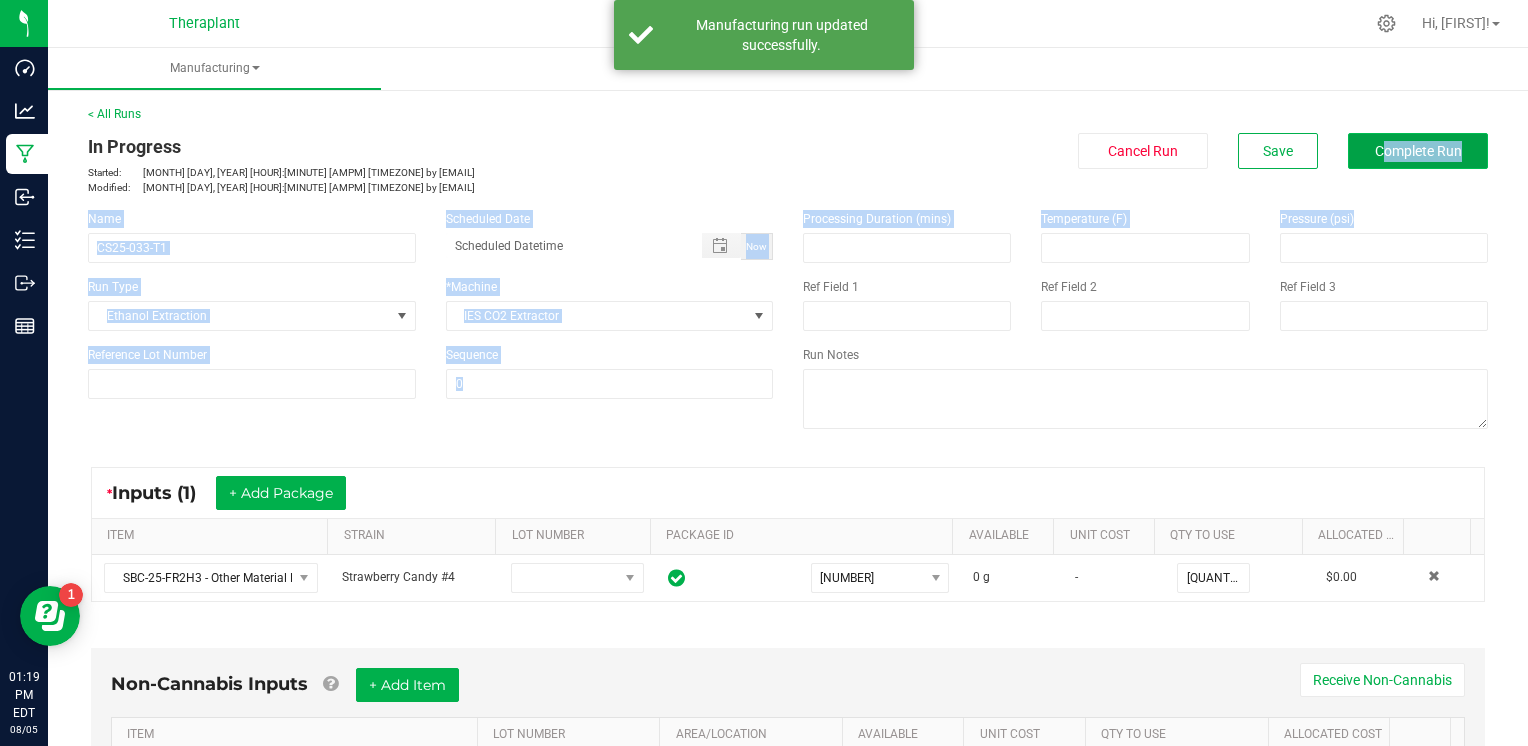 click on "Complete Run" at bounding box center (1418, 151) 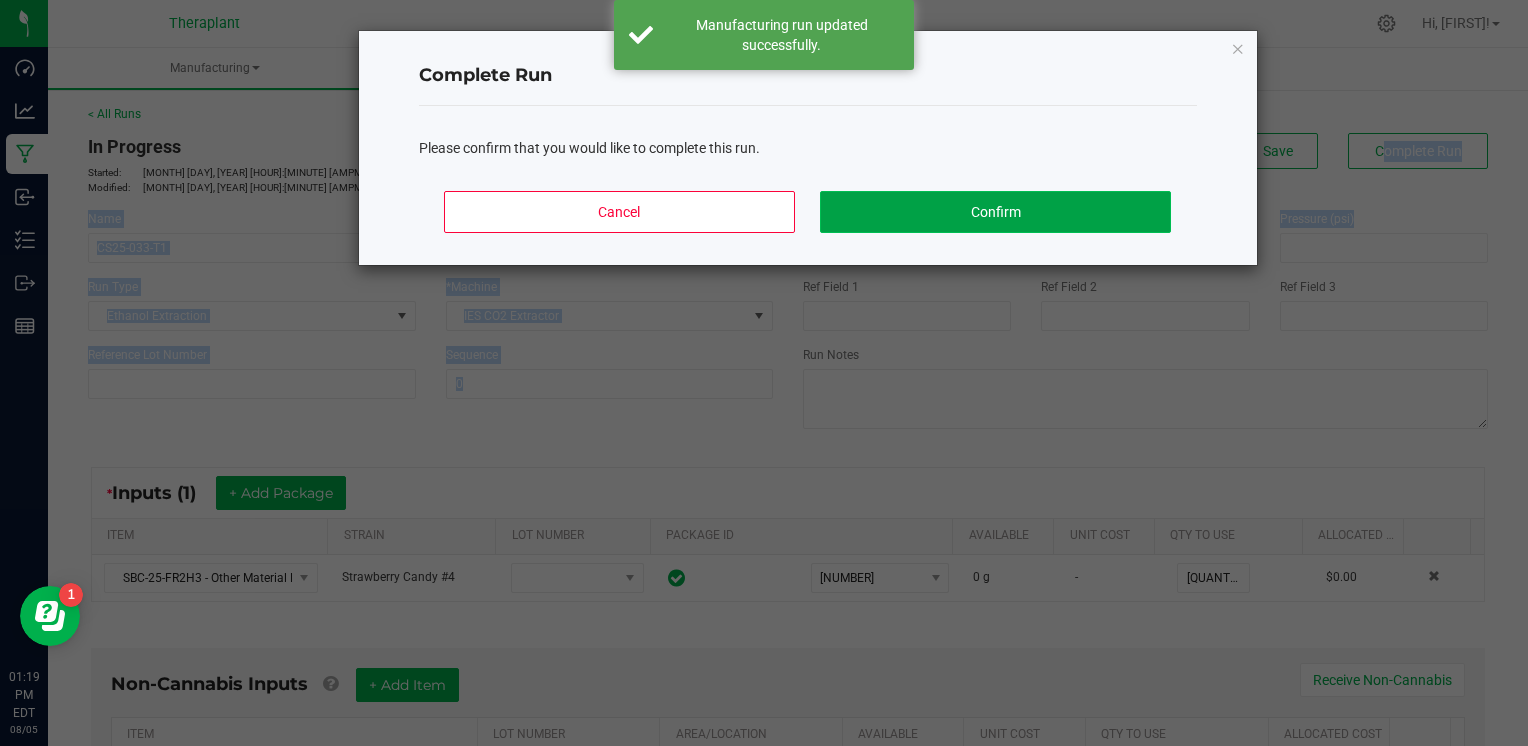 click on "Confirm" 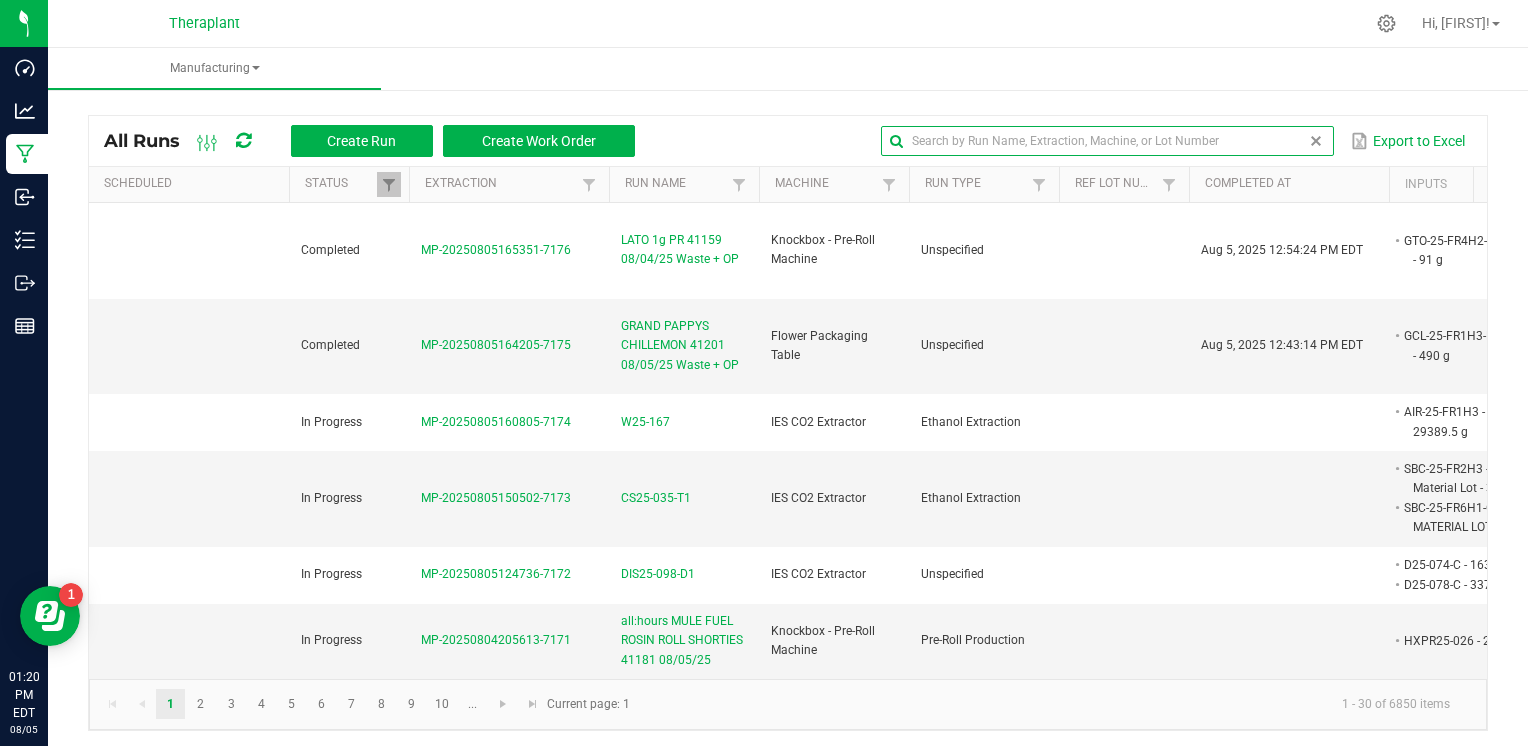 click at bounding box center (1107, 141) 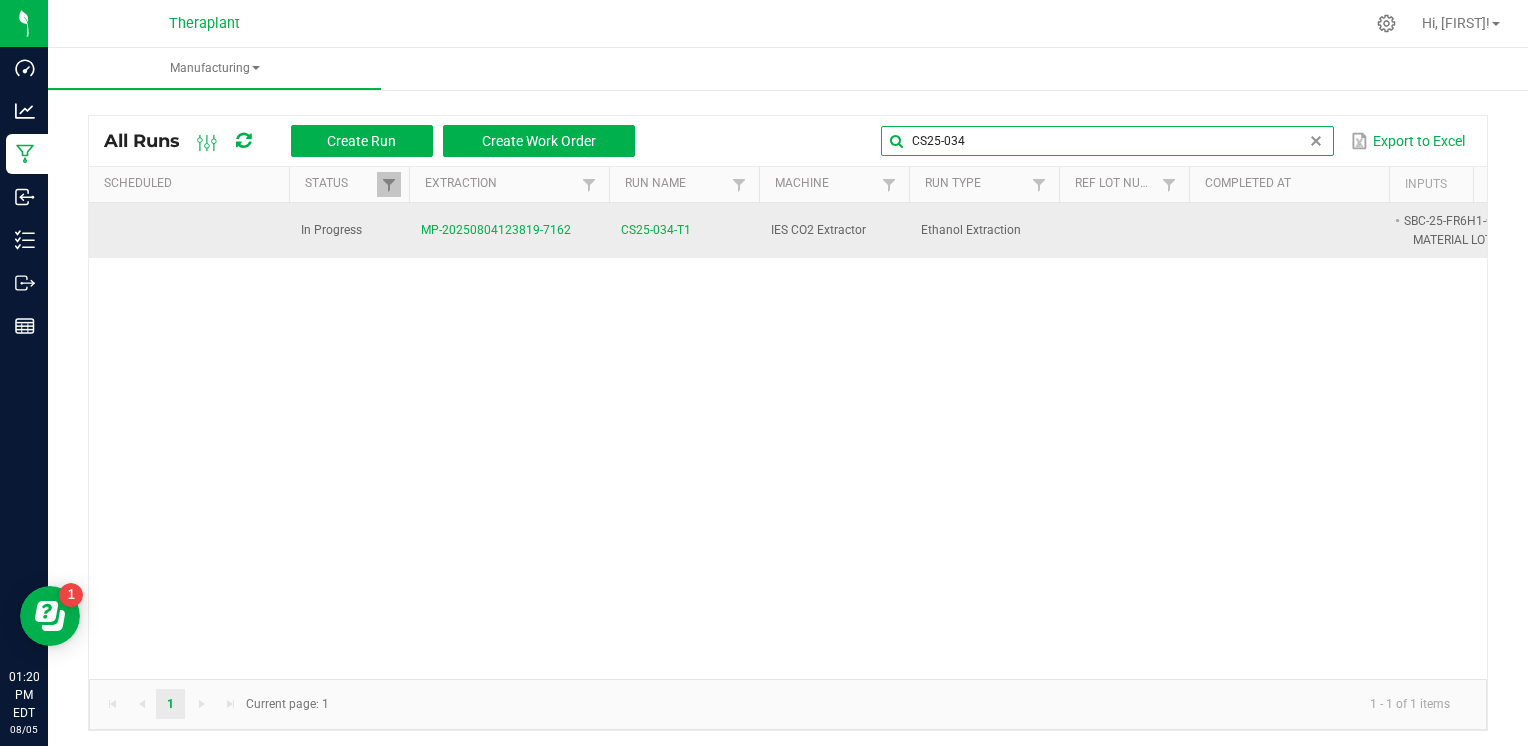 type on "CS25-034" 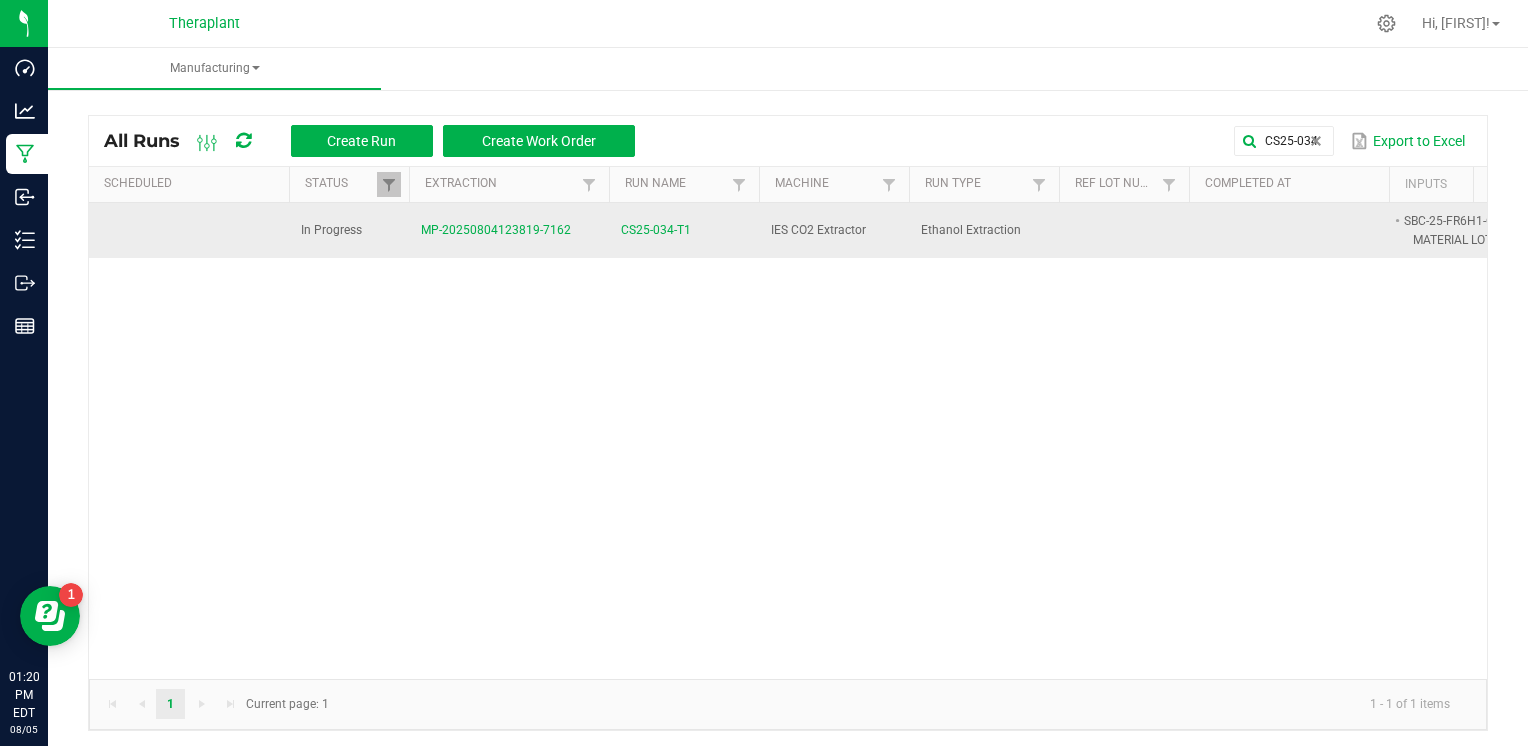 click on "CS25-034-T1" at bounding box center (656, 230) 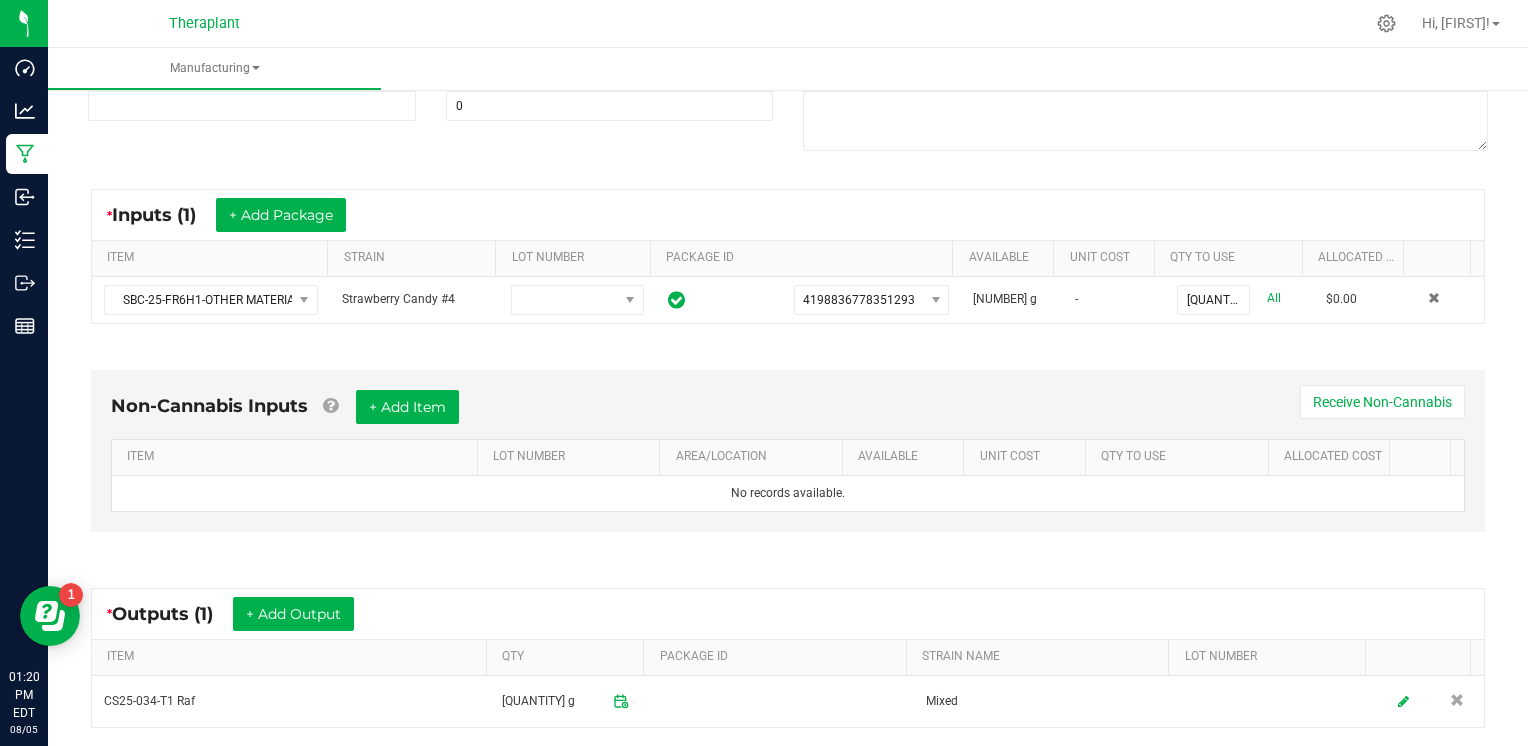 scroll, scrollTop: 483, scrollLeft: 0, axis: vertical 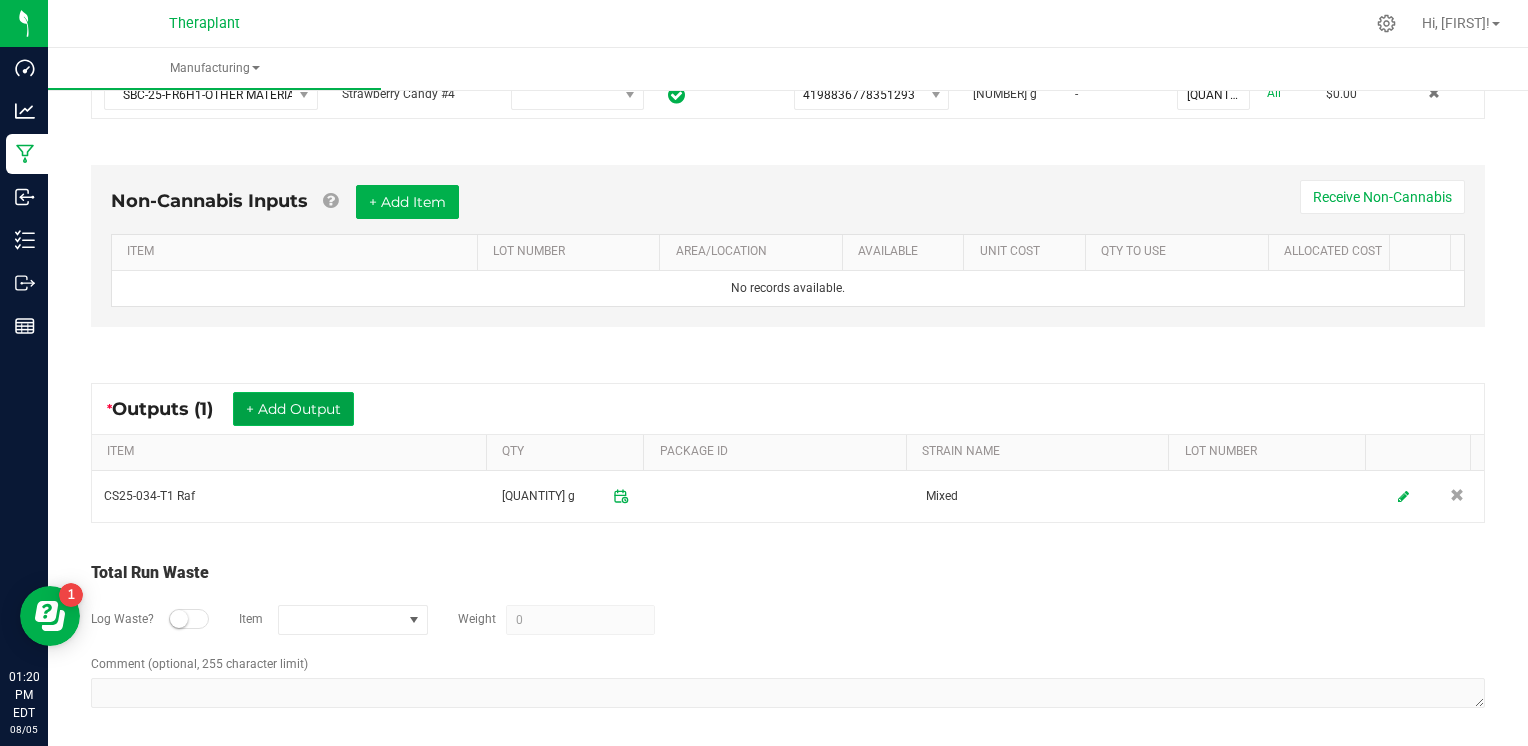 click on "+ Add Output" at bounding box center [293, 409] 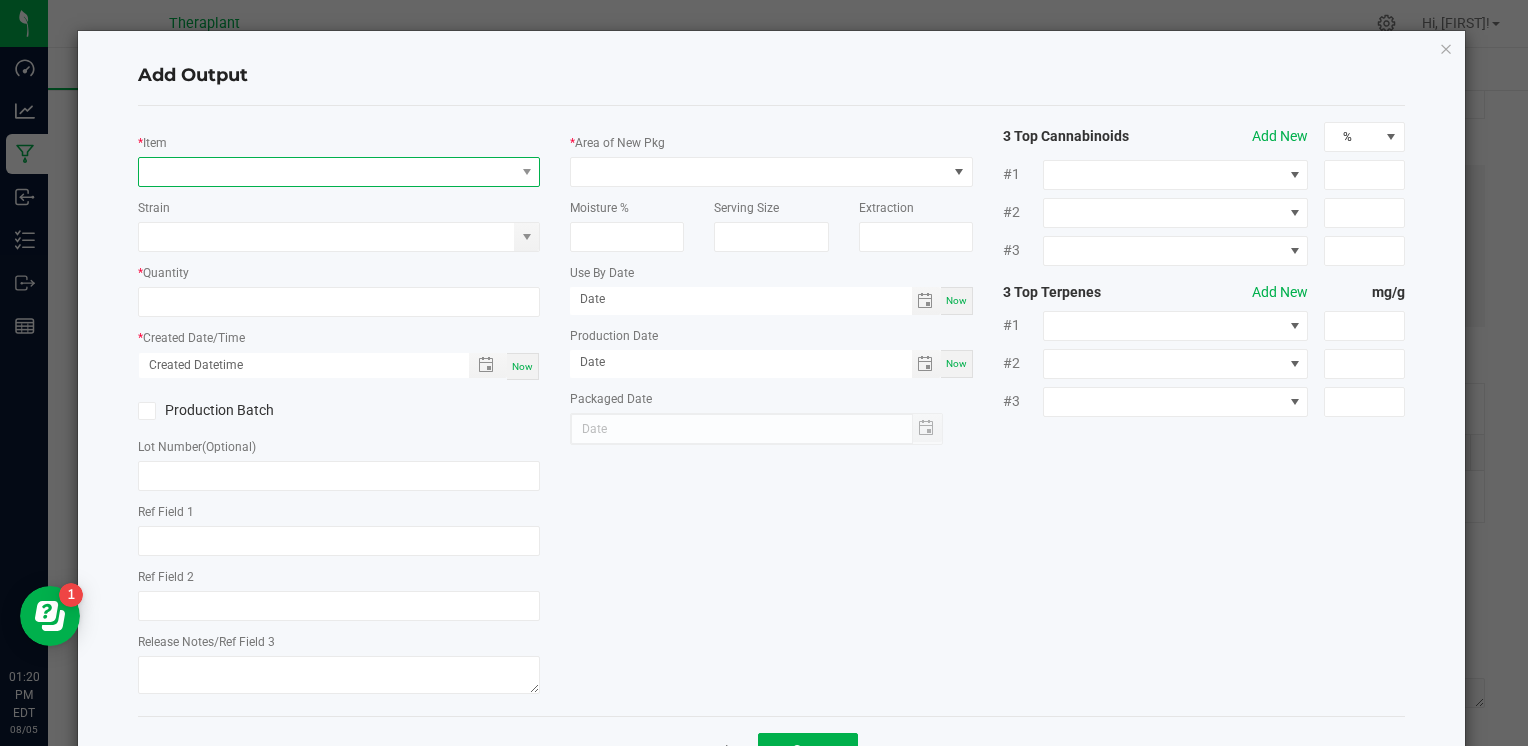 click at bounding box center (326, 172) 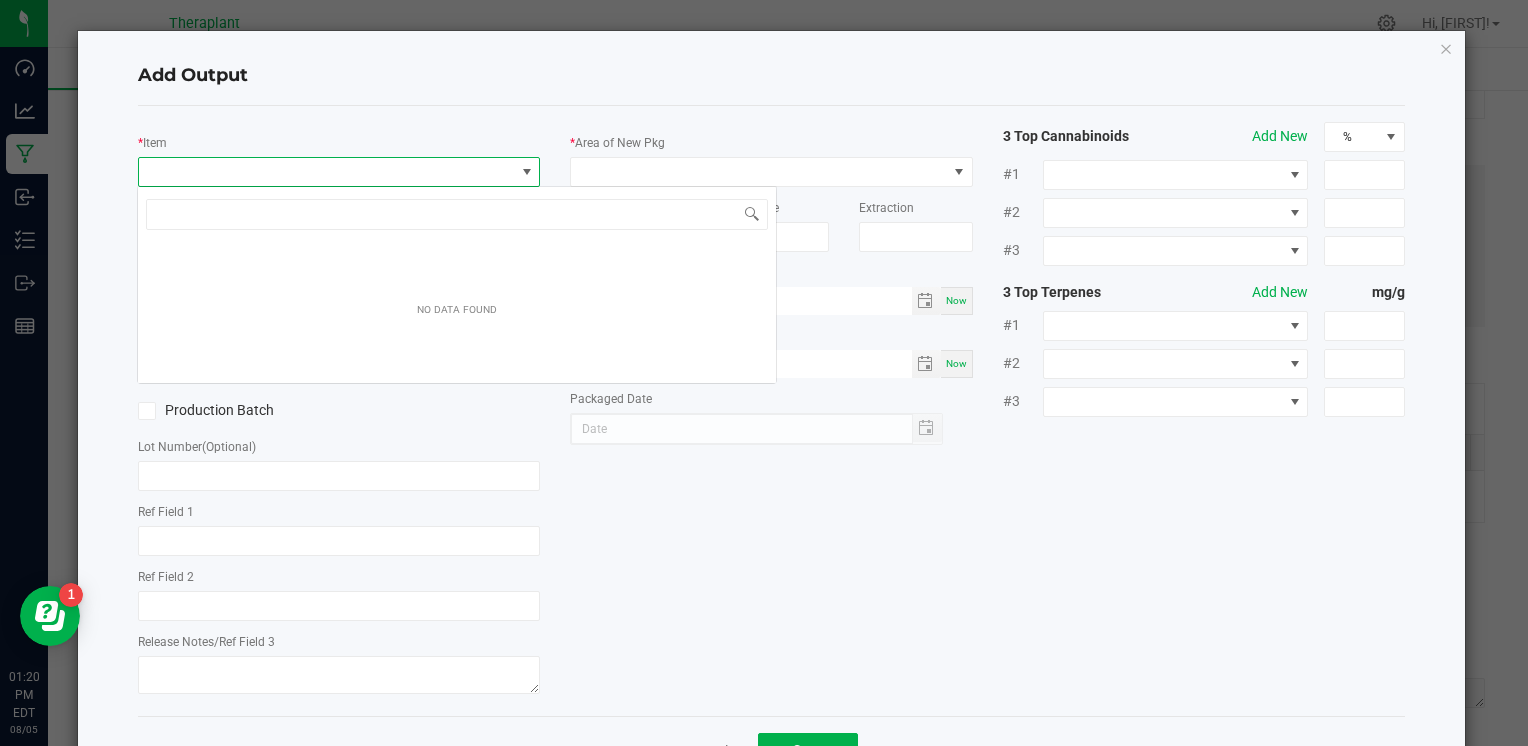 scroll, scrollTop: 99970, scrollLeft: 99602, axis: both 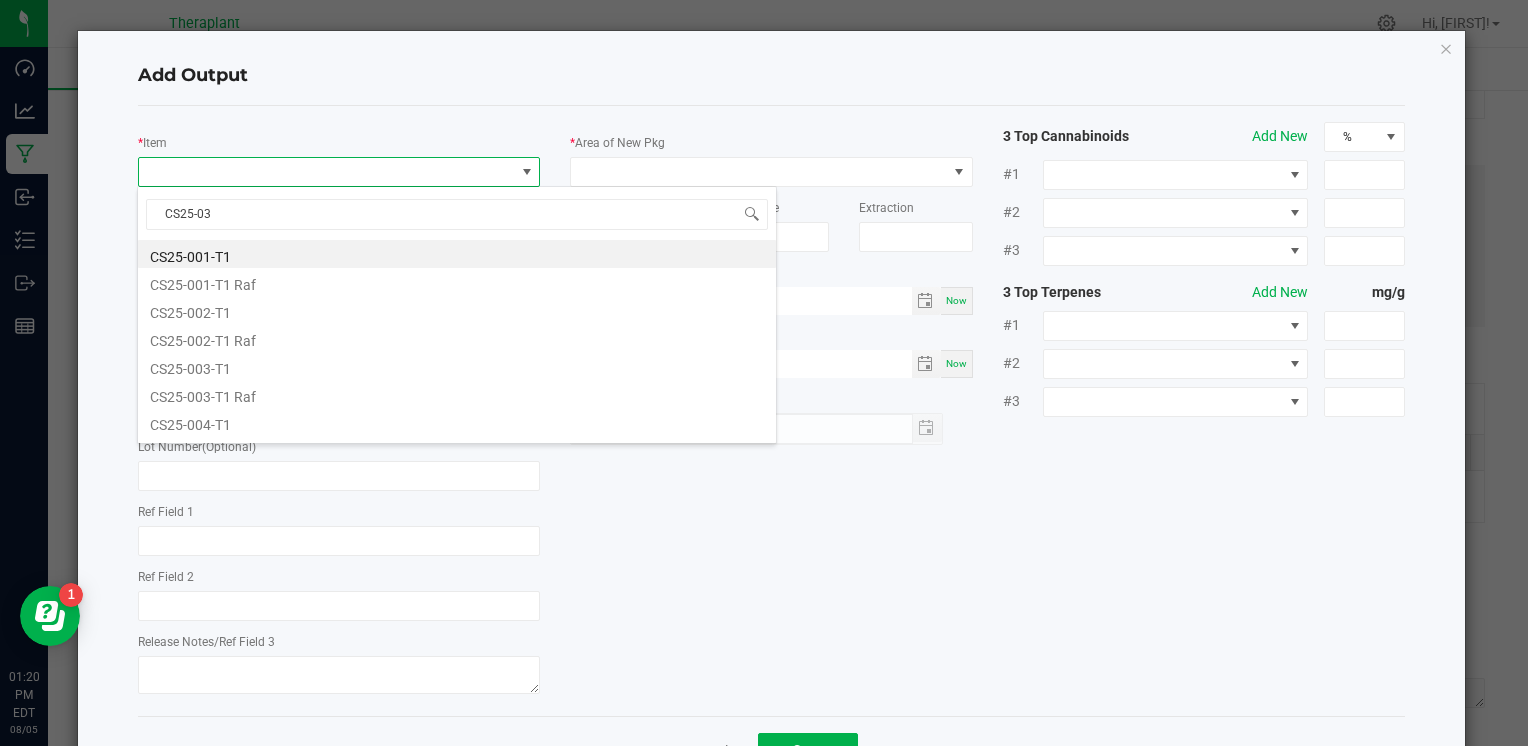 type on "CS25-034" 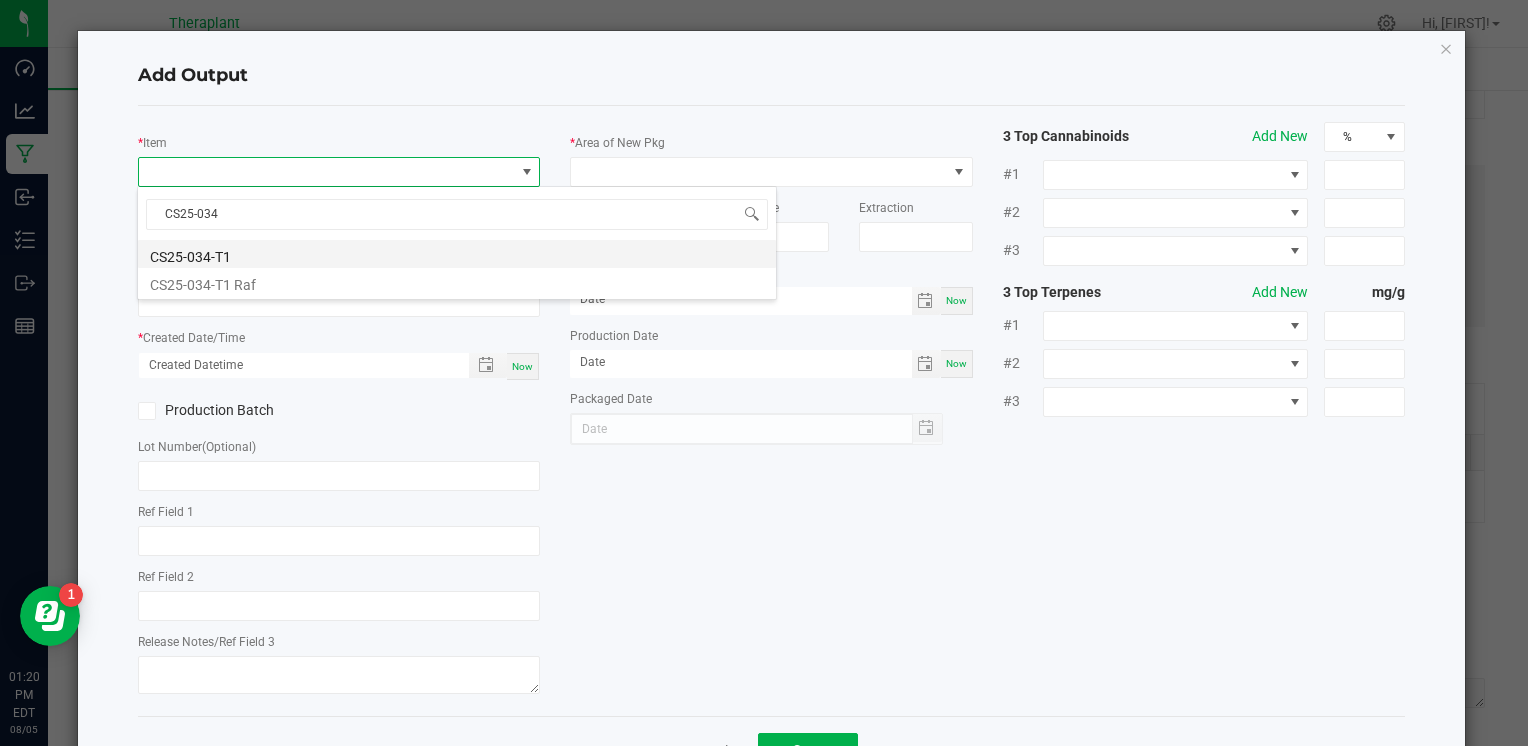 click on "CS25-034-T1" at bounding box center (457, 254) 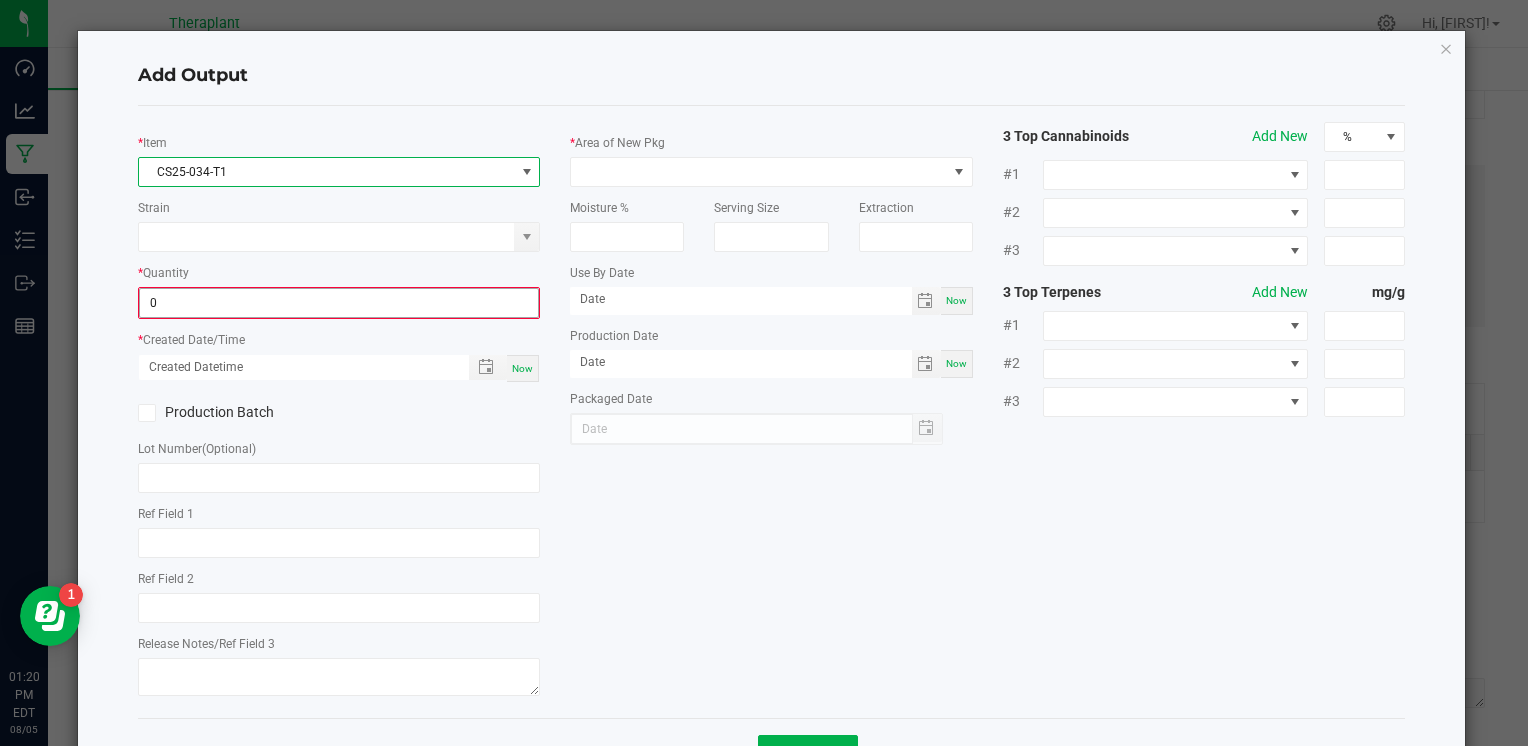 click on "0" at bounding box center [339, 303] 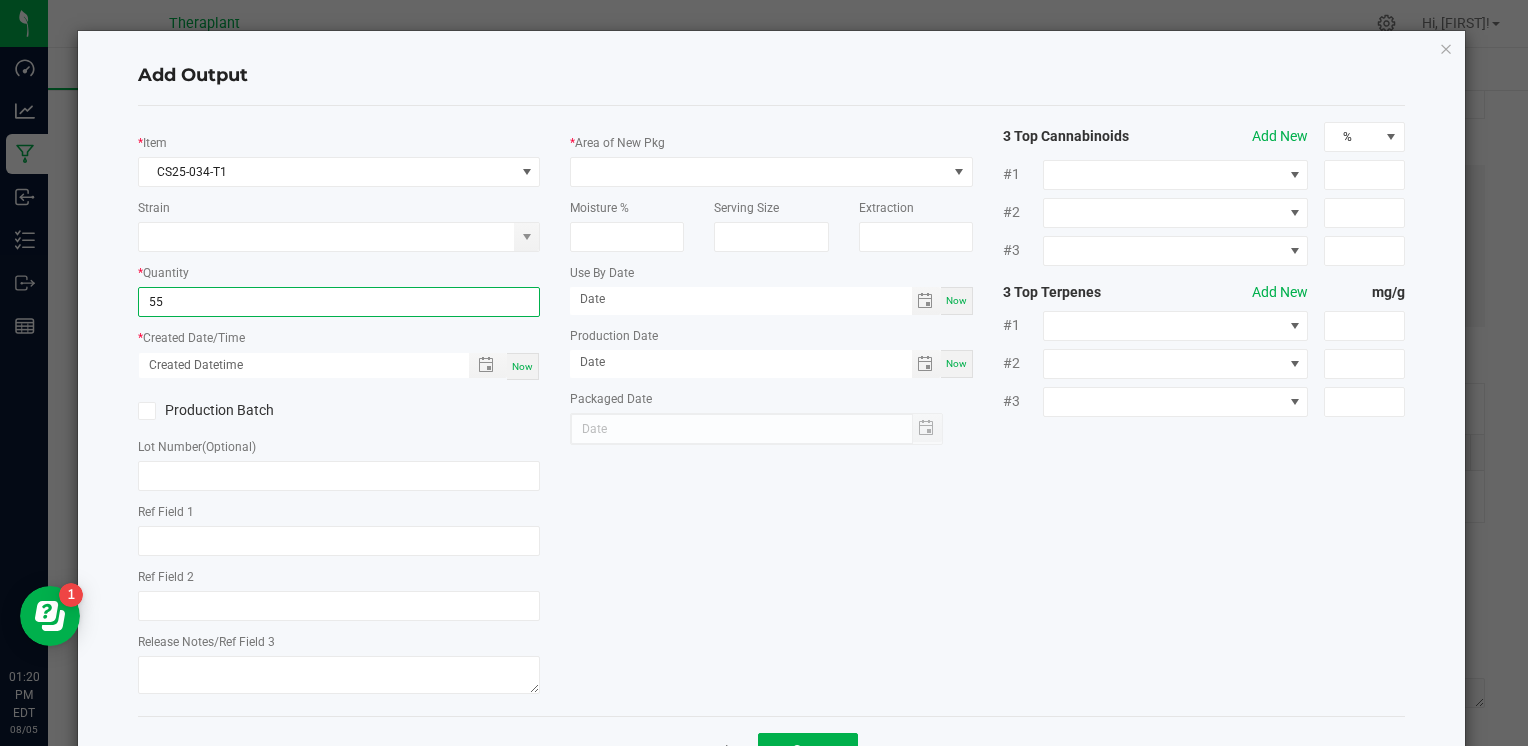 type on "55.0000 g" 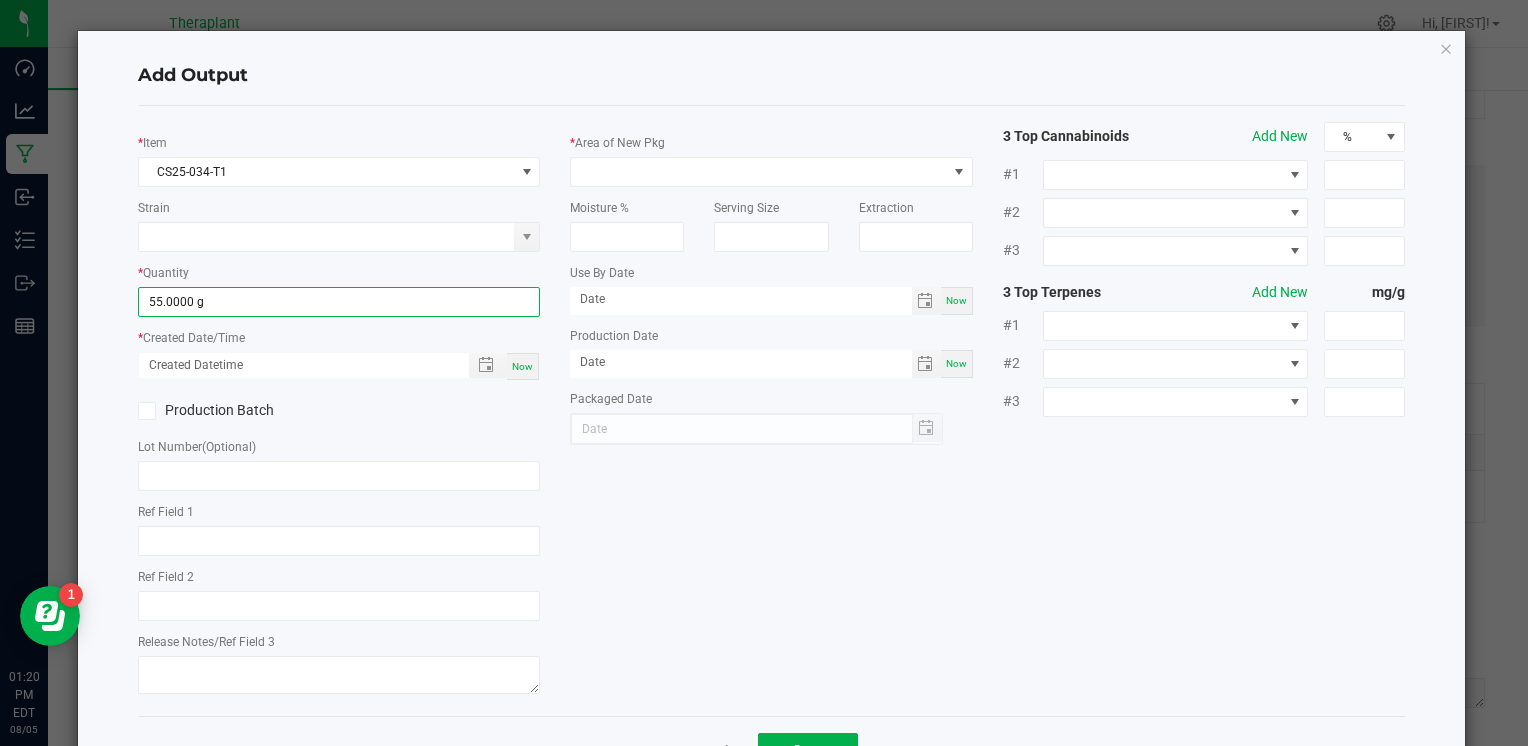 click on "Now" at bounding box center [523, 366] 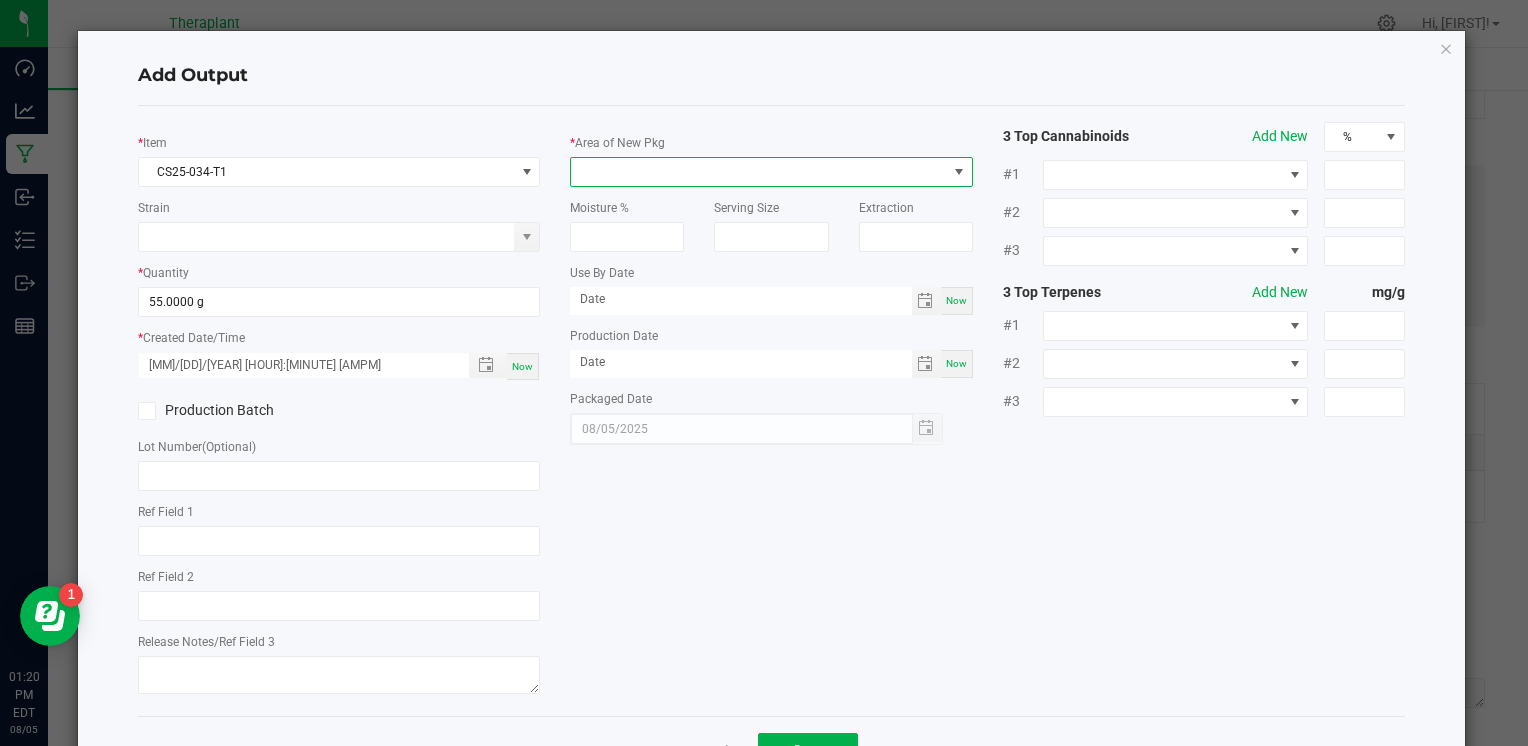 click at bounding box center [758, 172] 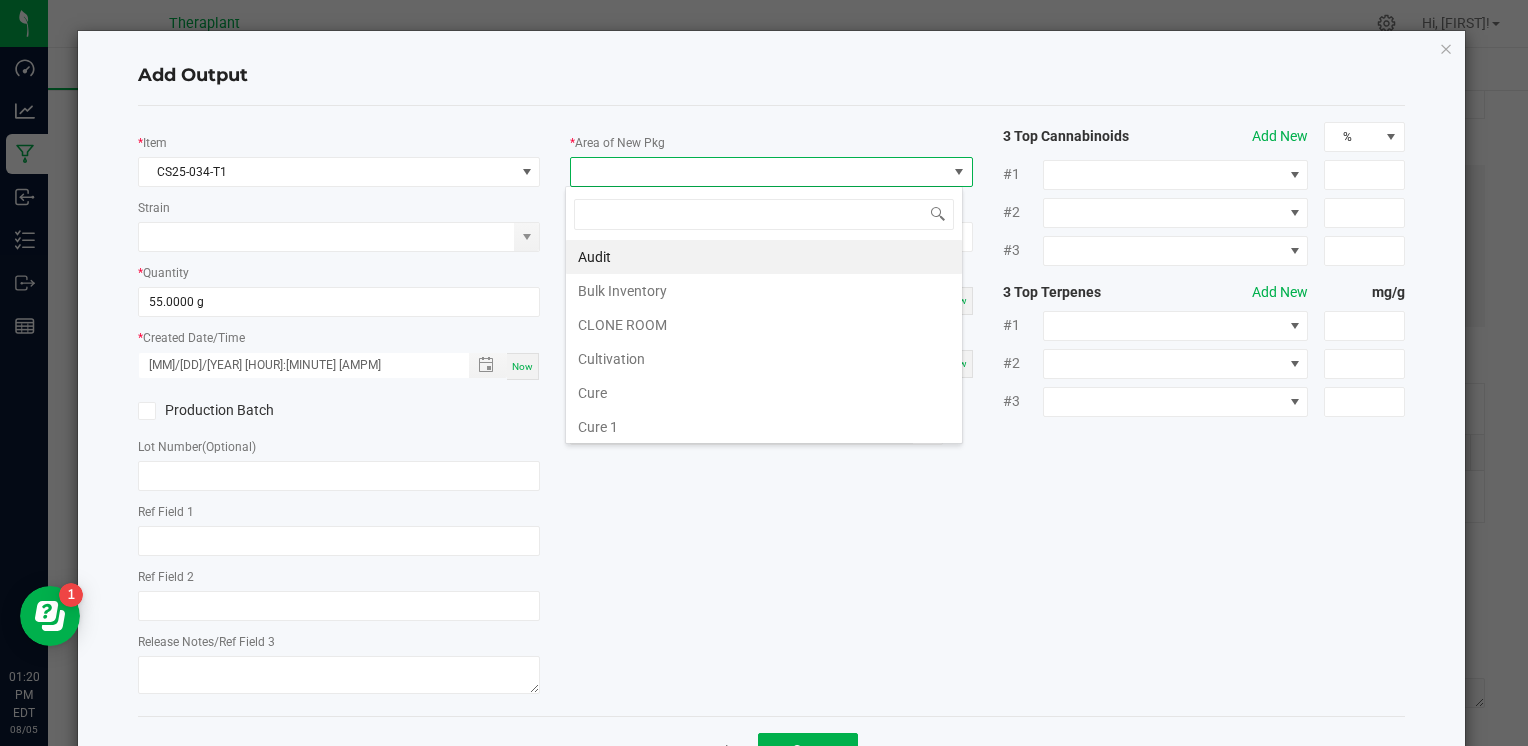 scroll, scrollTop: 99970, scrollLeft: 99602, axis: both 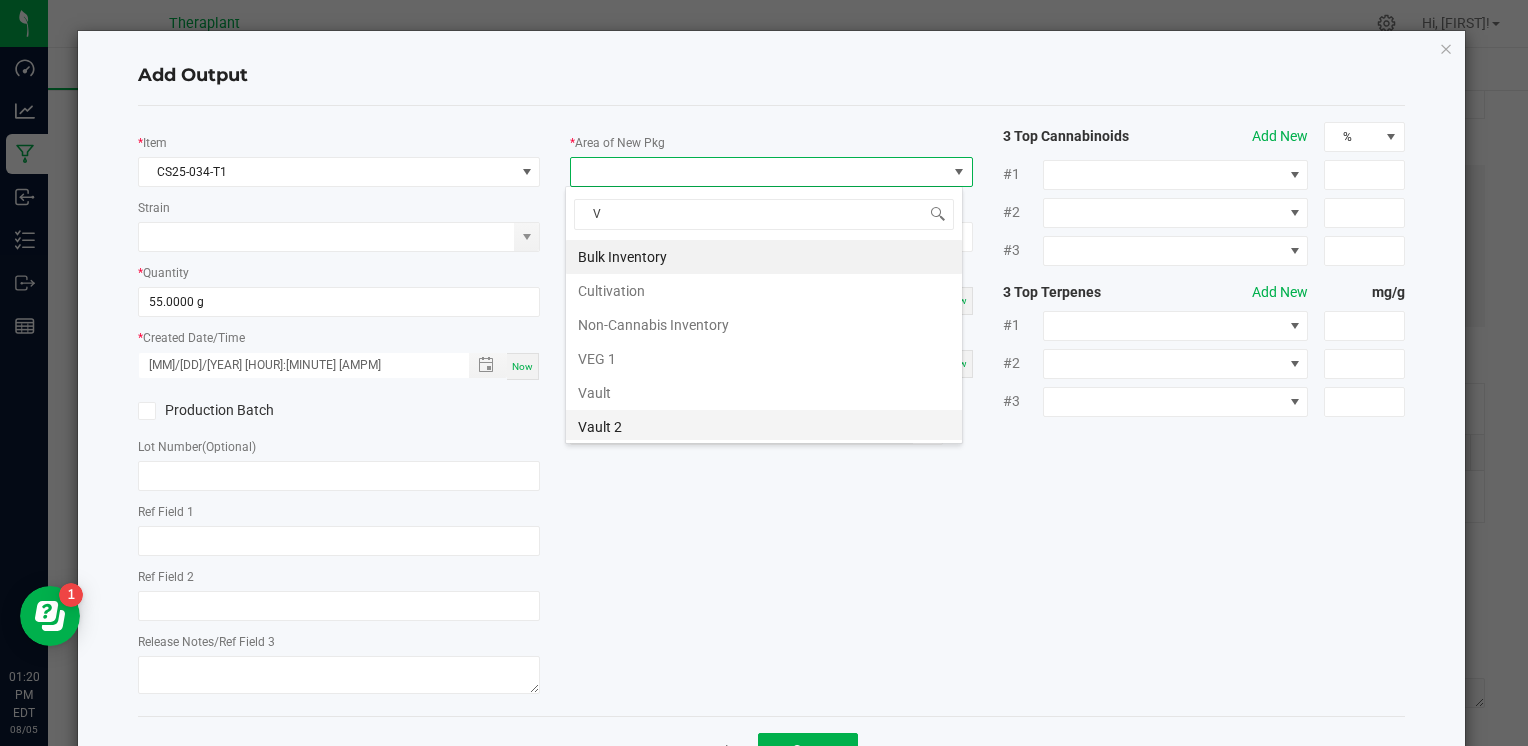 click on "Vault 2" at bounding box center [764, 427] 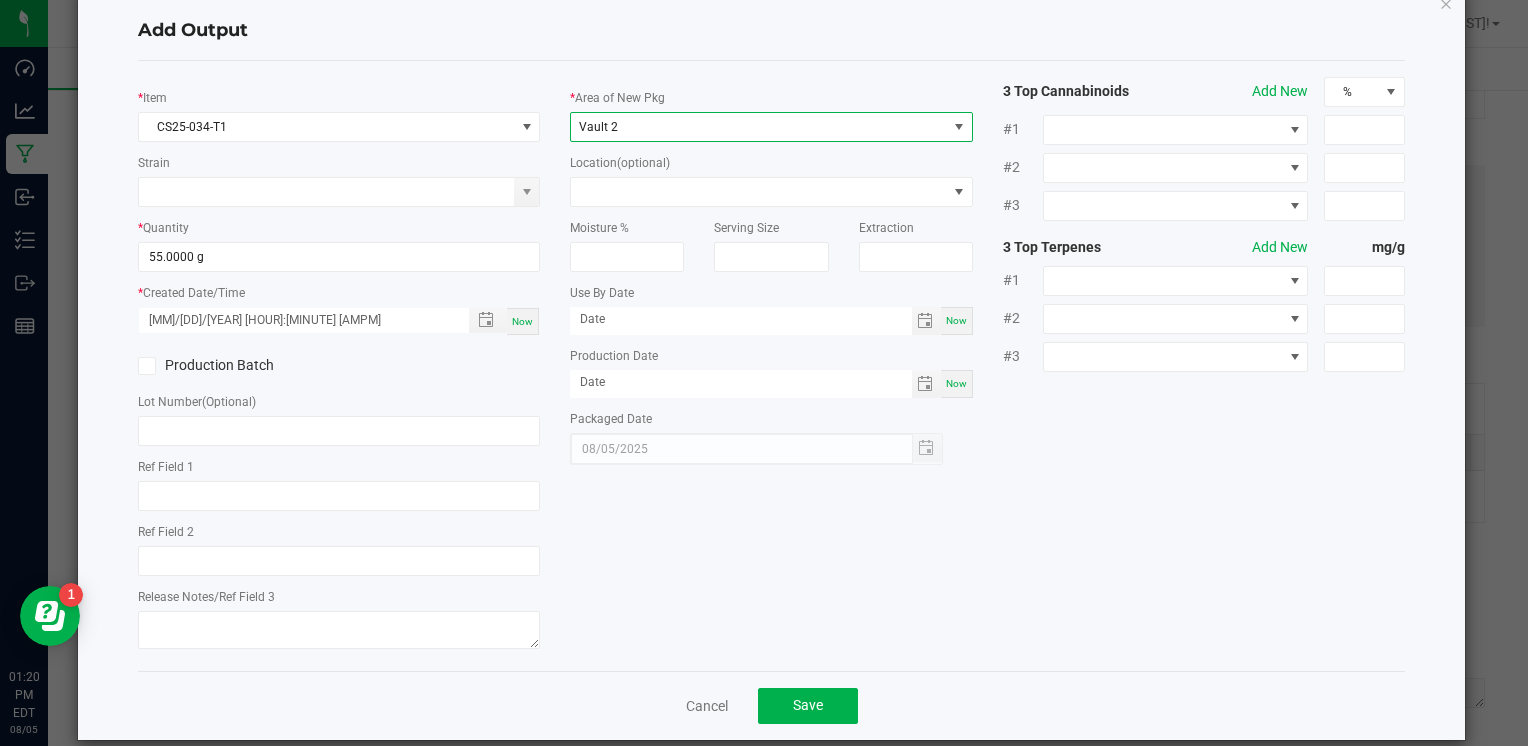 scroll, scrollTop: 70, scrollLeft: 0, axis: vertical 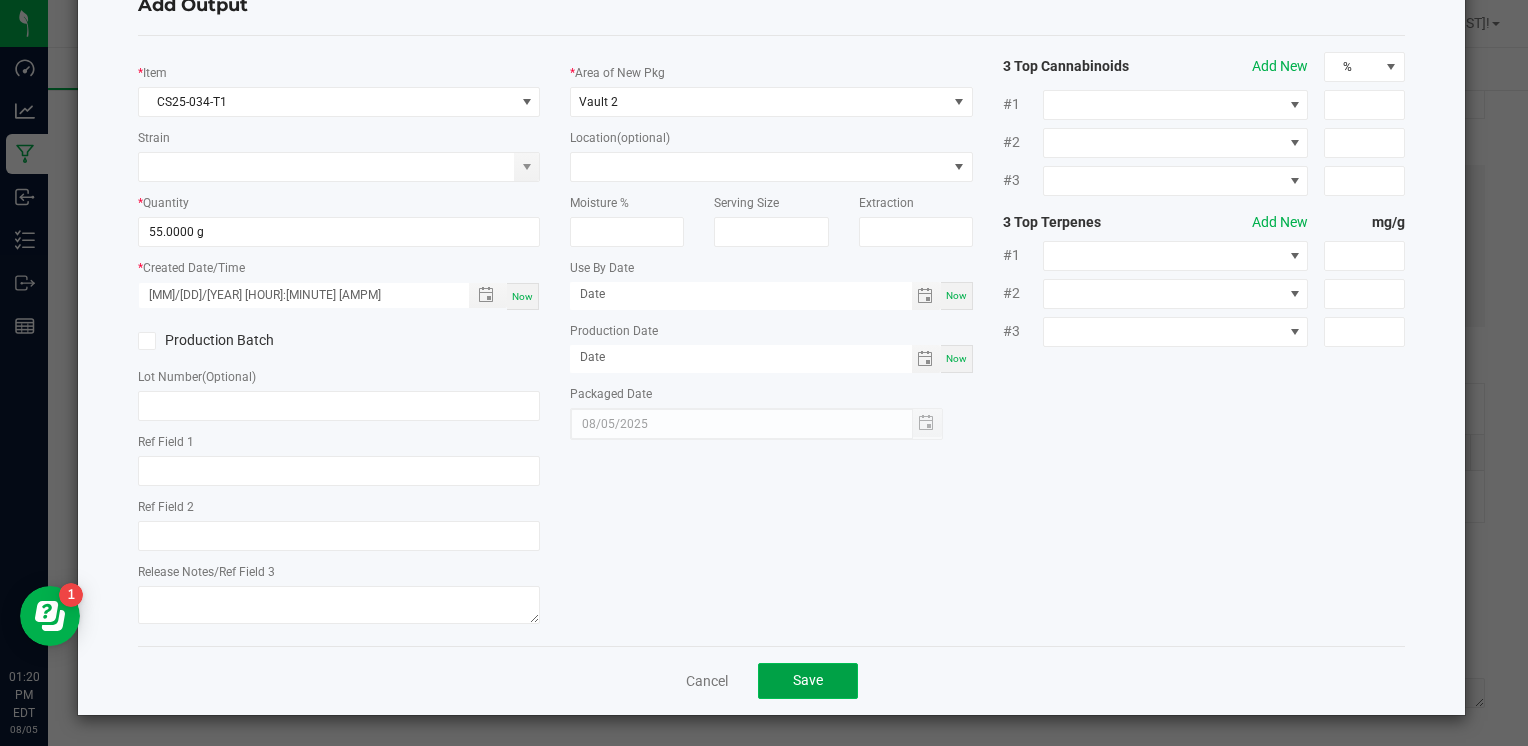 click on "Save" 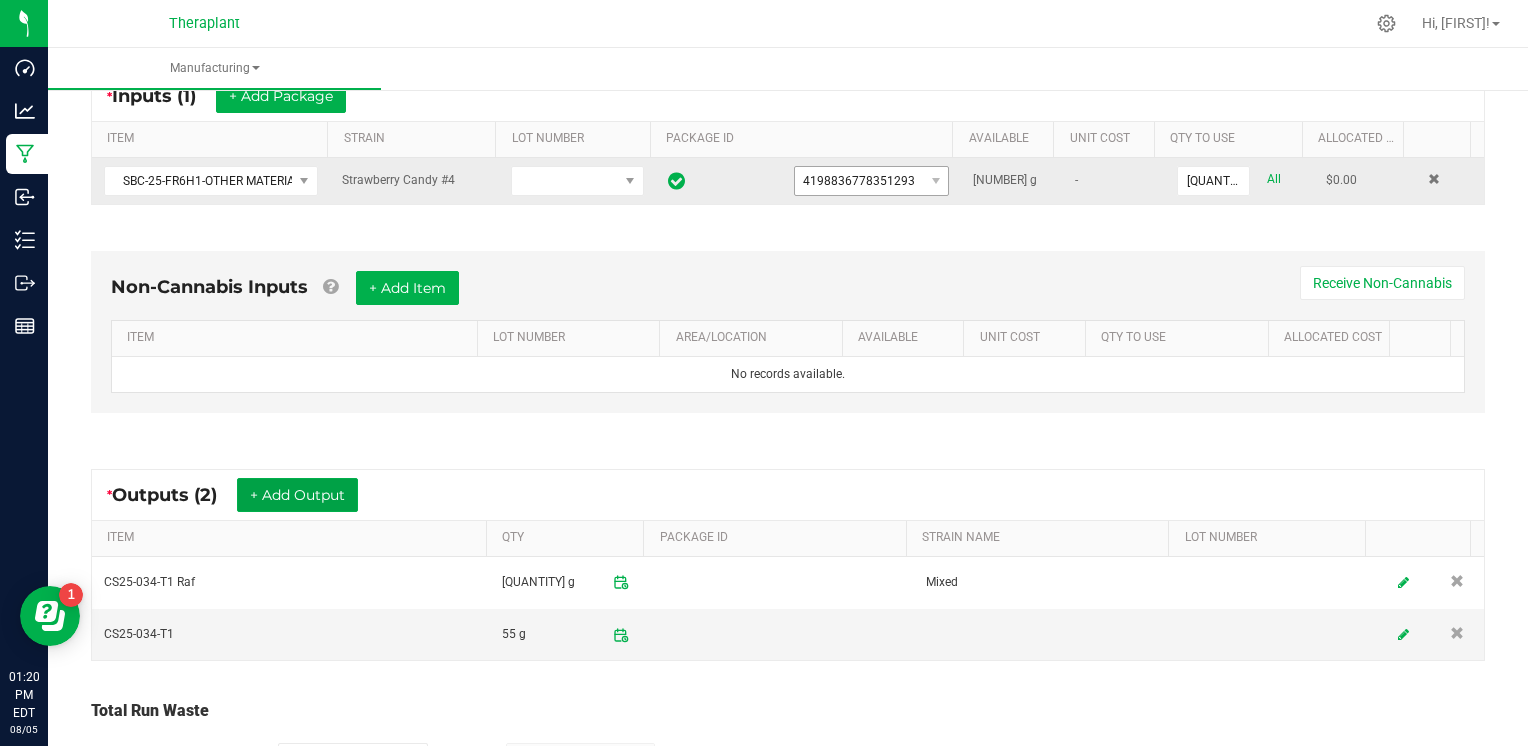 scroll, scrollTop: 0, scrollLeft: 0, axis: both 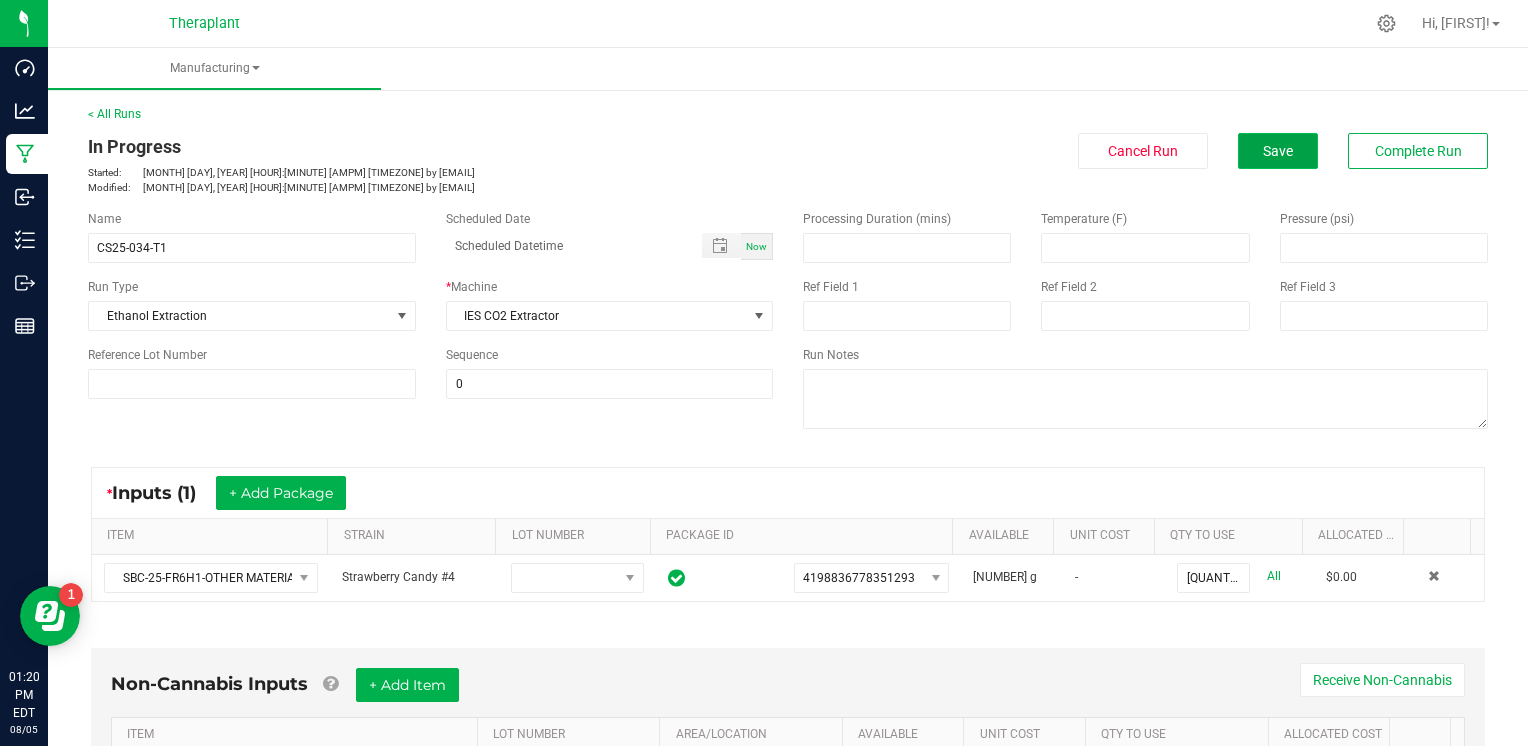 click on "Save" at bounding box center [1278, 151] 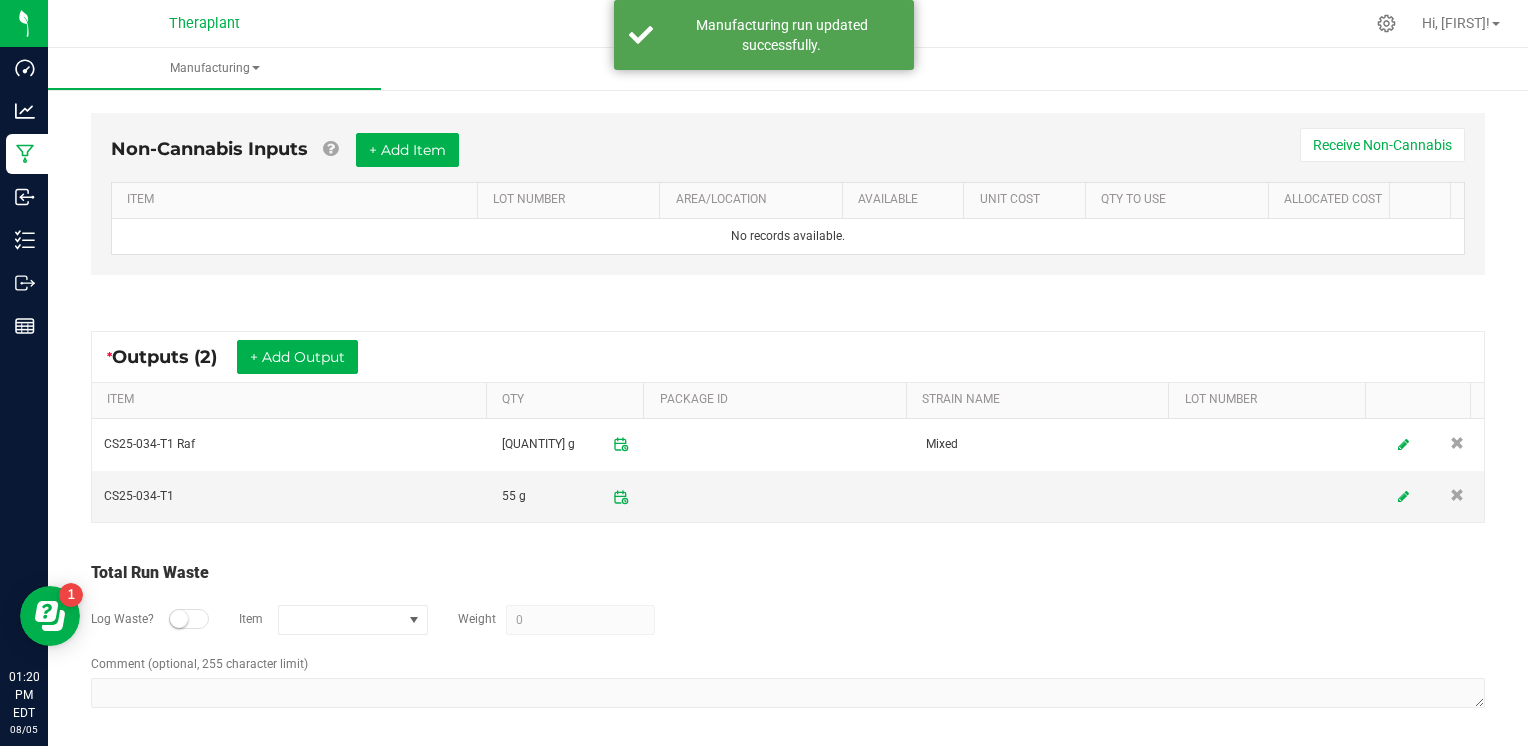 scroll, scrollTop: 0, scrollLeft: 0, axis: both 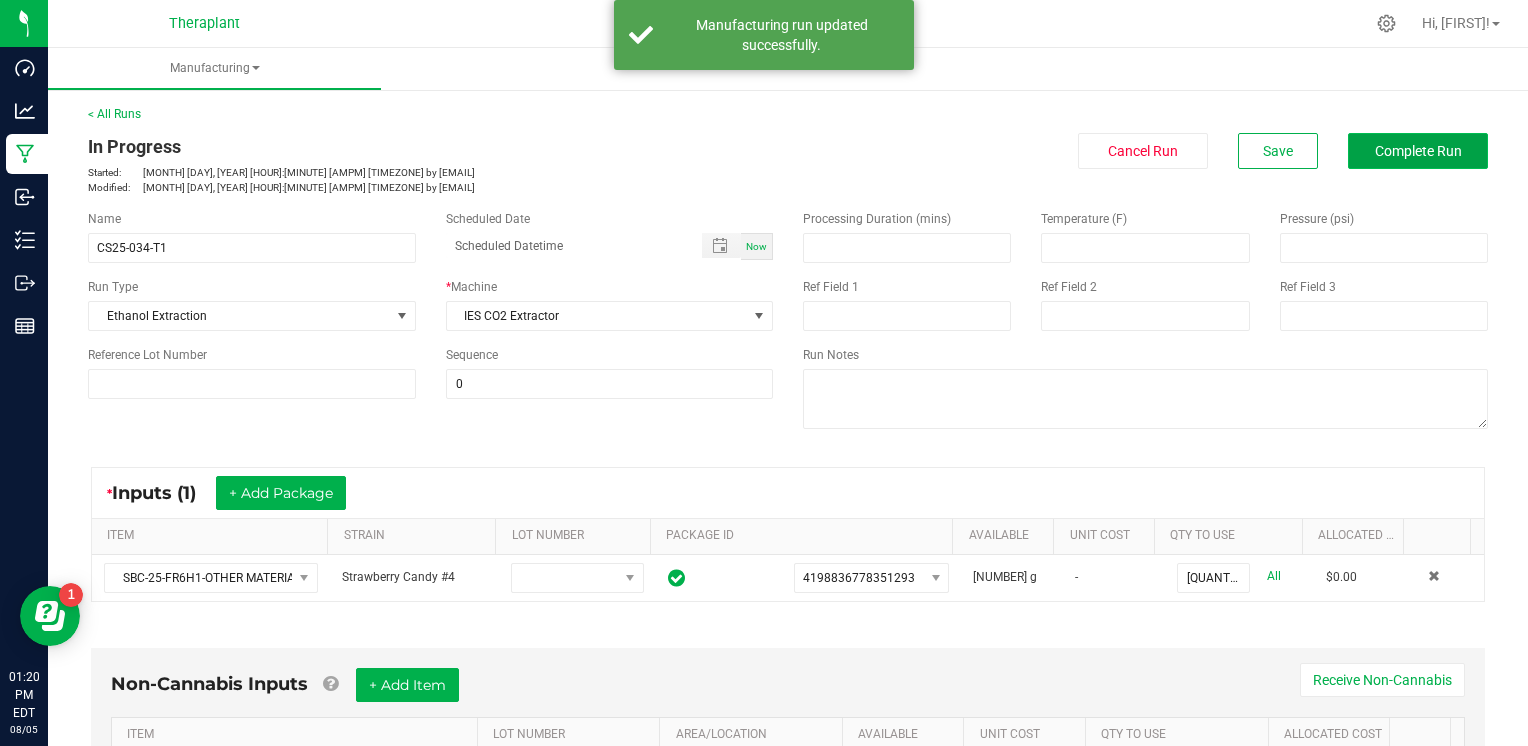click on "Complete Run" at bounding box center (1418, 151) 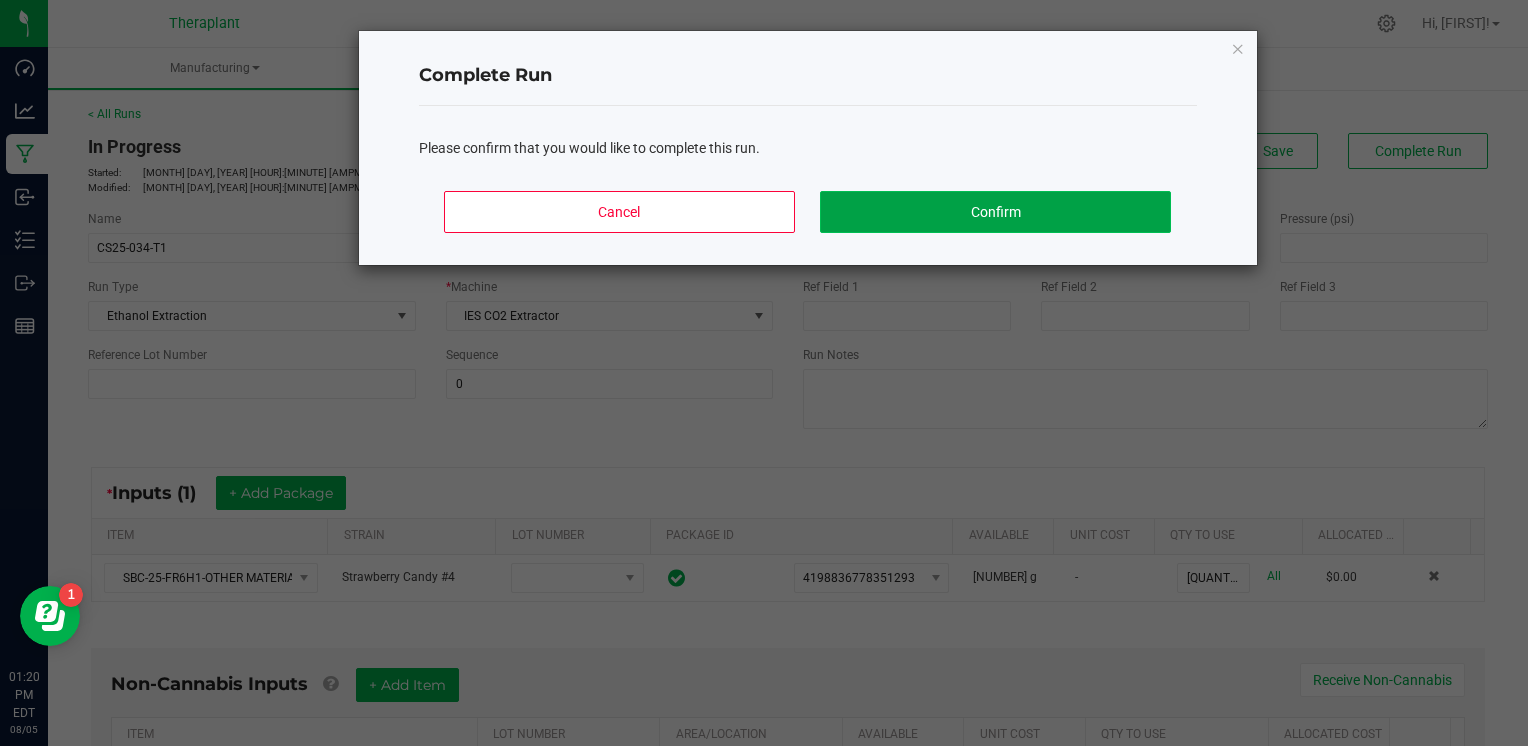 click on "Confirm" 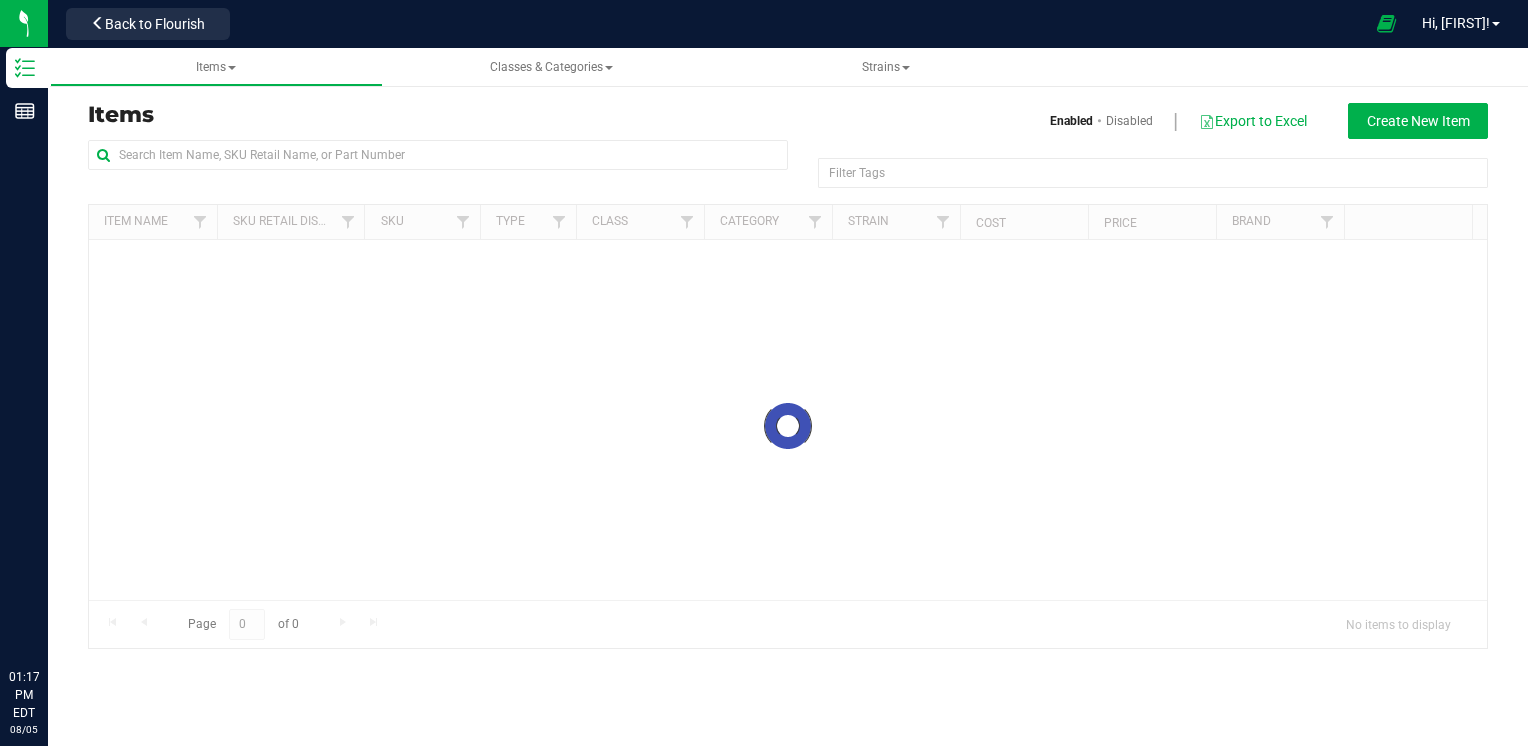 scroll, scrollTop: 0, scrollLeft: 0, axis: both 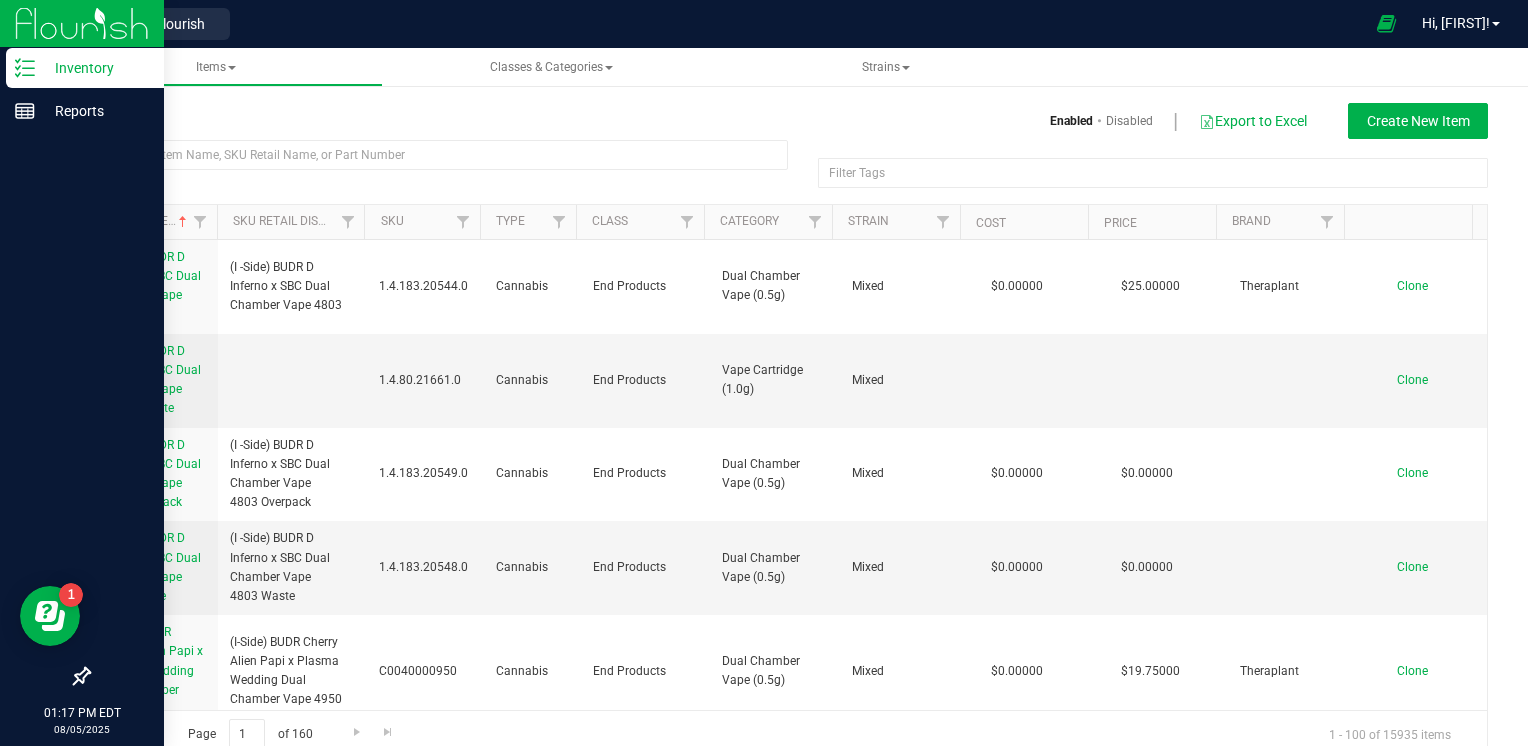 click 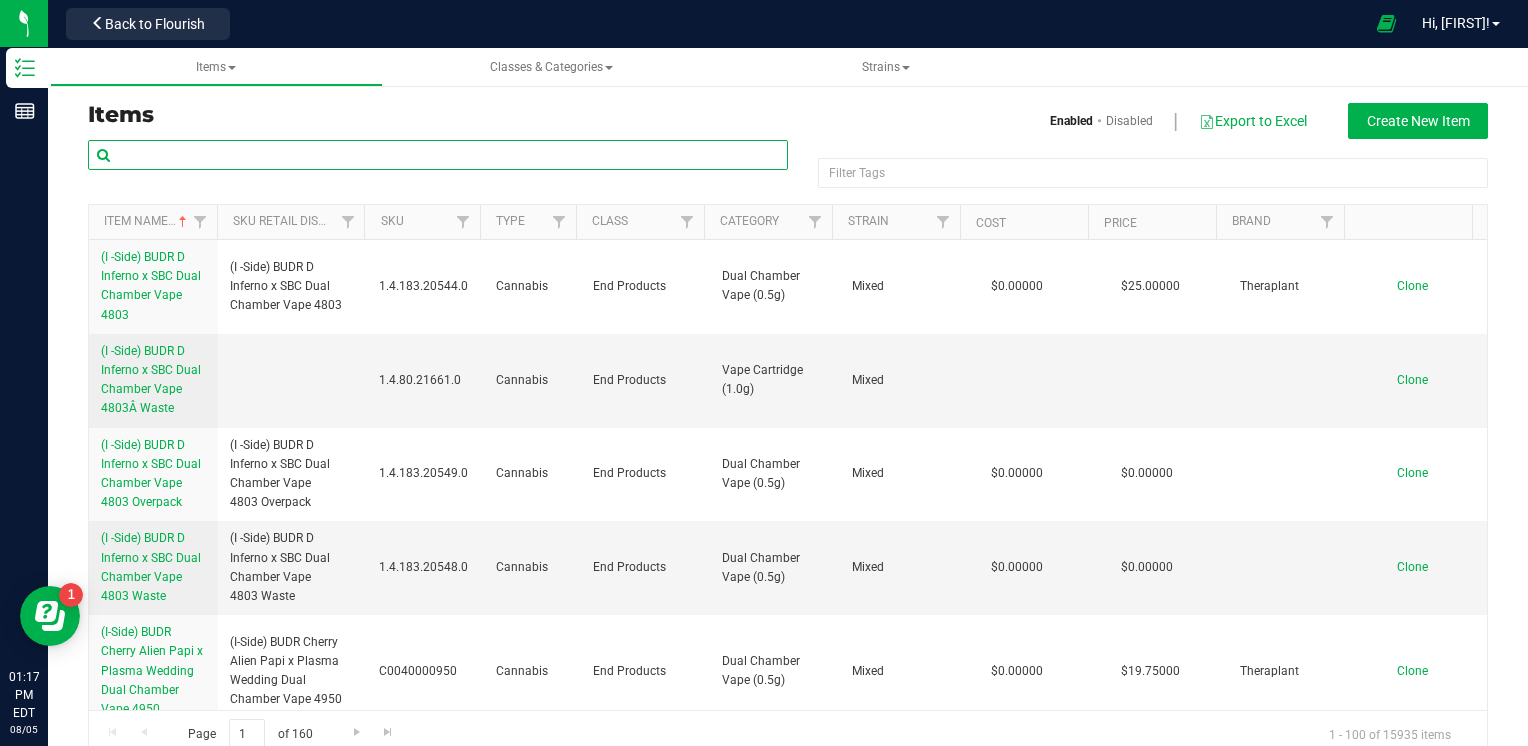click at bounding box center (438, 155) 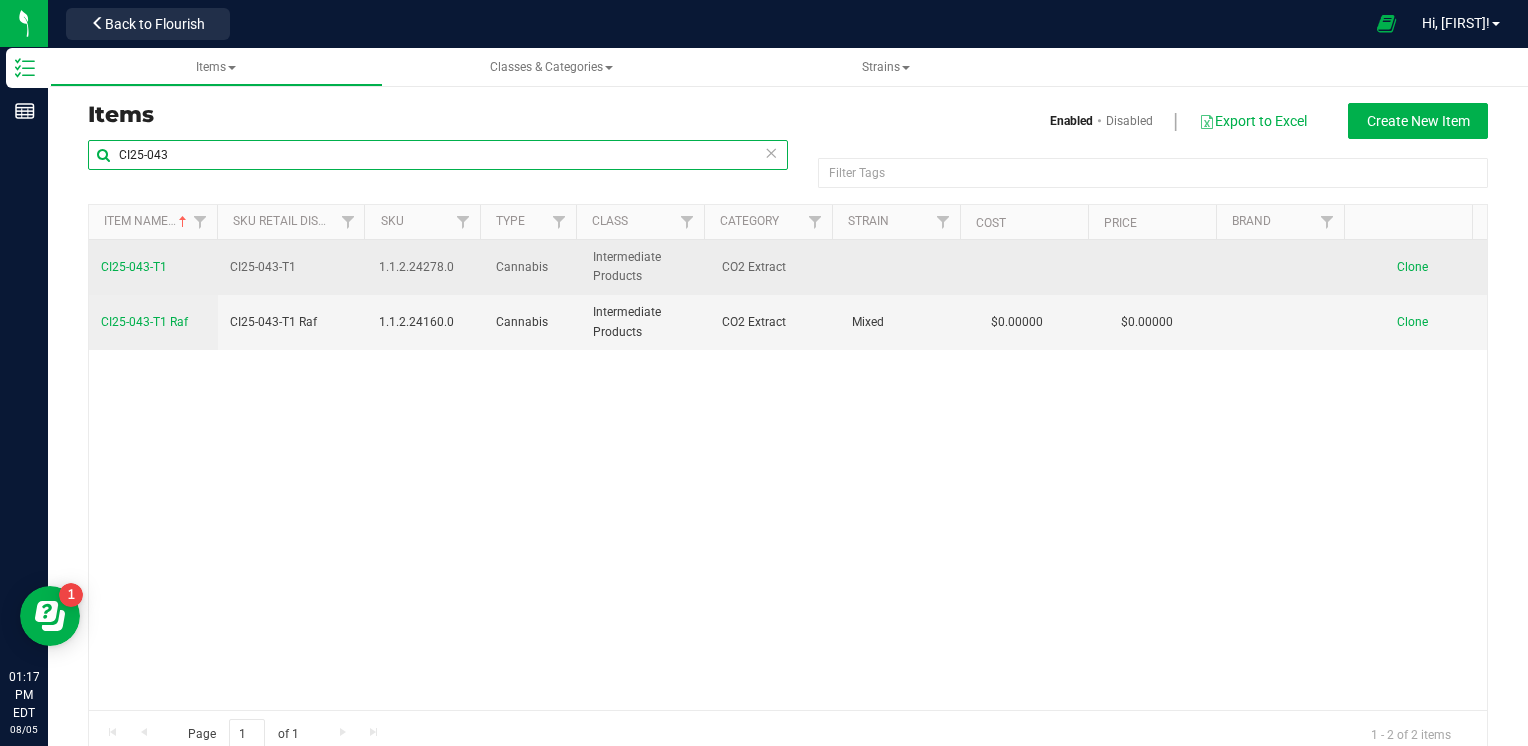 type on "CI25-043" 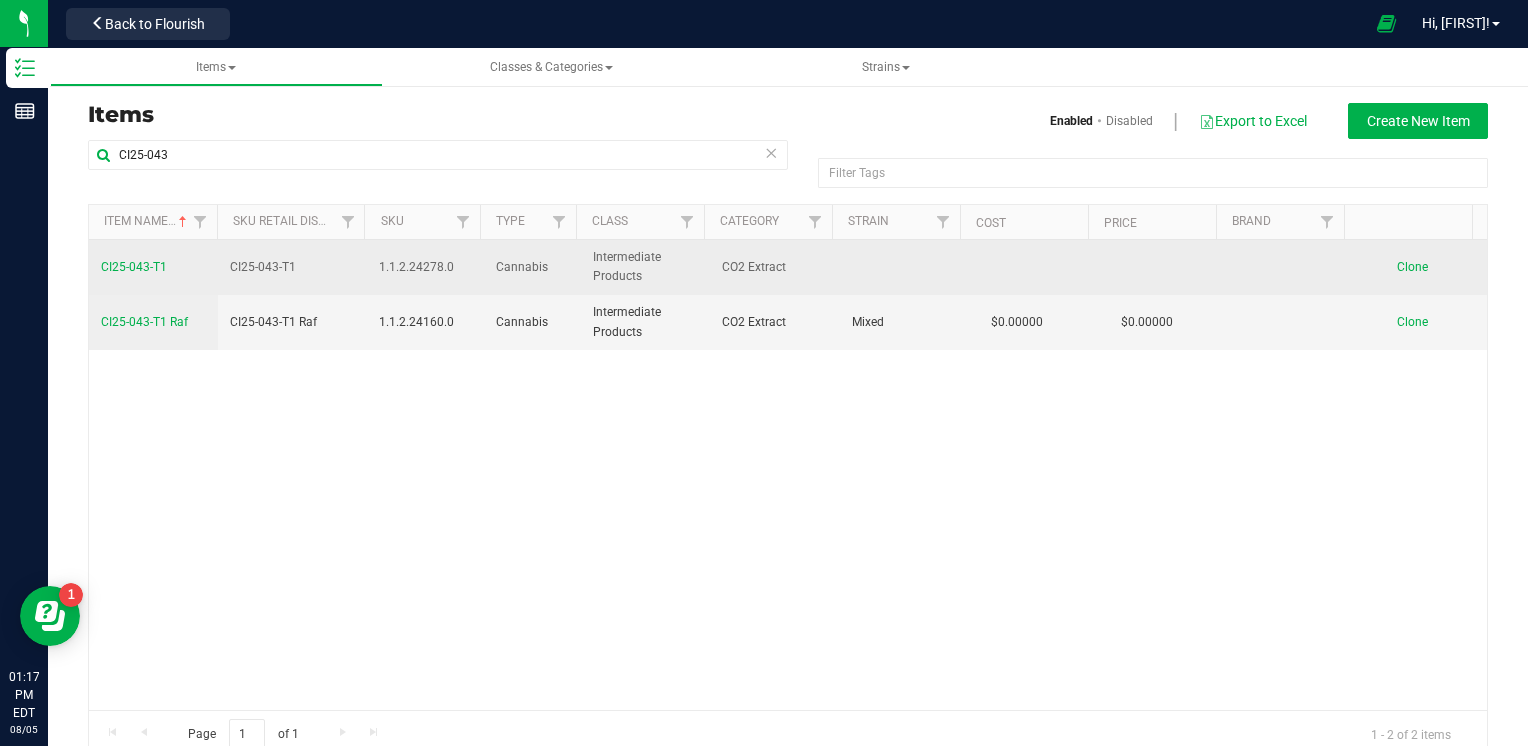 click on "CI25-043-T1" at bounding box center (134, 267) 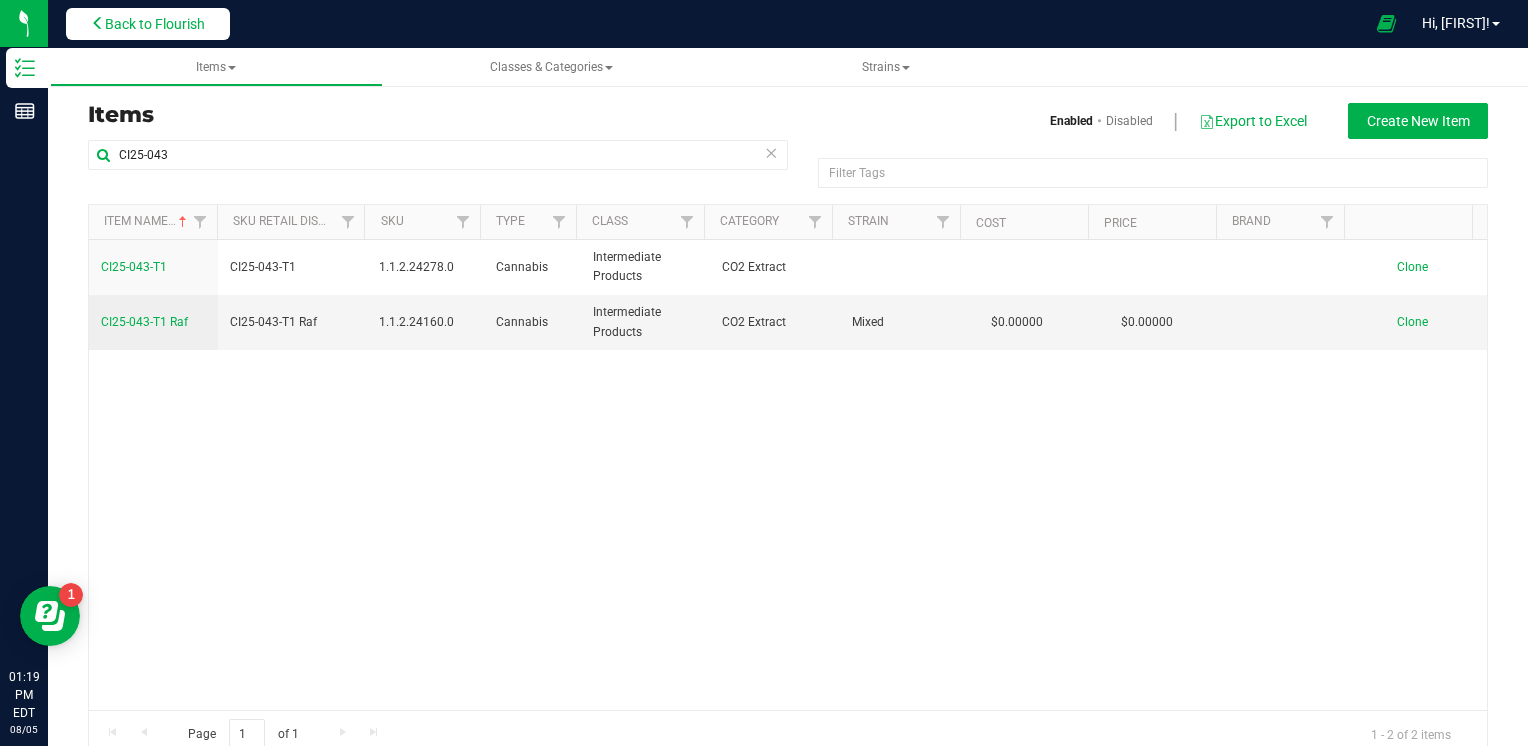 click on "Back to Flourish" at bounding box center (155, 24) 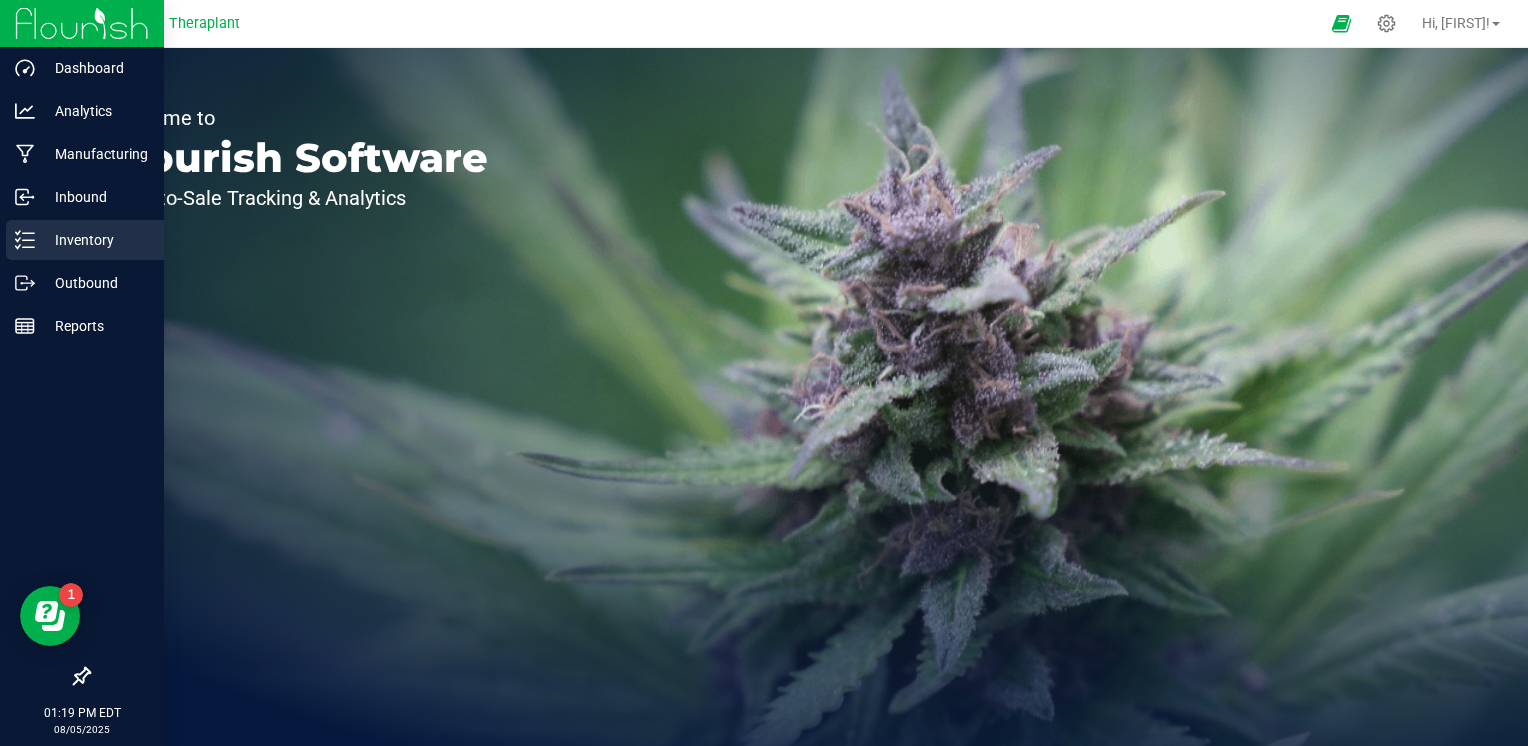 click on "Inventory" at bounding box center [95, 240] 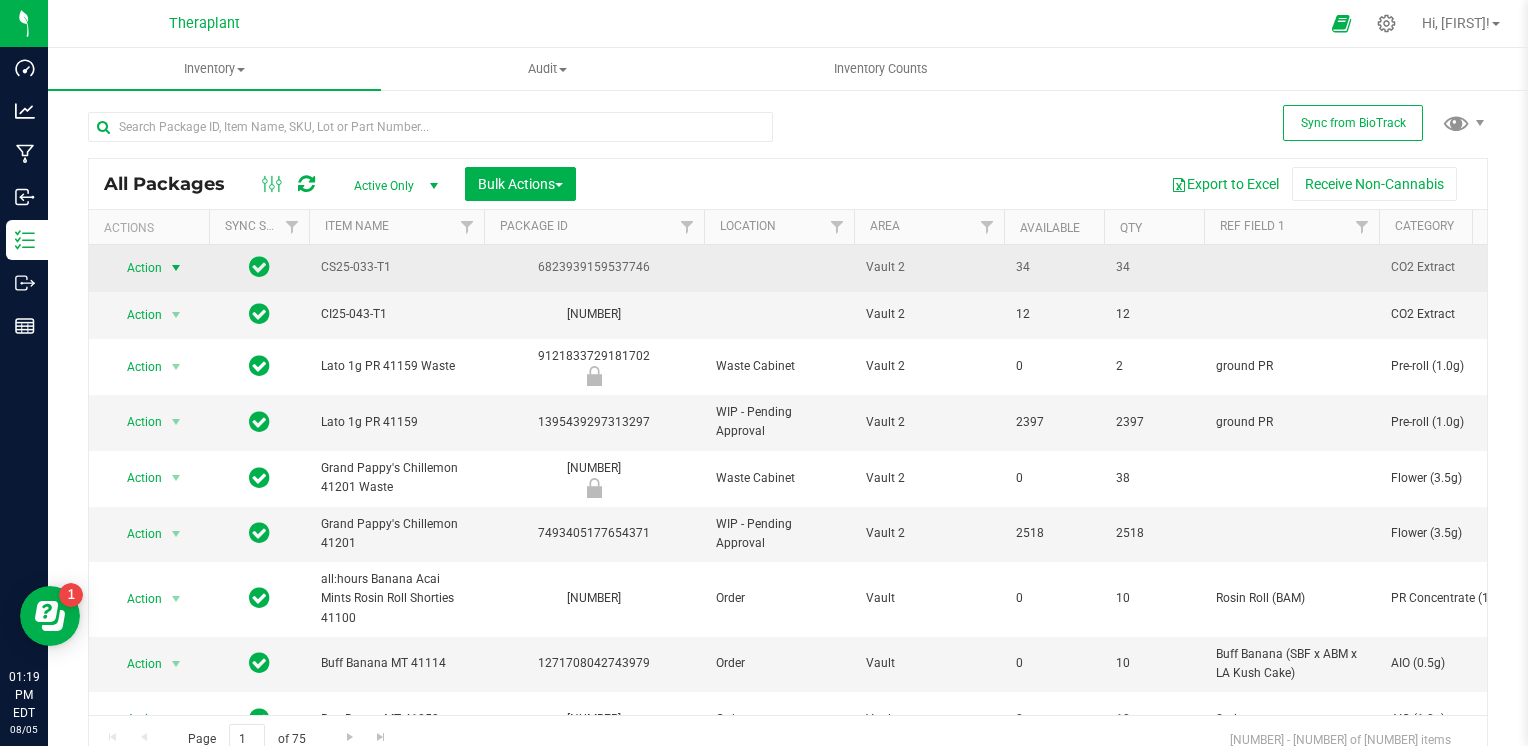 click at bounding box center [176, 268] 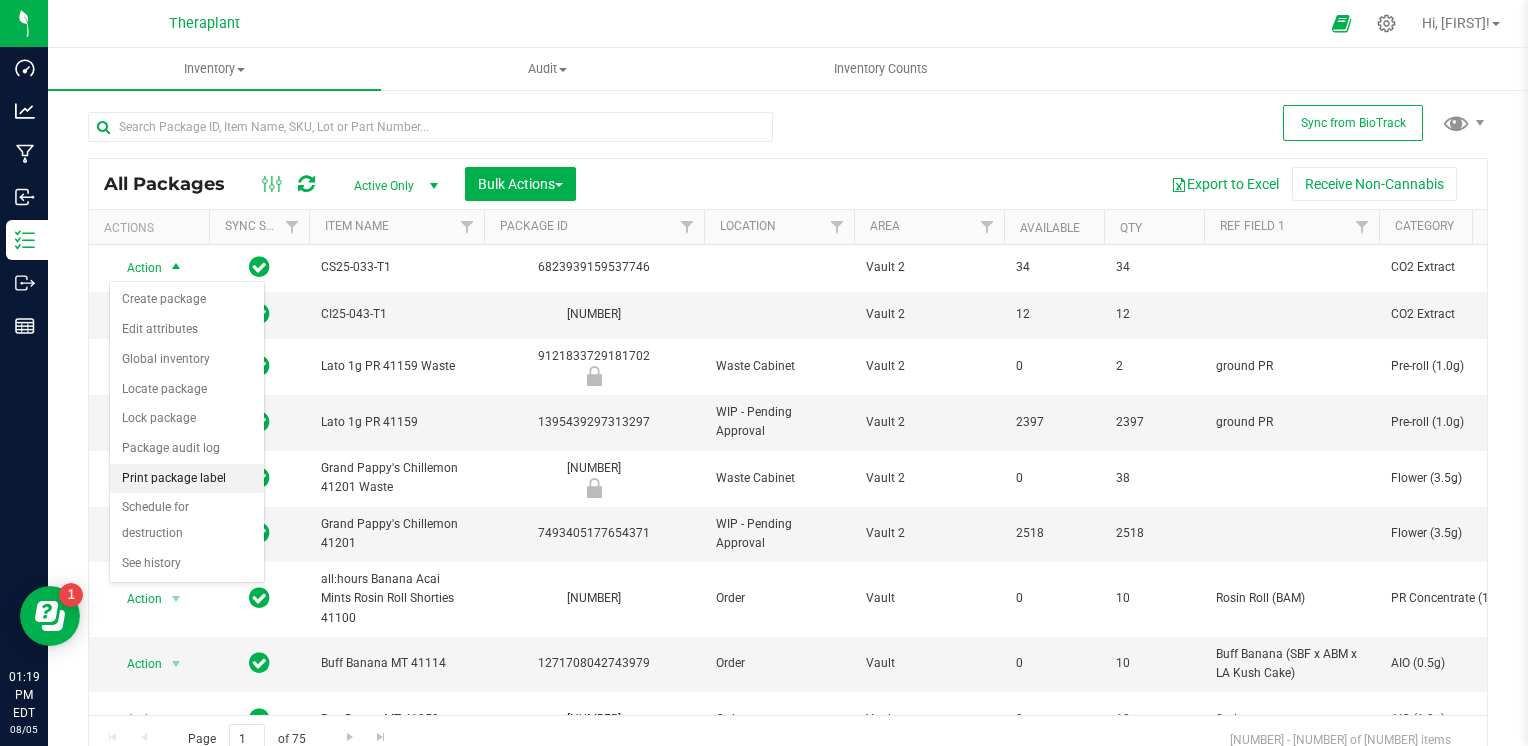 click on "Print package label" at bounding box center (187, 479) 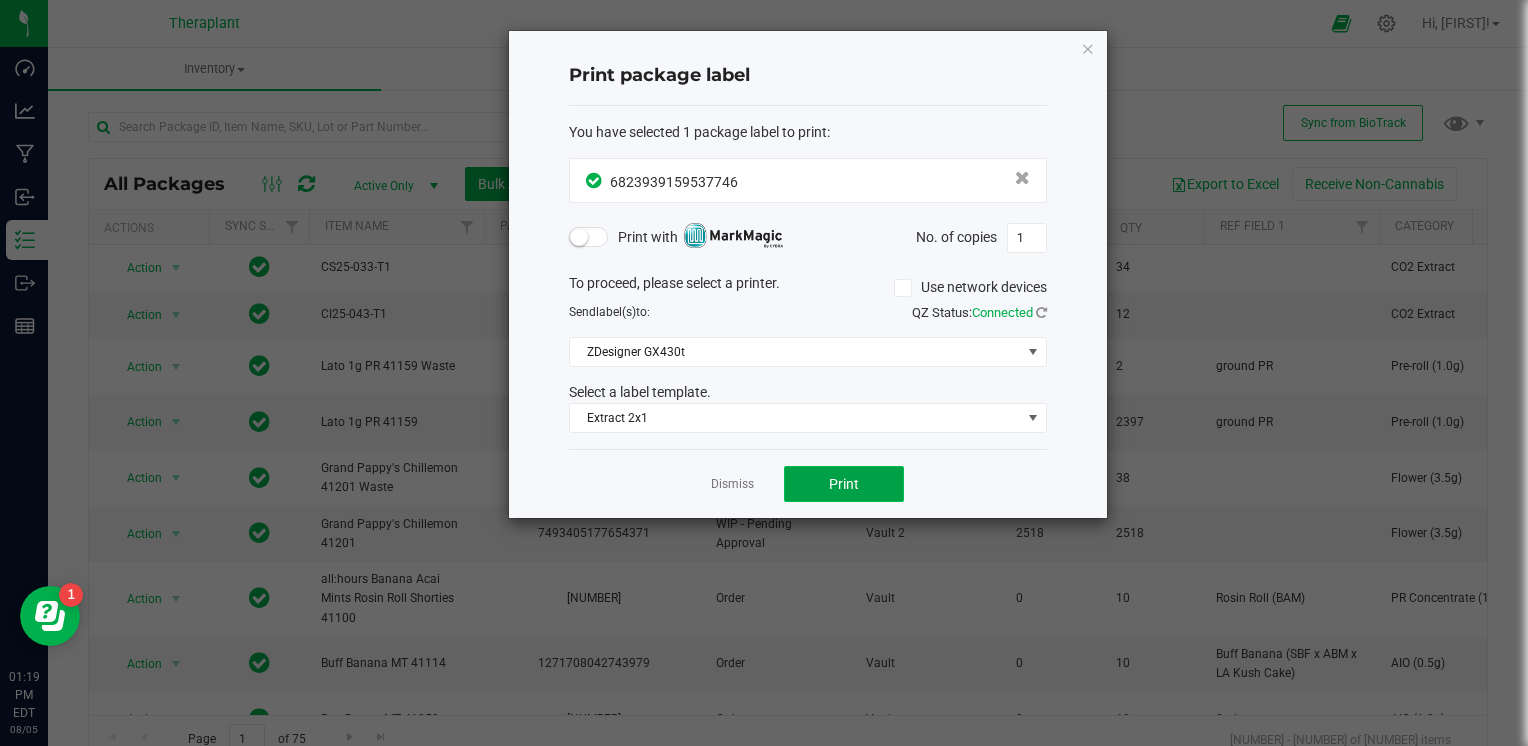 click on "Print" 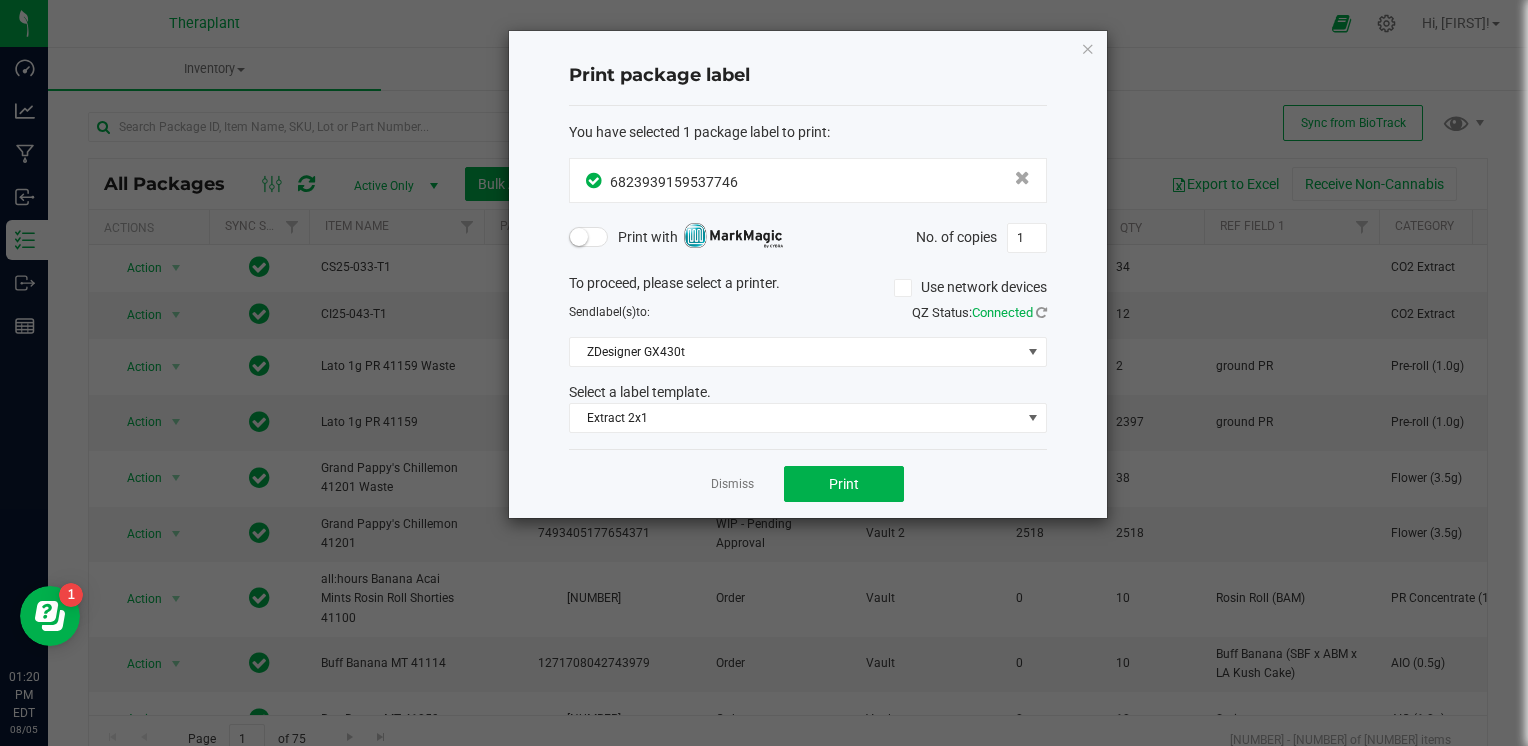 drag, startPoint x: 748, startPoint y: 481, endPoint x: 368, endPoint y: 151, distance: 503.28918 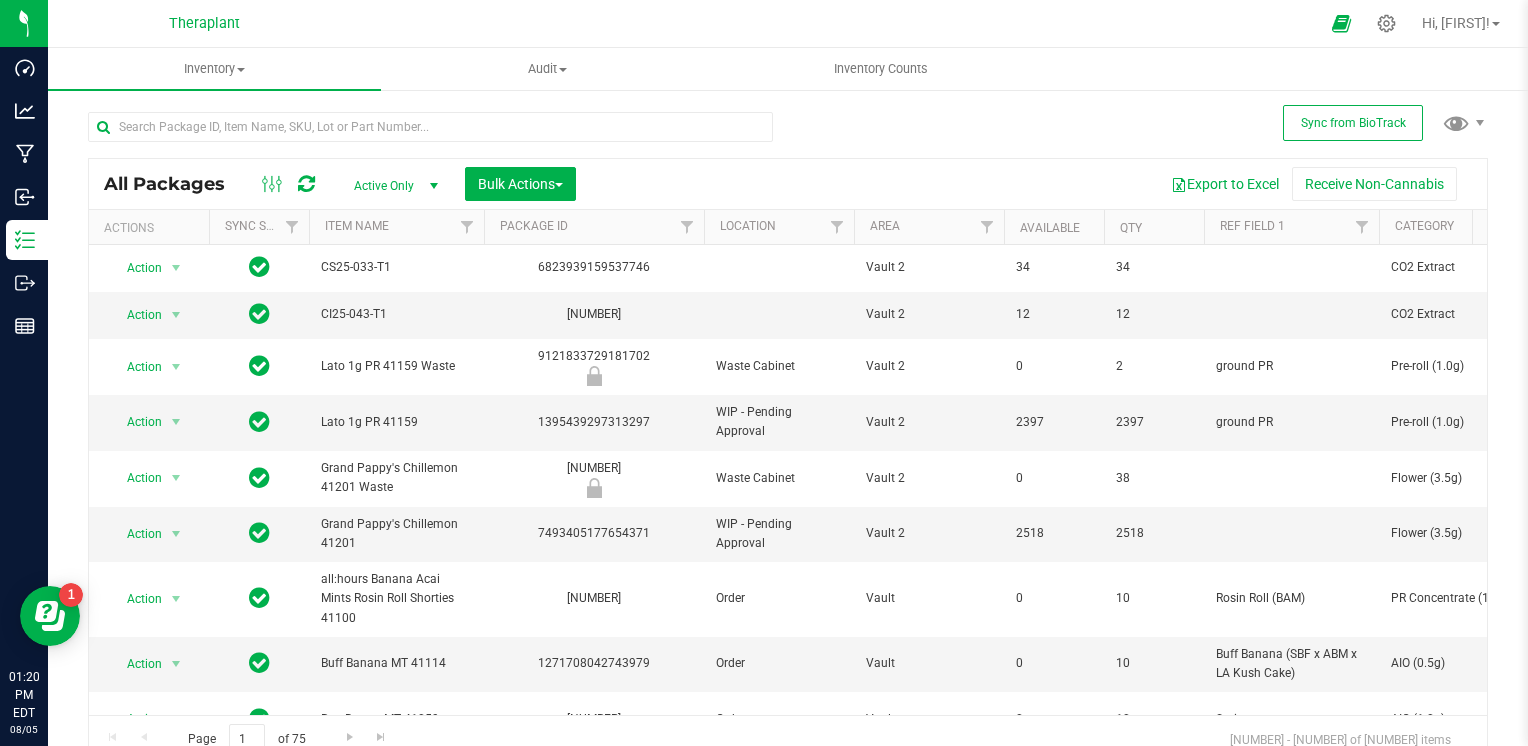 click at bounding box center (306, 184) 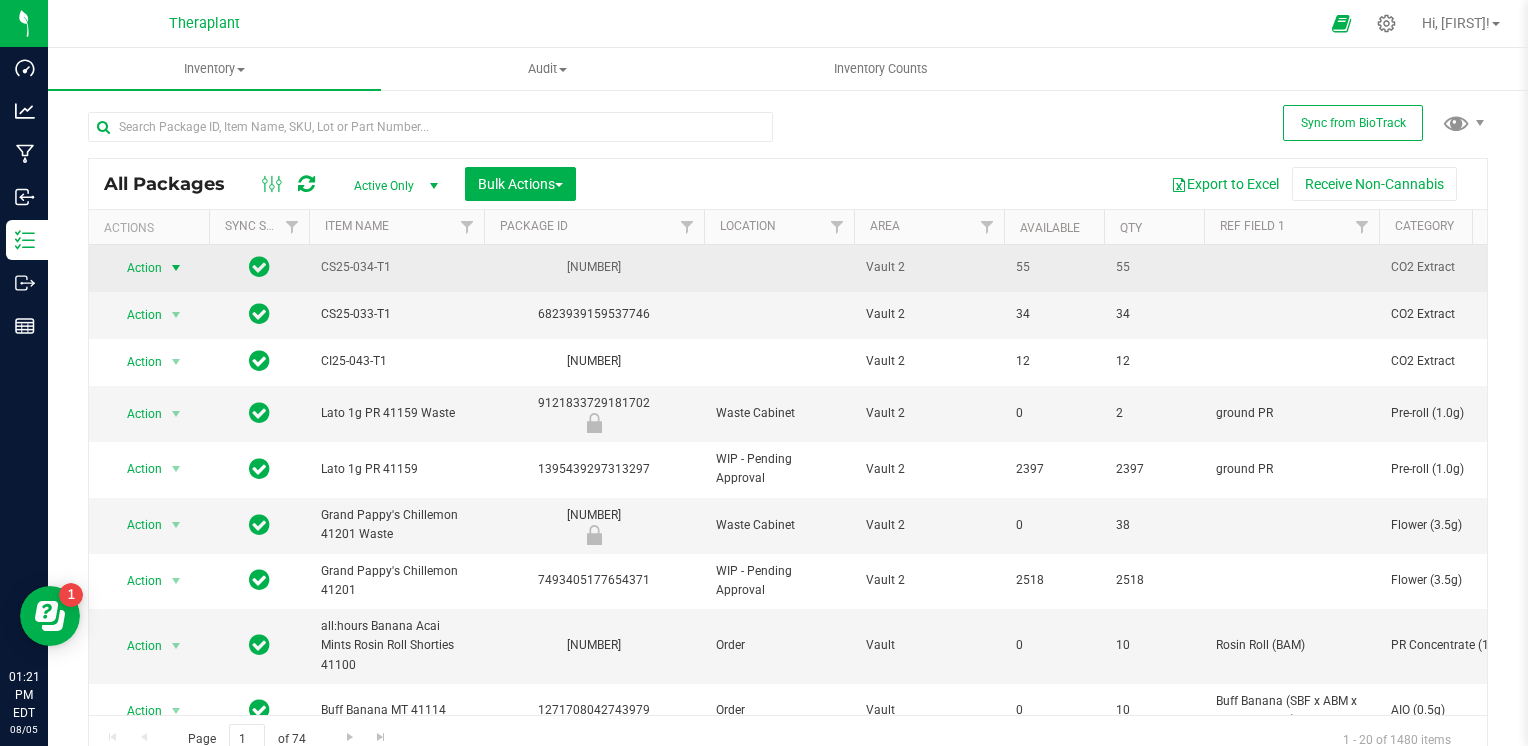 click on "Action" at bounding box center (136, 268) 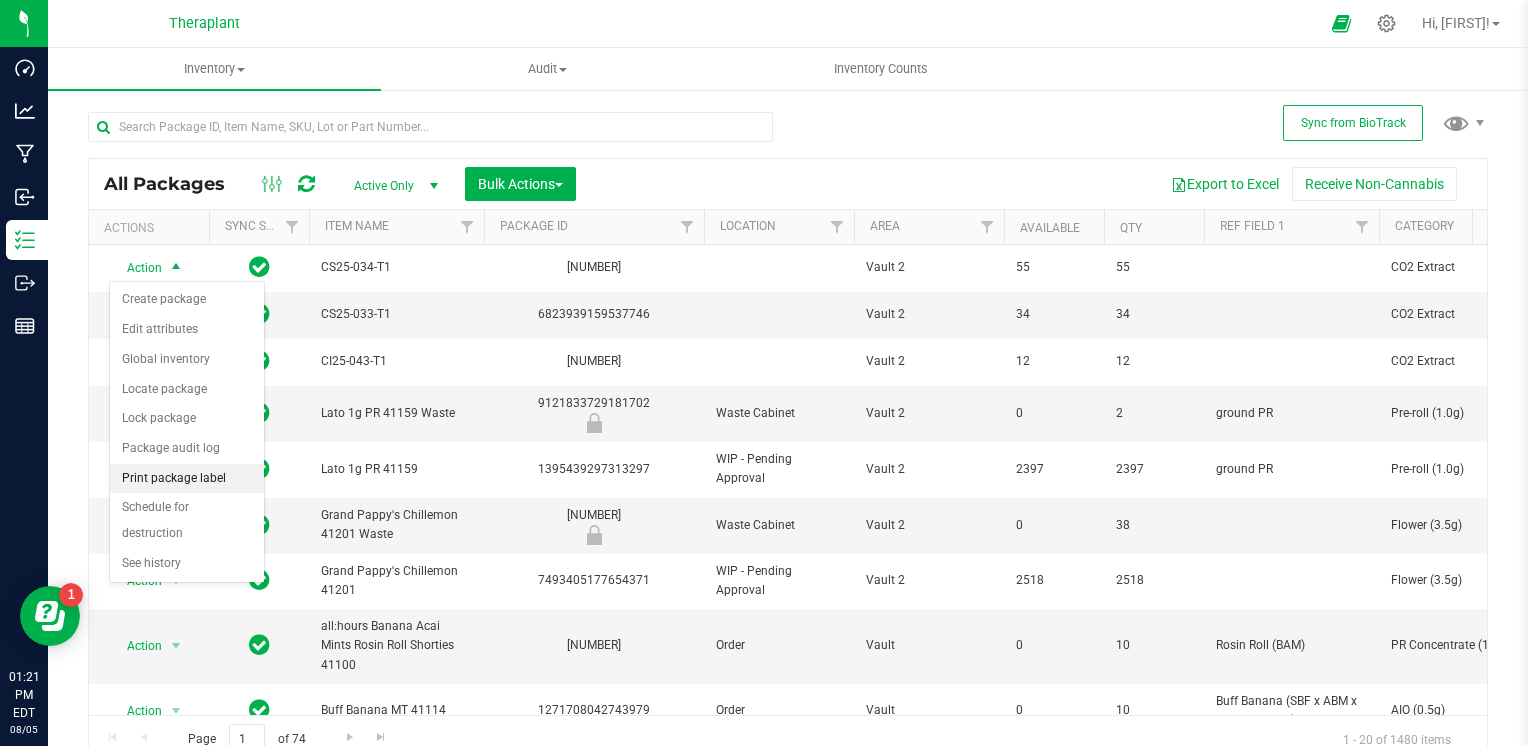 click on "Print package label" at bounding box center (187, 479) 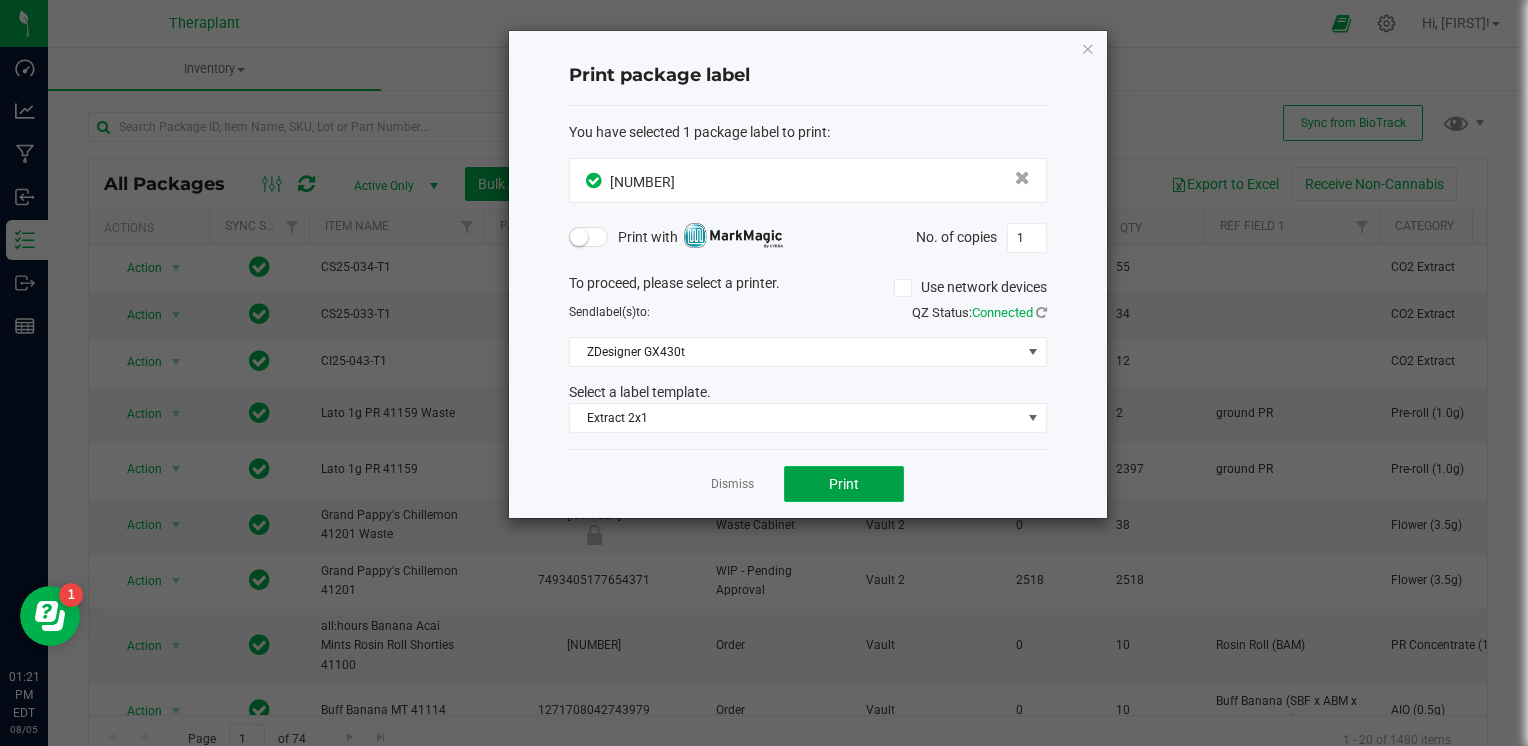 click on "Print" 